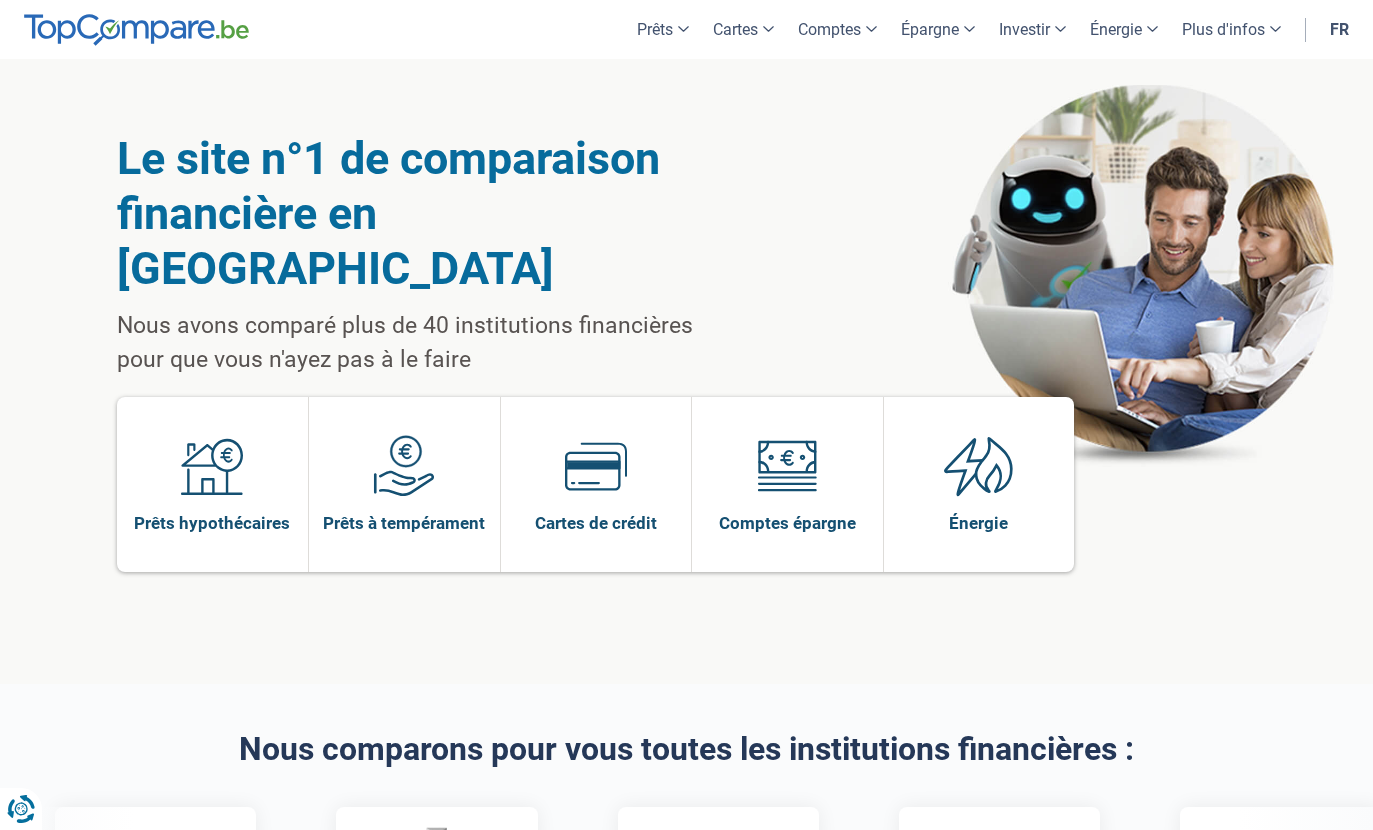 scroll, scrollTop: 0, scrollLeft: 0, axis: both 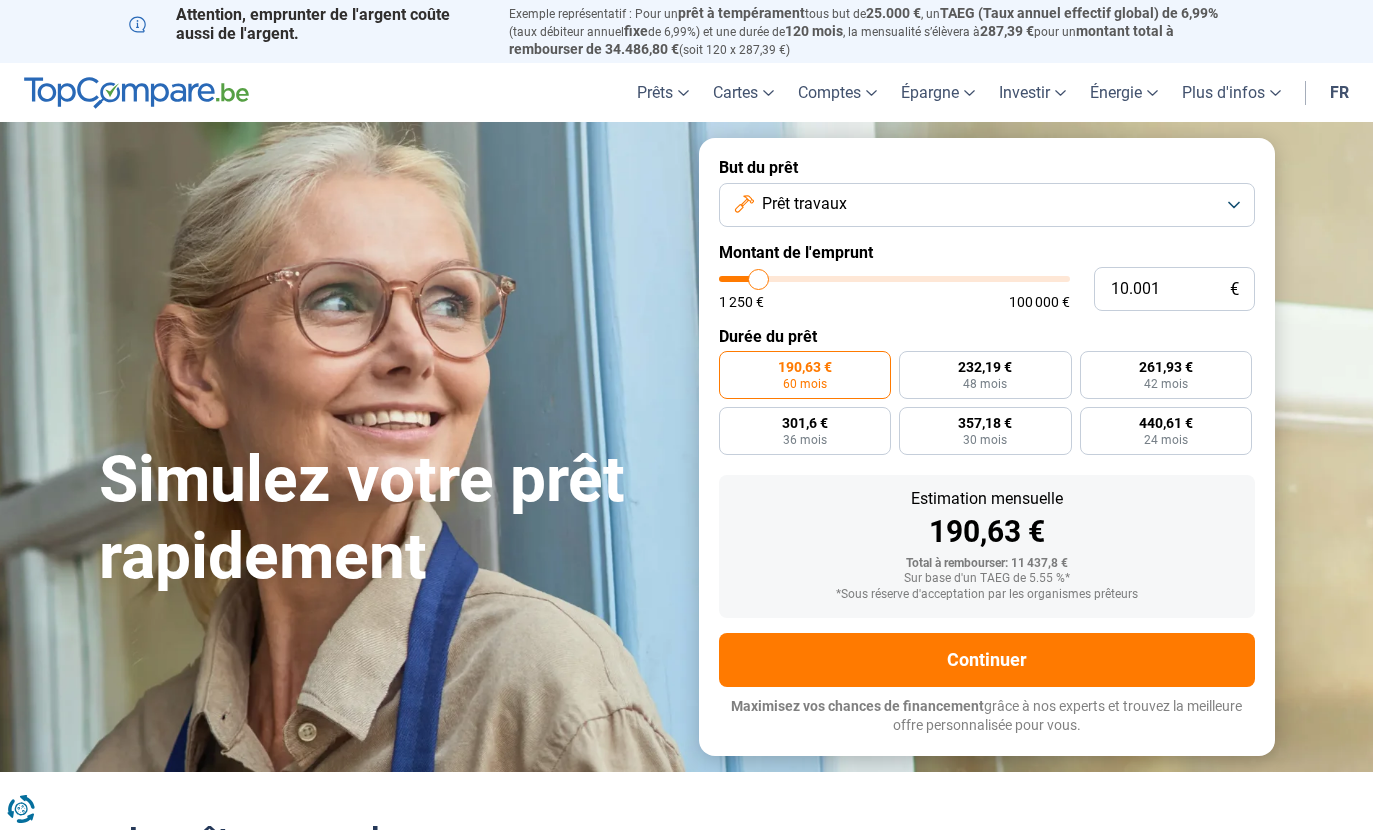 type on "12.250" 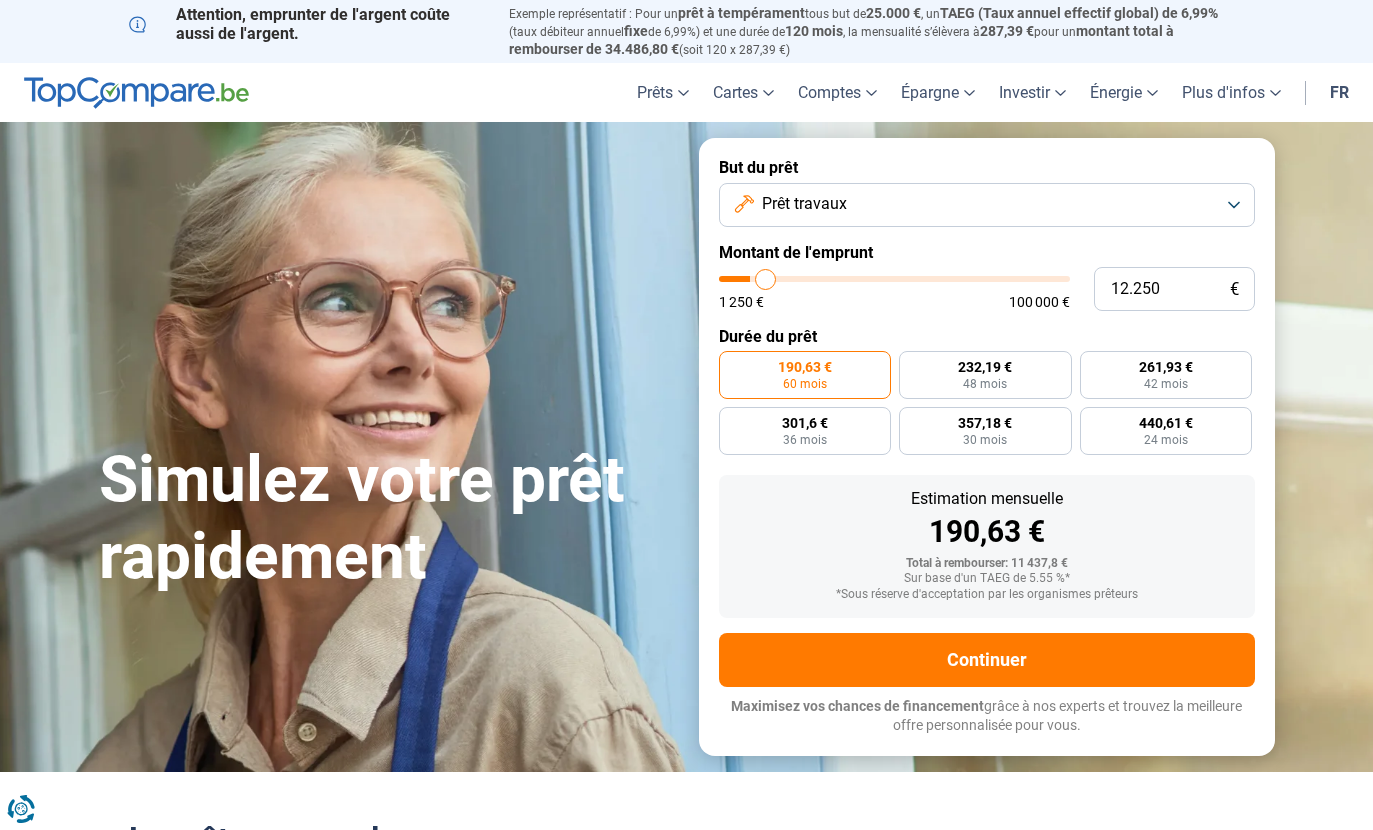 type on "13.500" 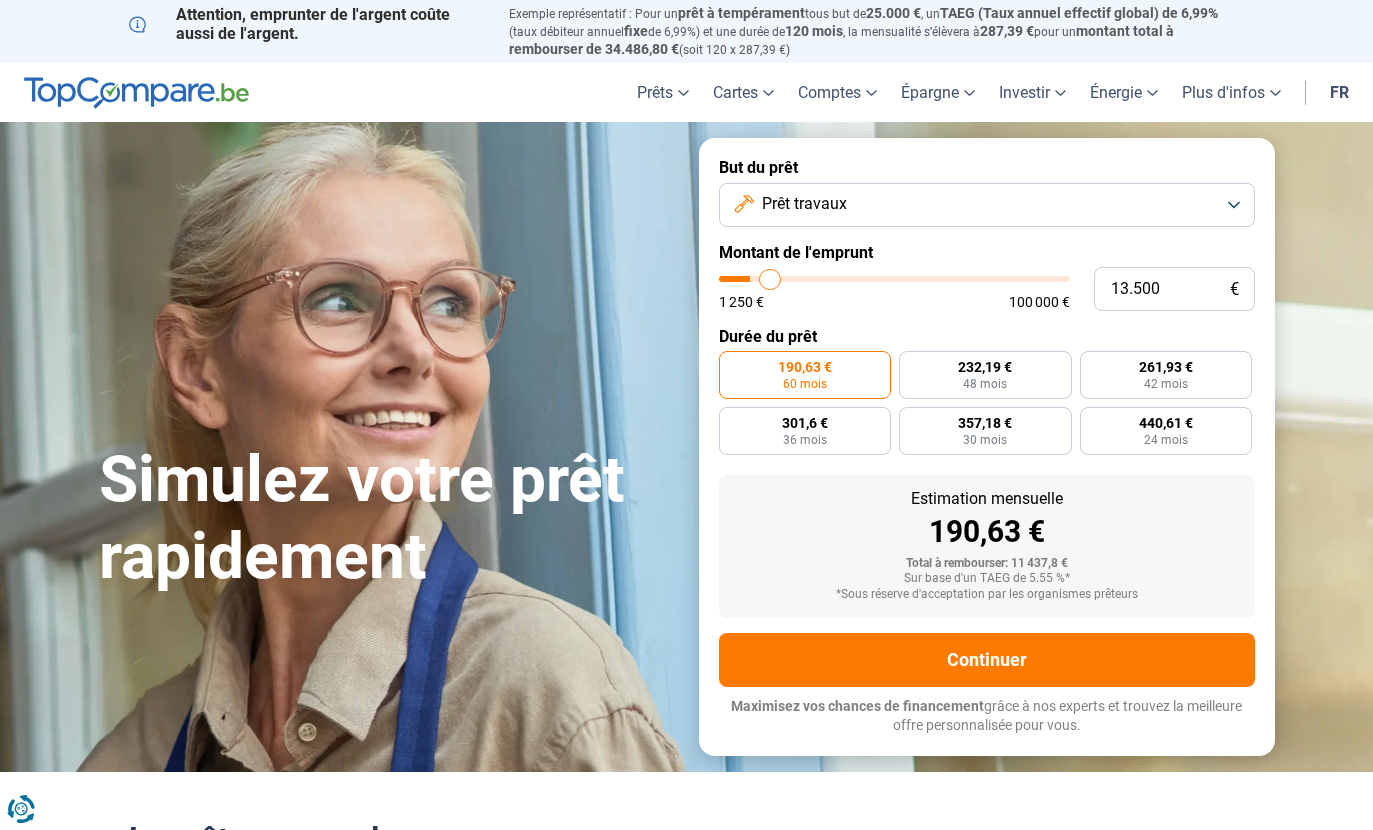 type on "14.750" 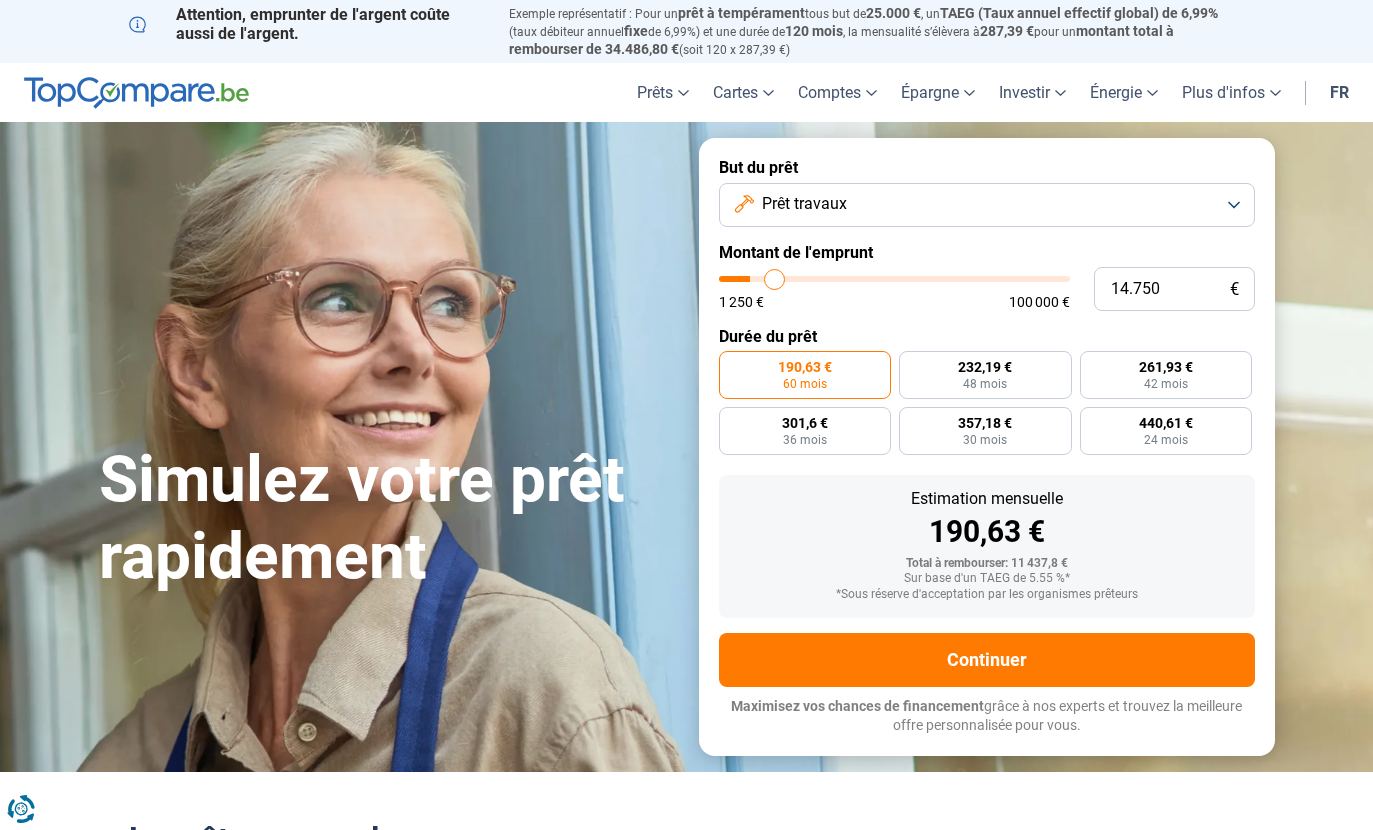 type on "16.250" 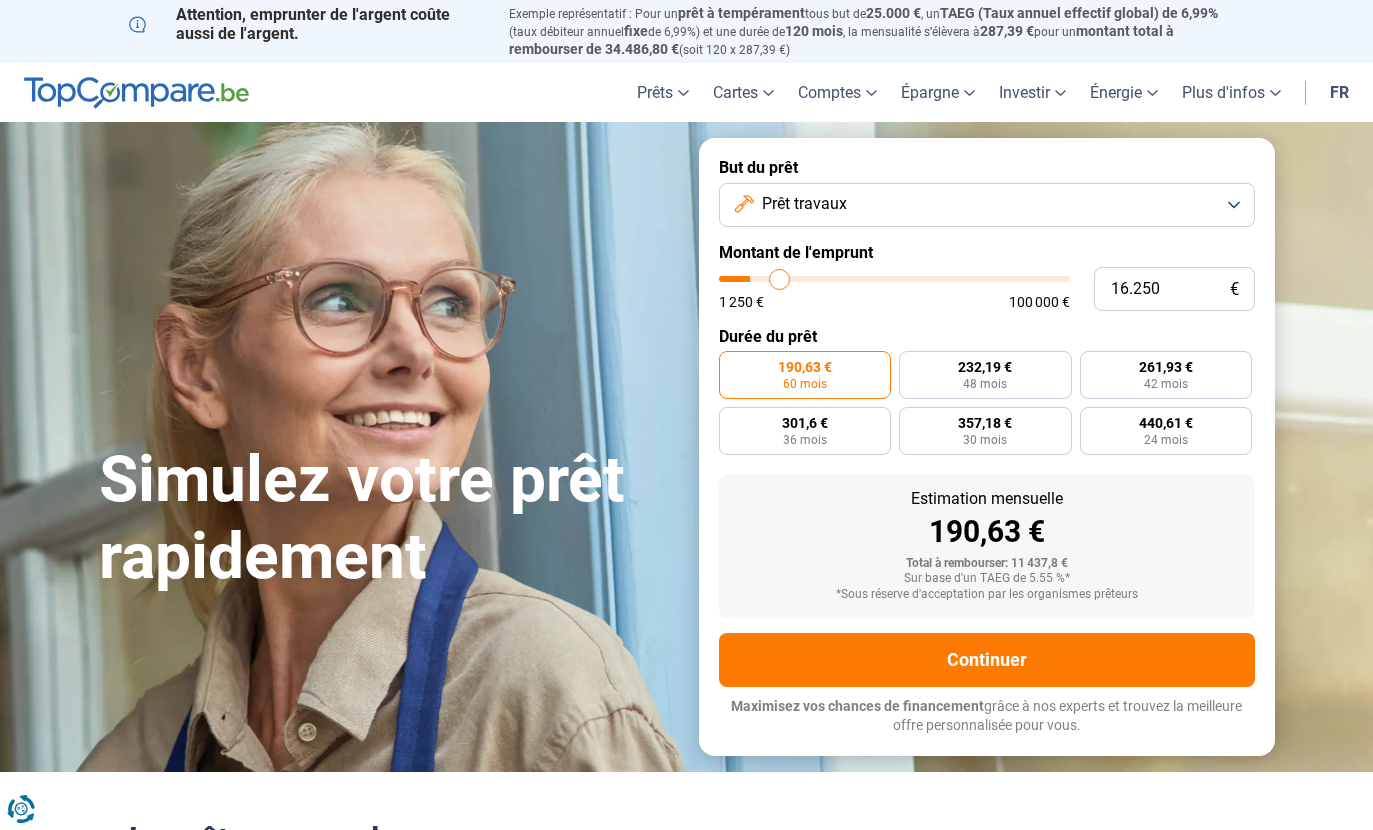 type on "17.750" 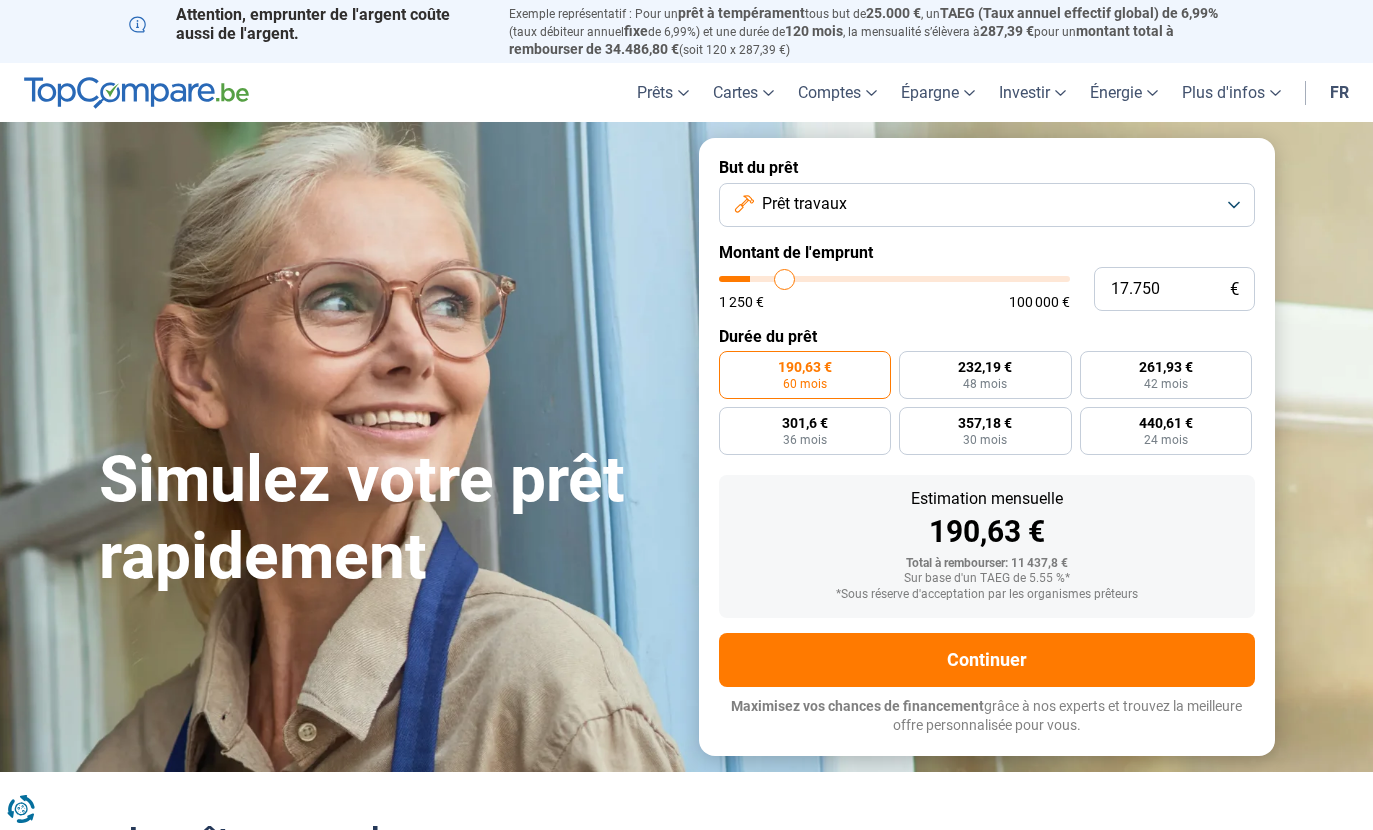 type on "19.000" 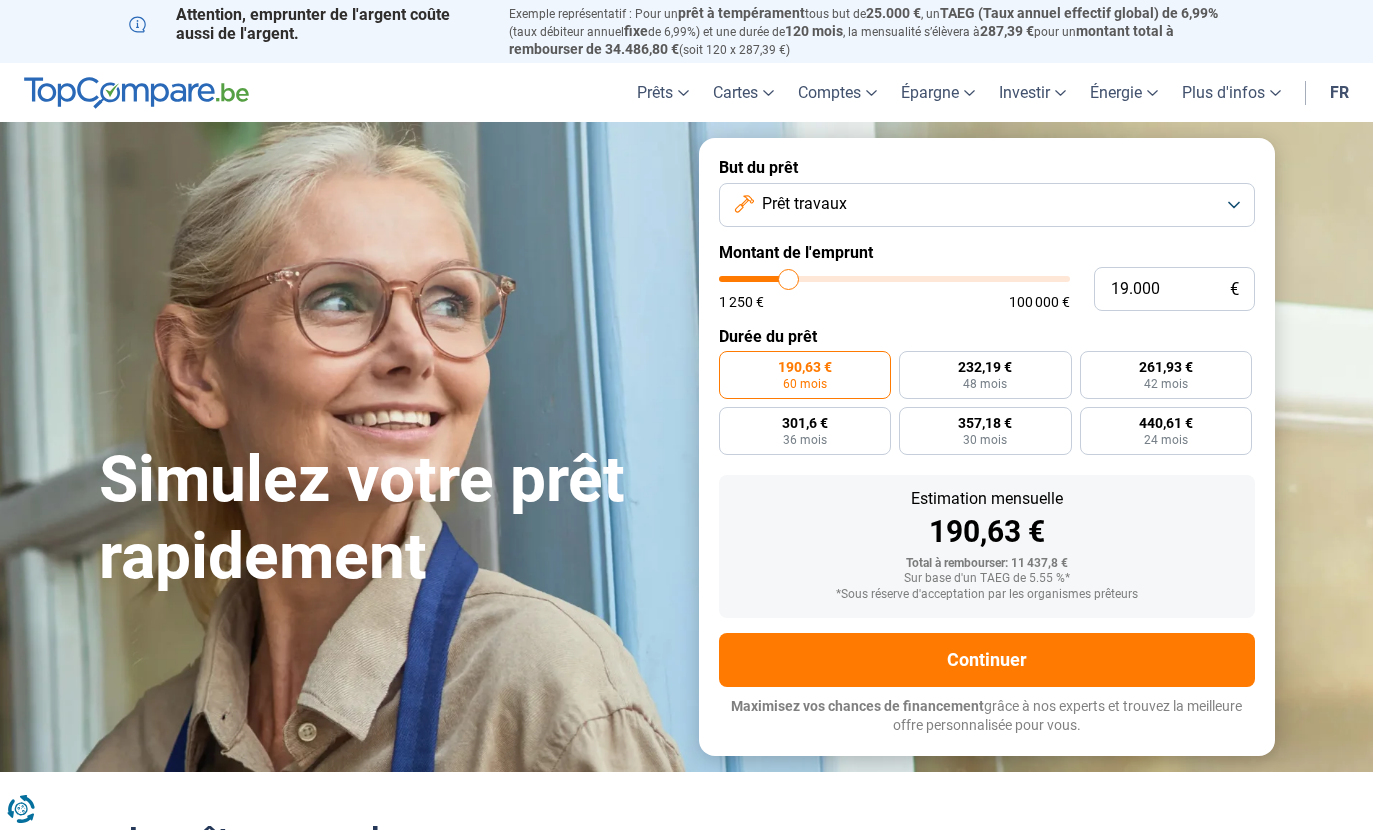 type on "20.250" 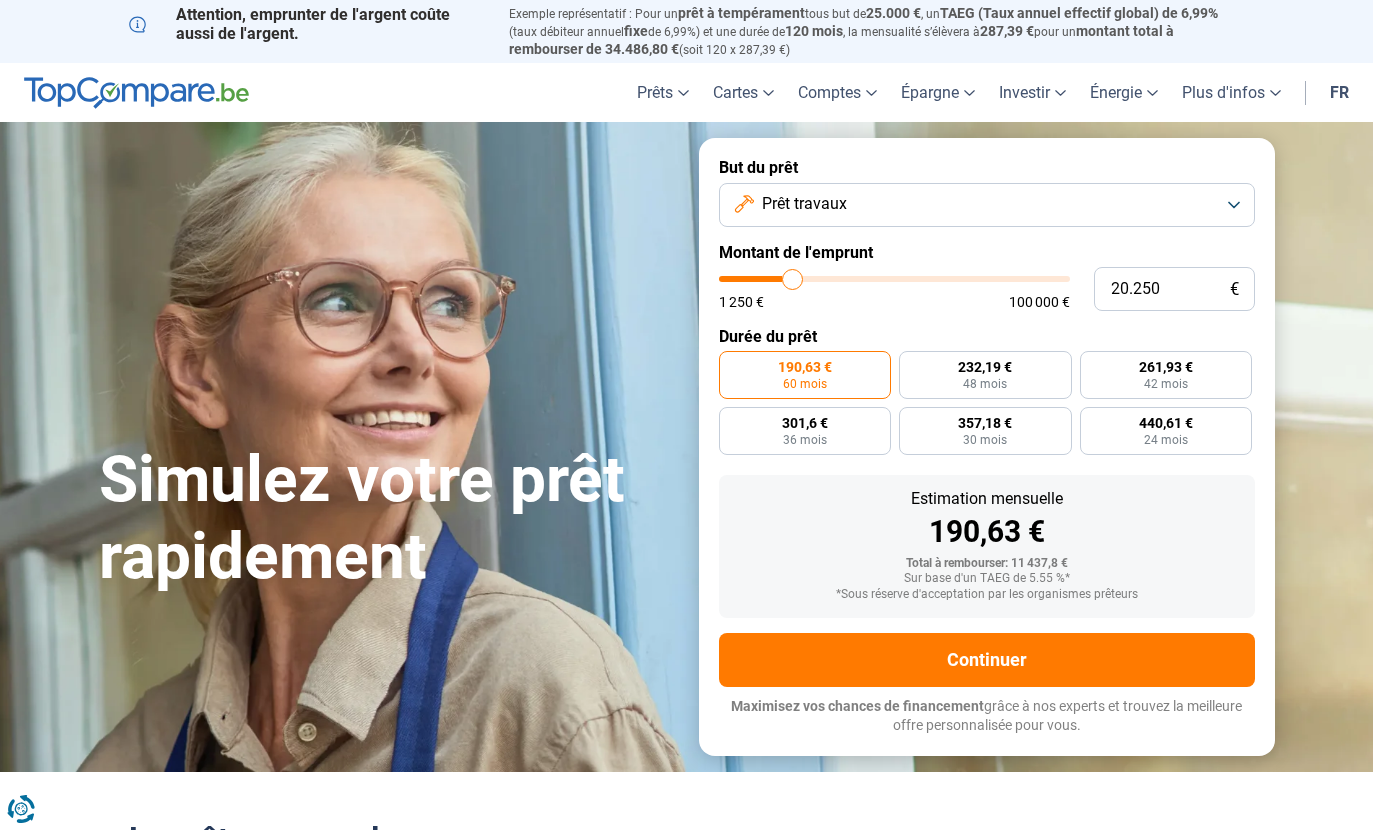type on "21.500" 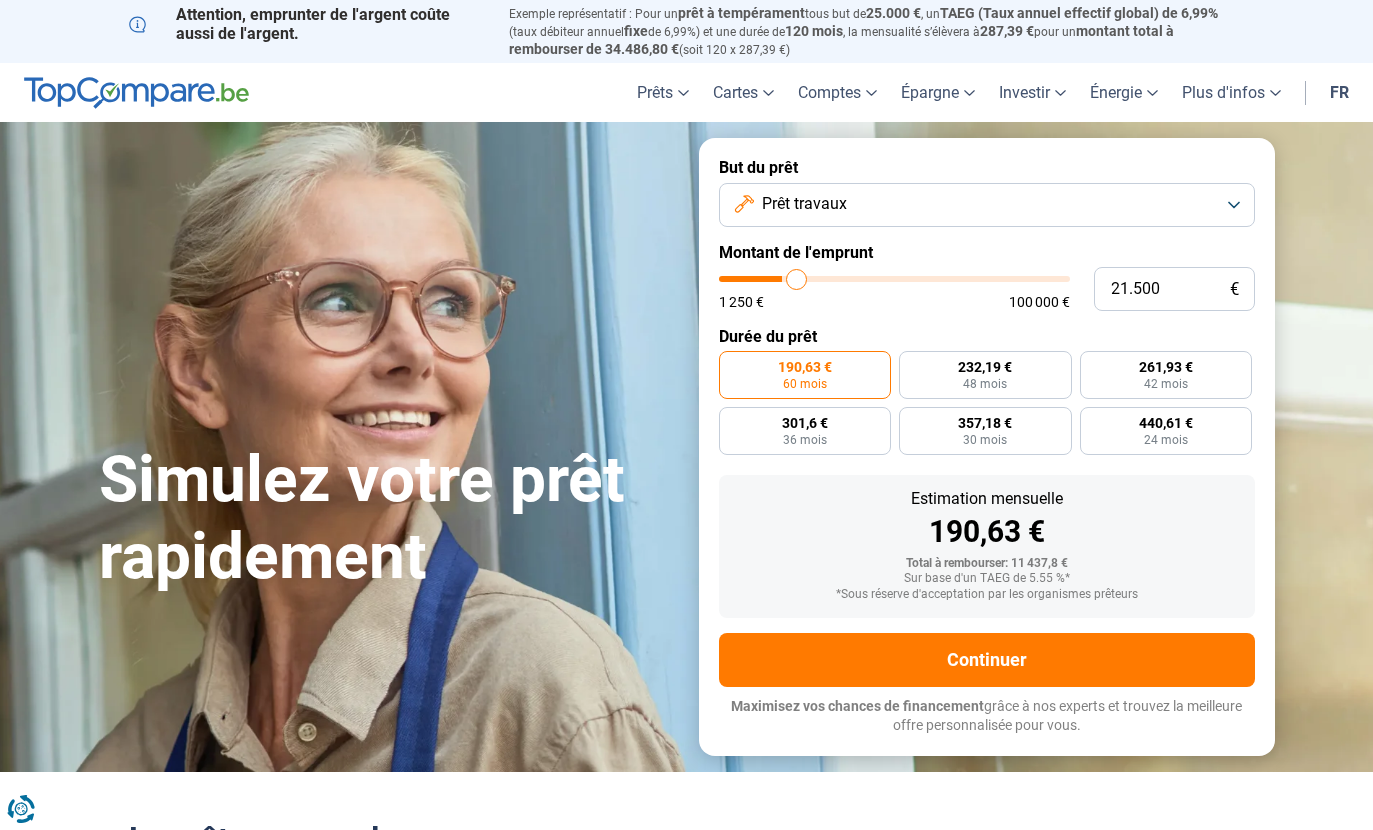 type on "22.750" 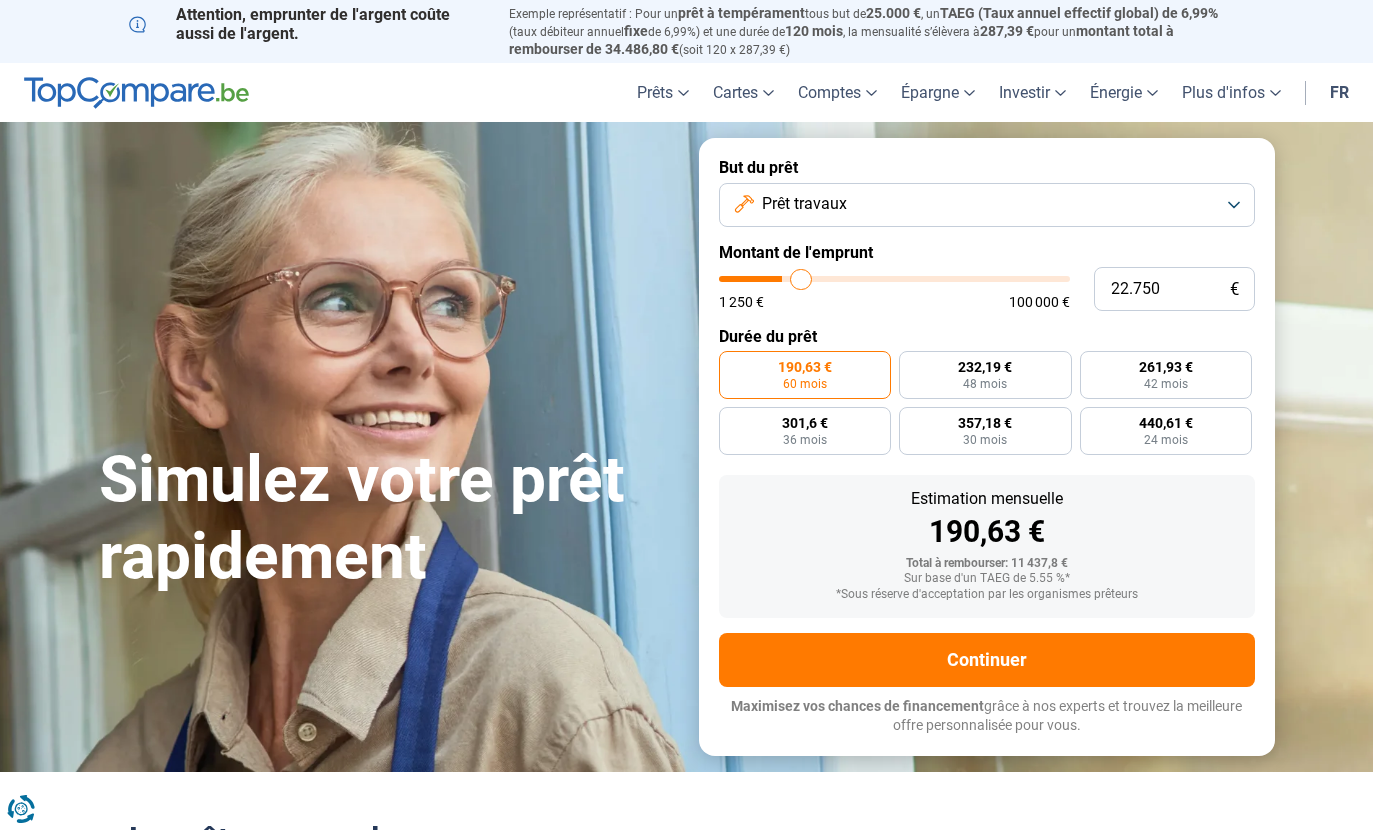 type on "23.750" 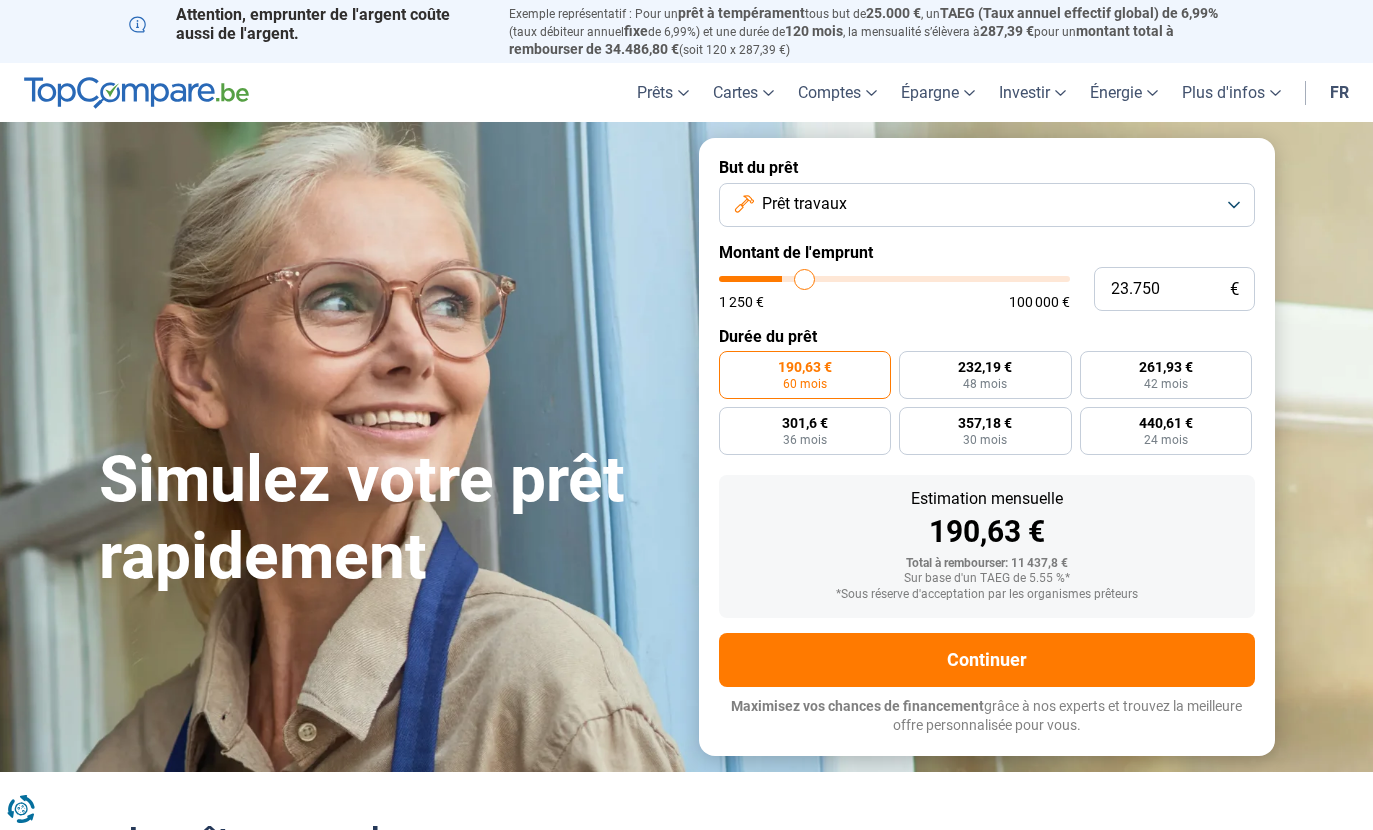 type on "25.000" 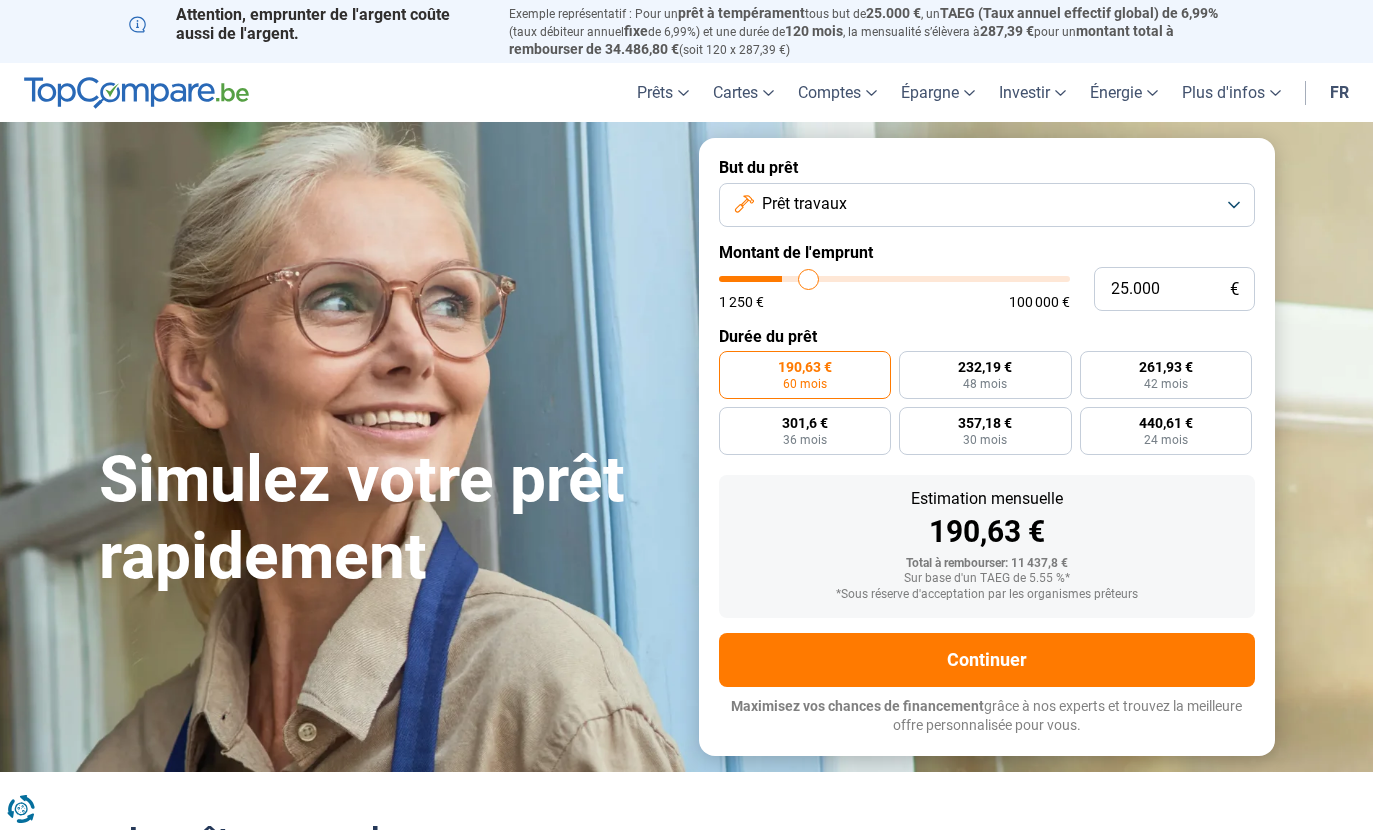 type on "26.500" 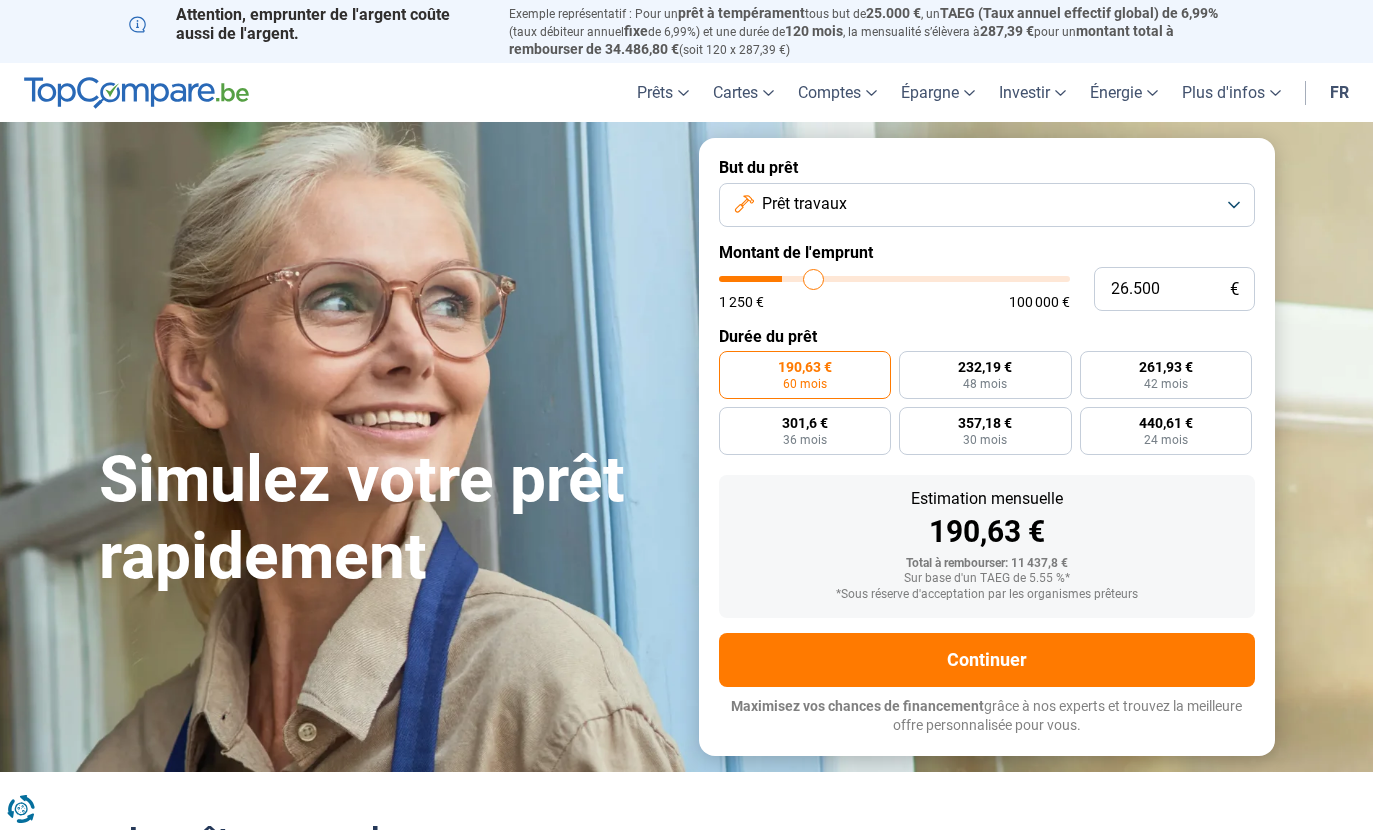 type on "27.750" 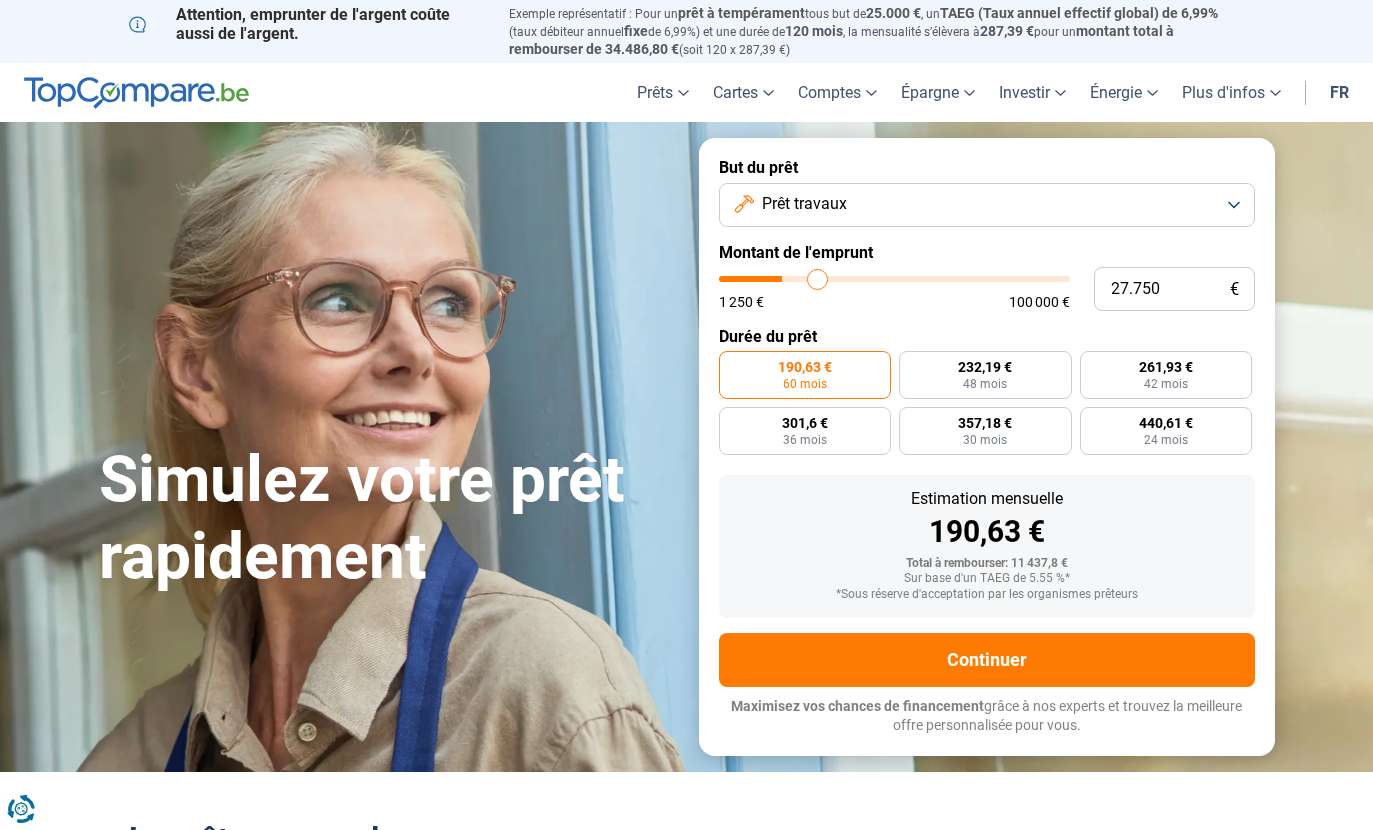 type on "29.000" 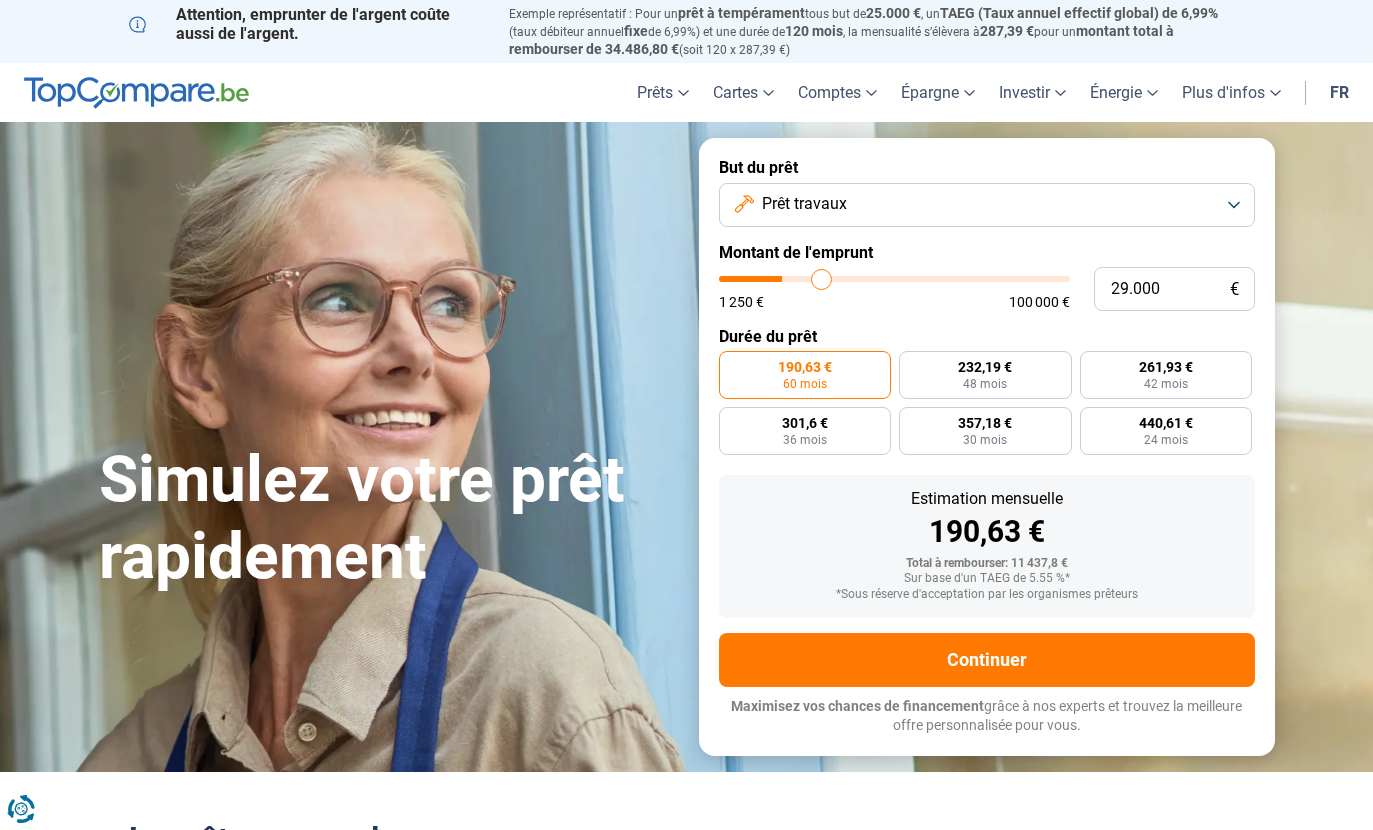 type on "30.500" 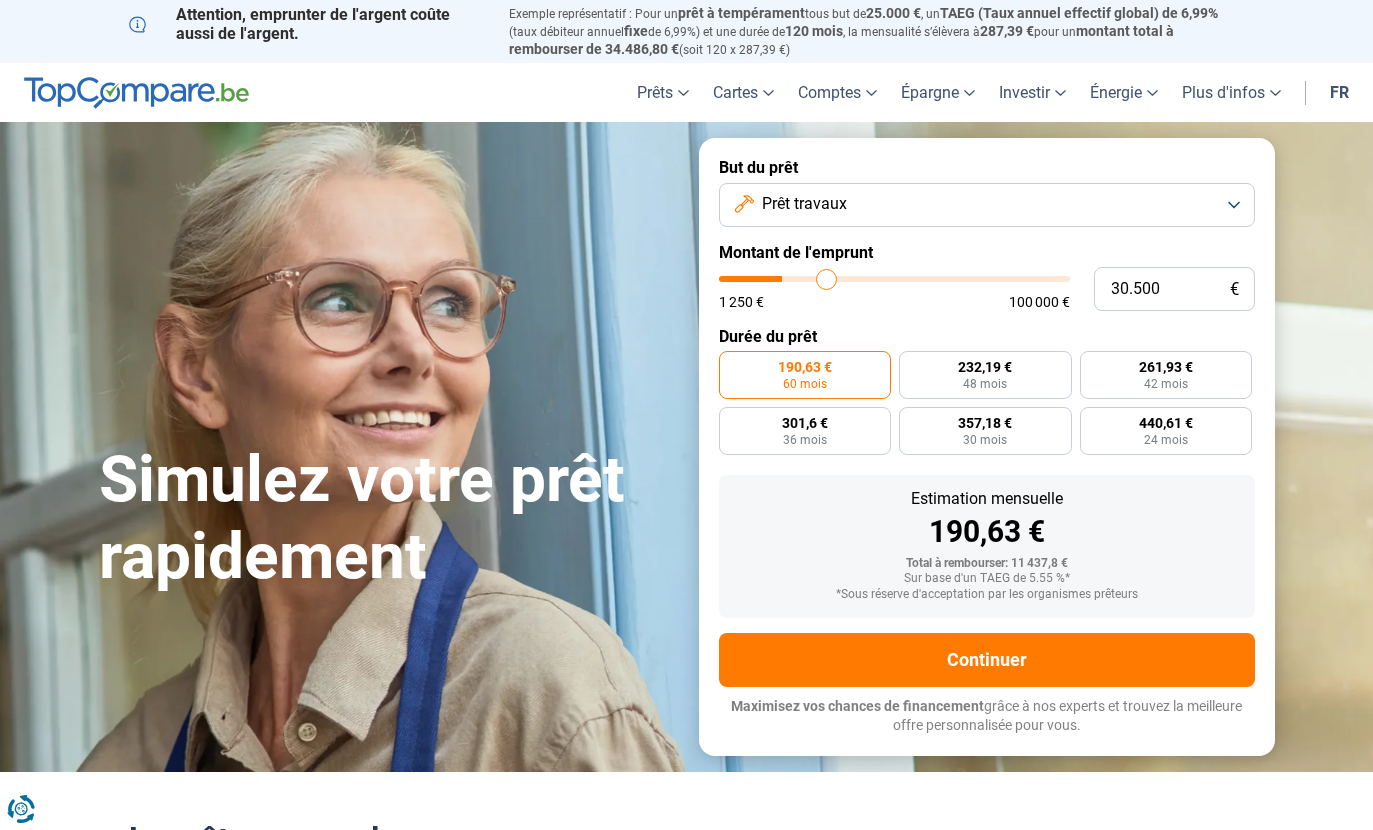 type on "31.750" 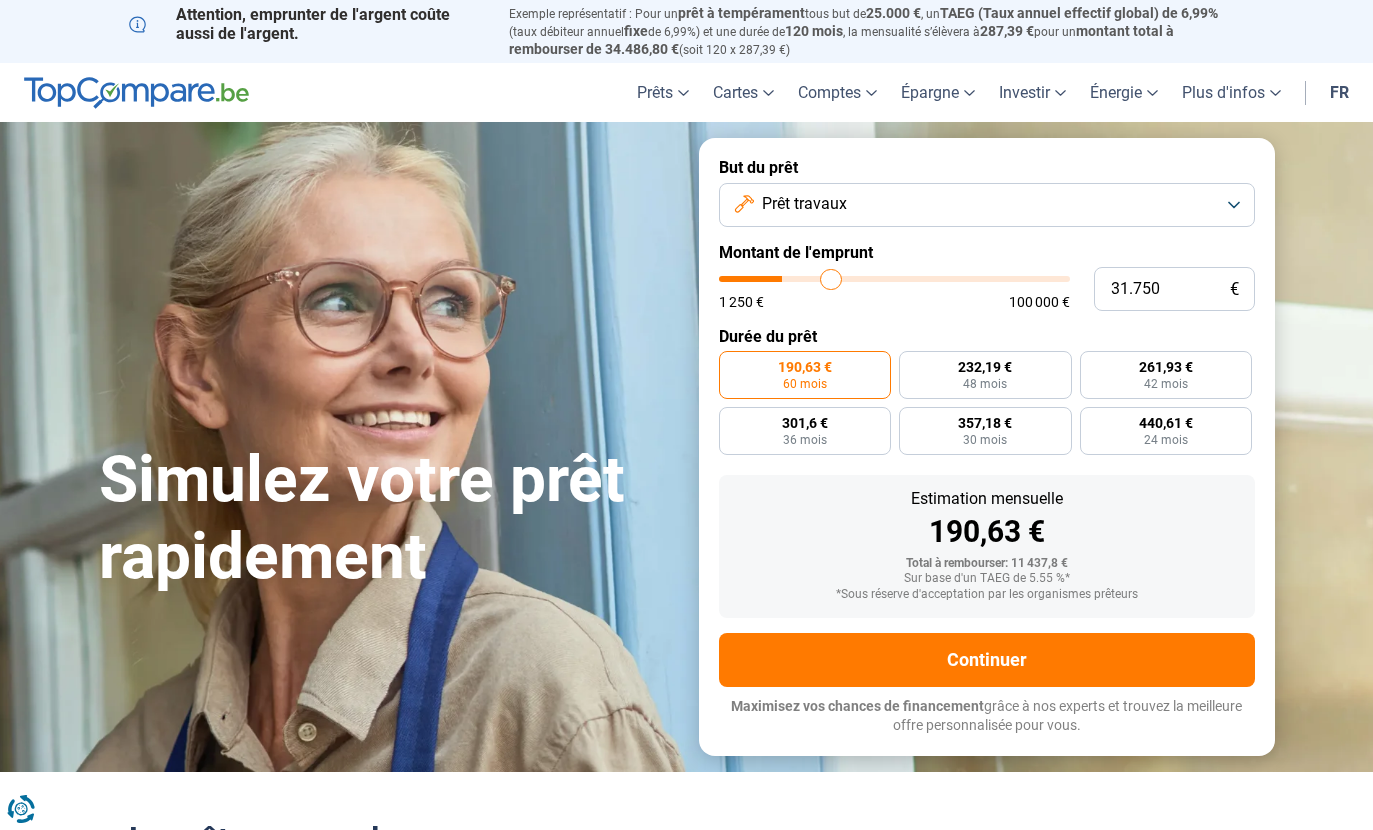 type on "32.750" 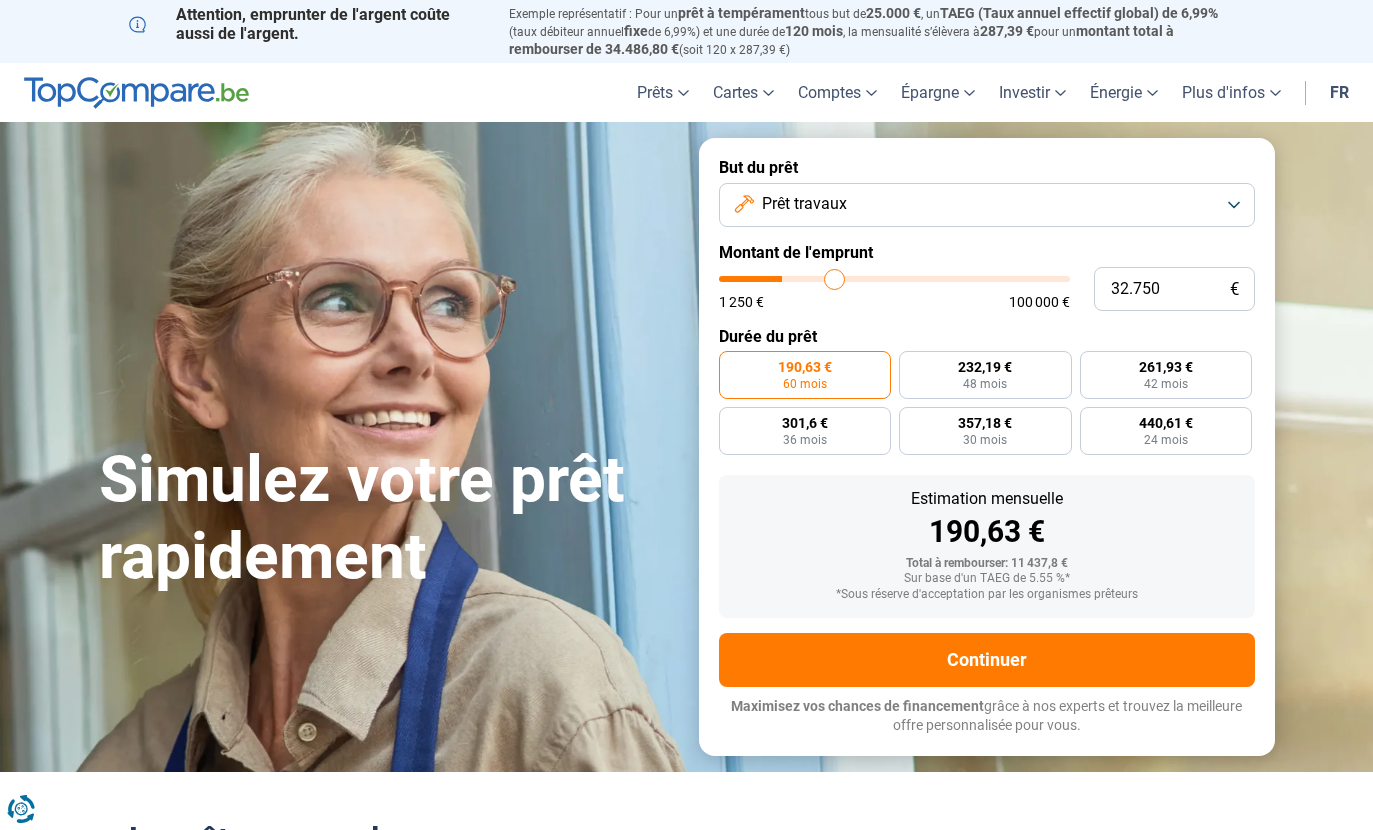 type on "33.750" 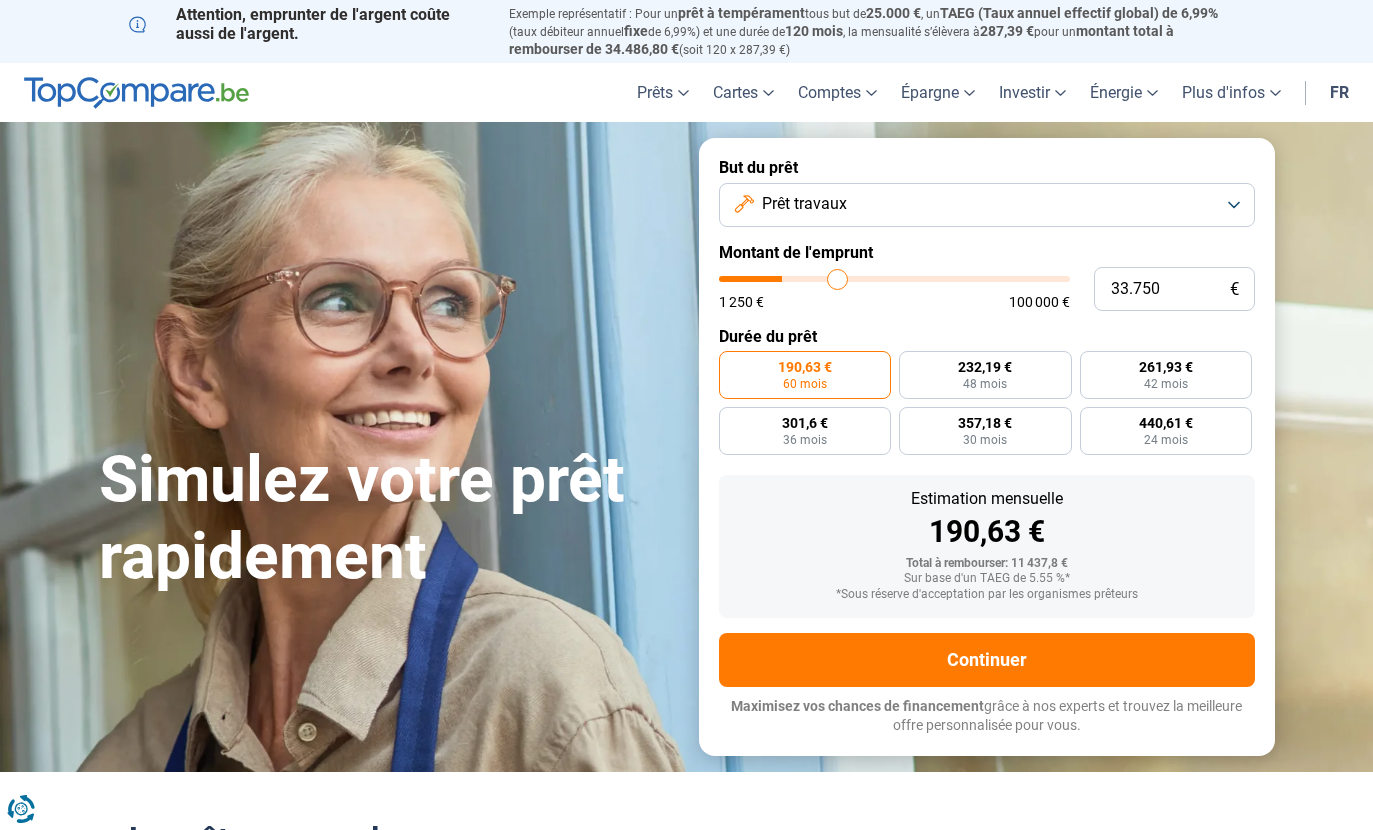 type on "35.000" 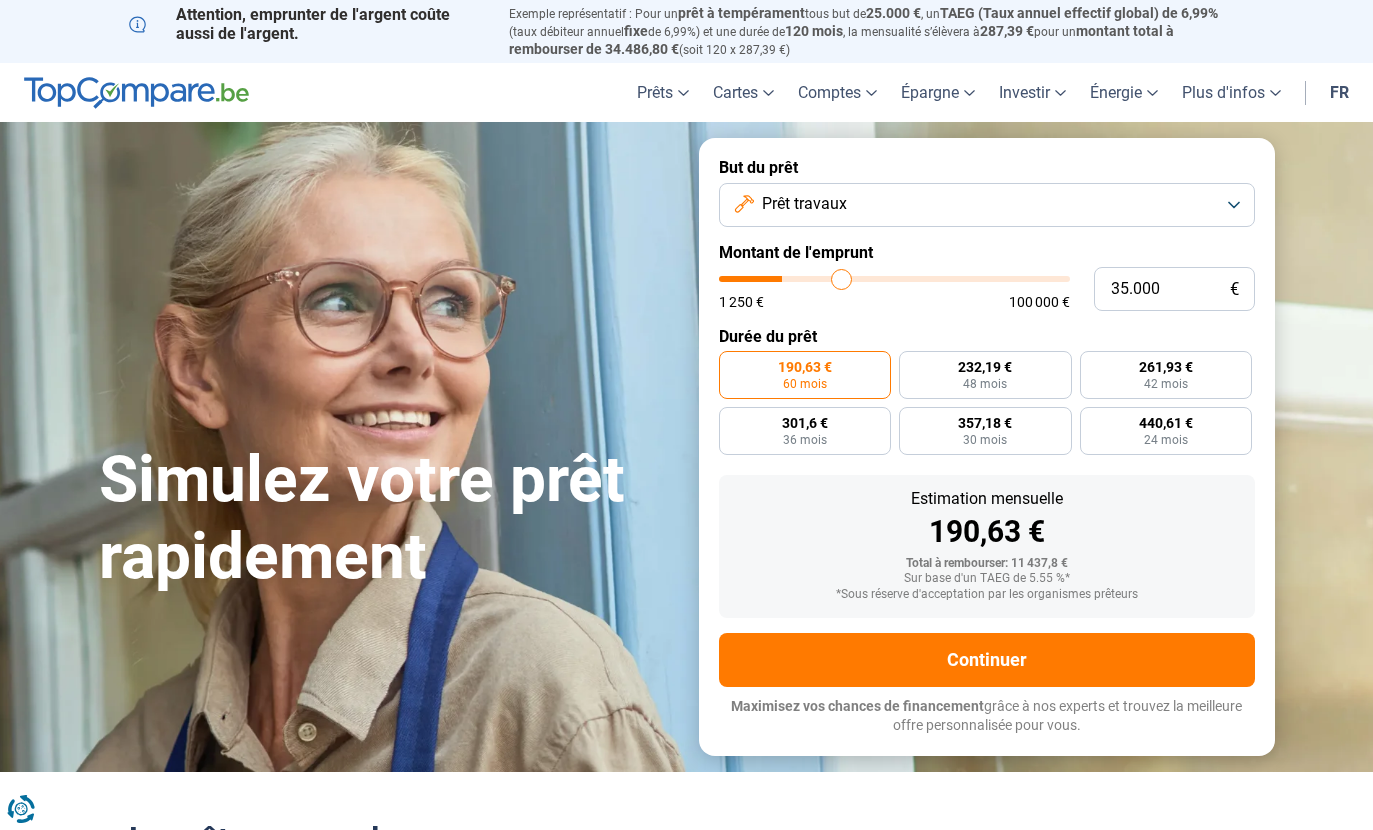 type on "36.250" 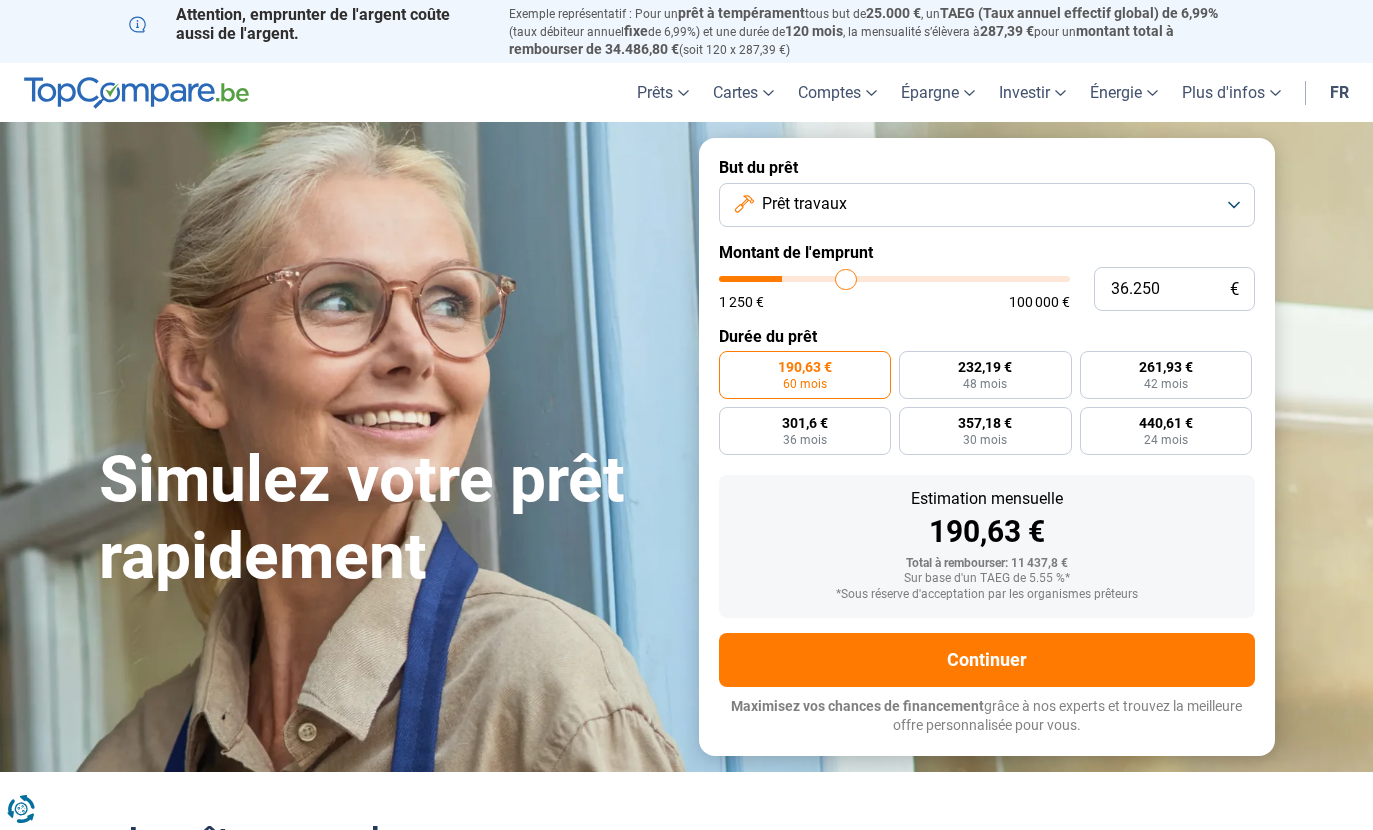 type on "37.000" 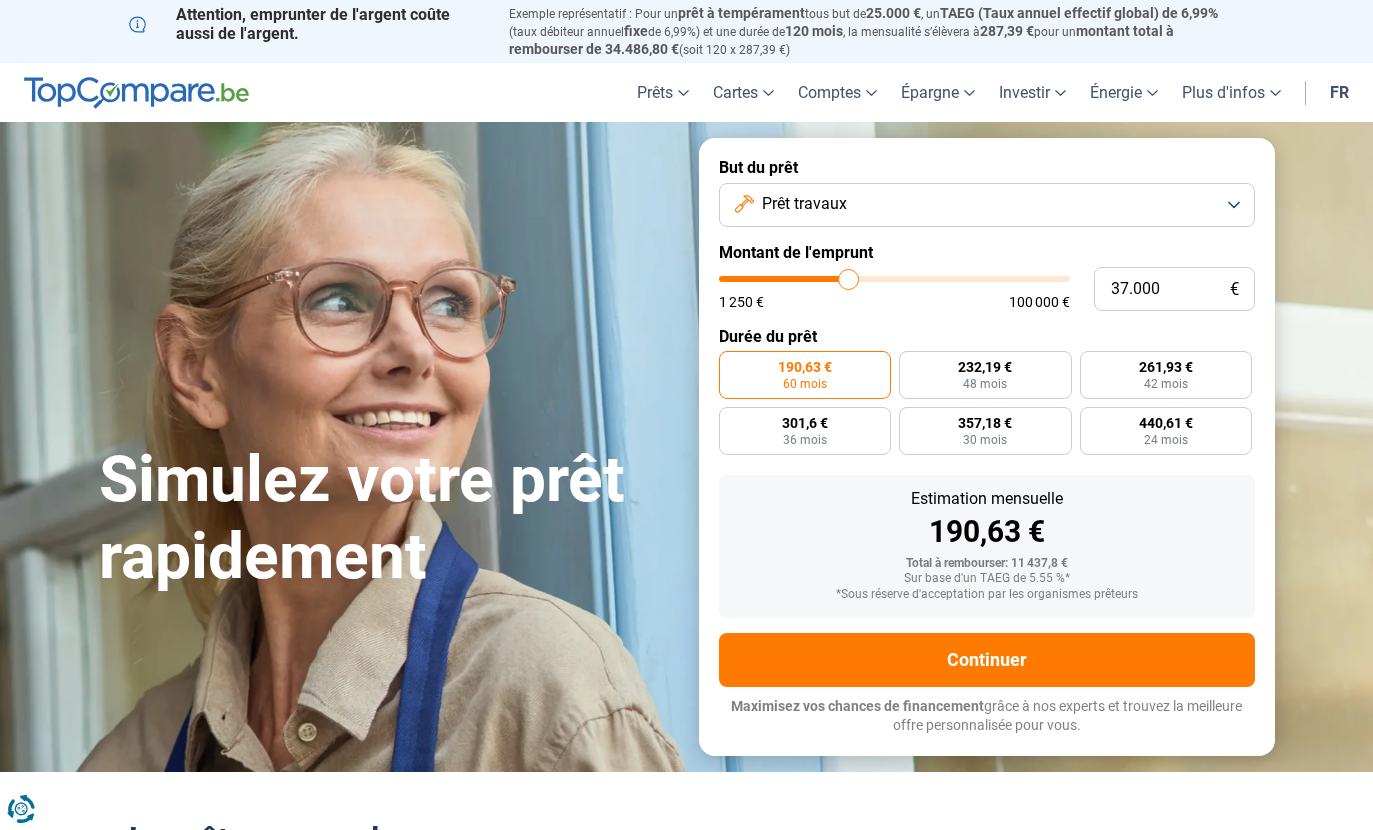 type on "38.000" 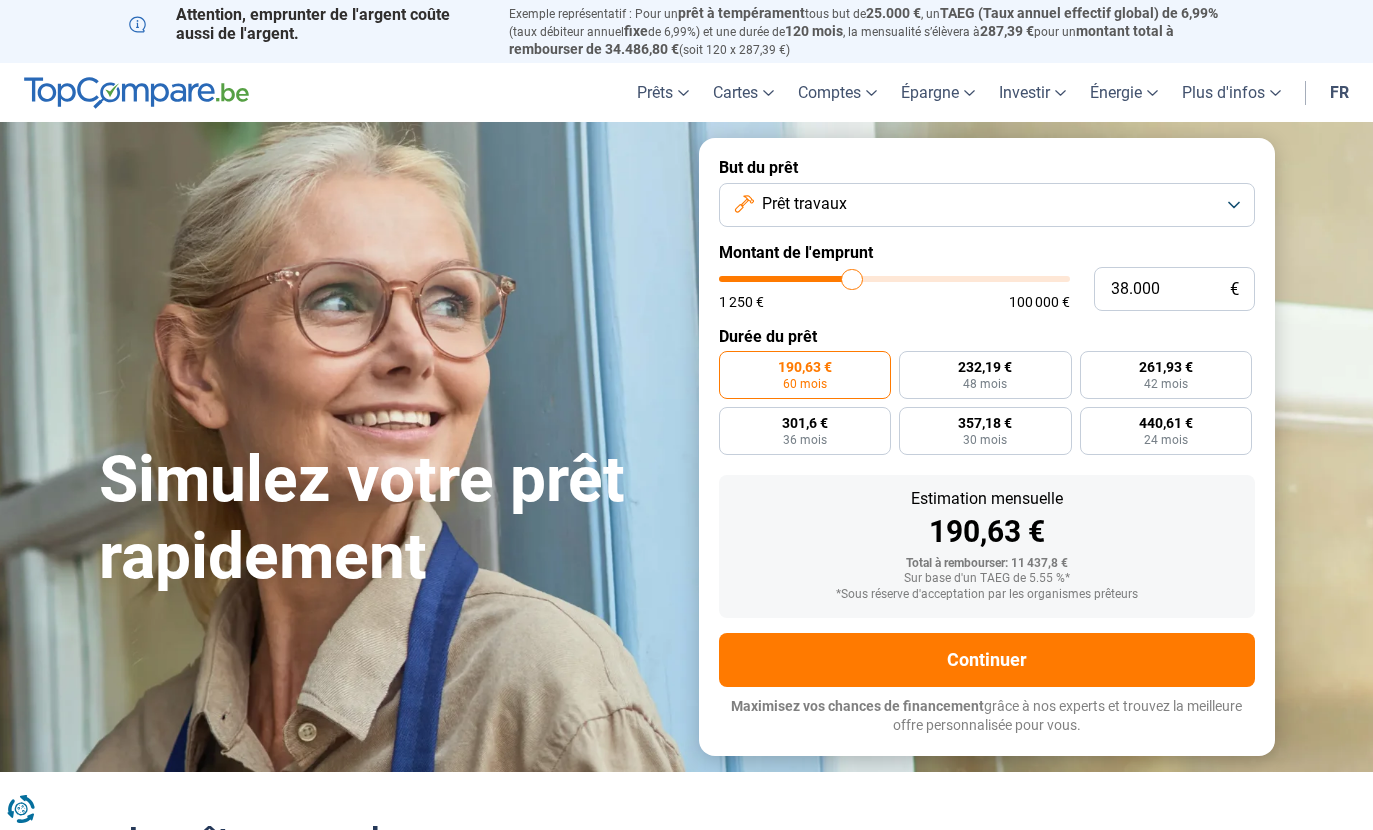 type on "38.750" 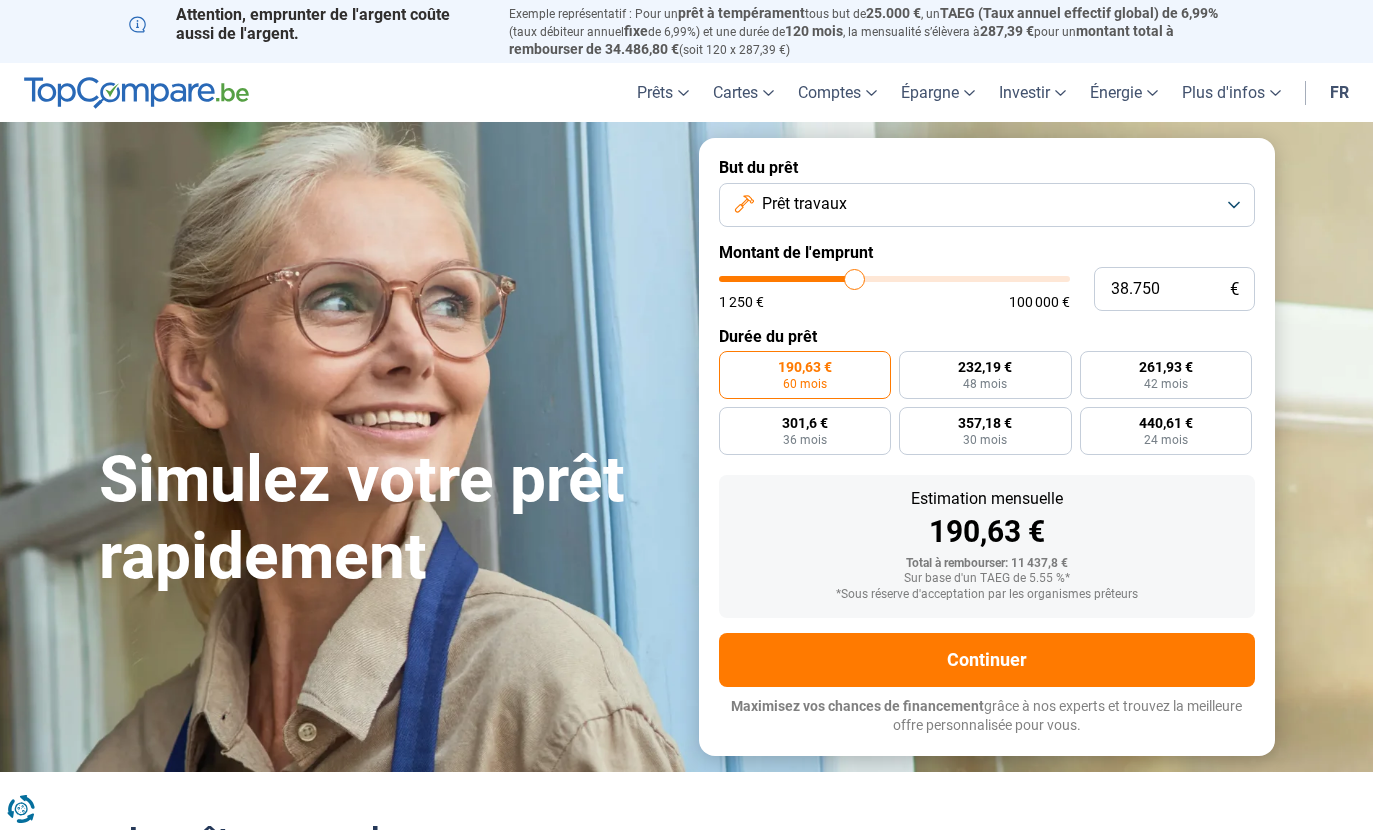 type on "39.500" 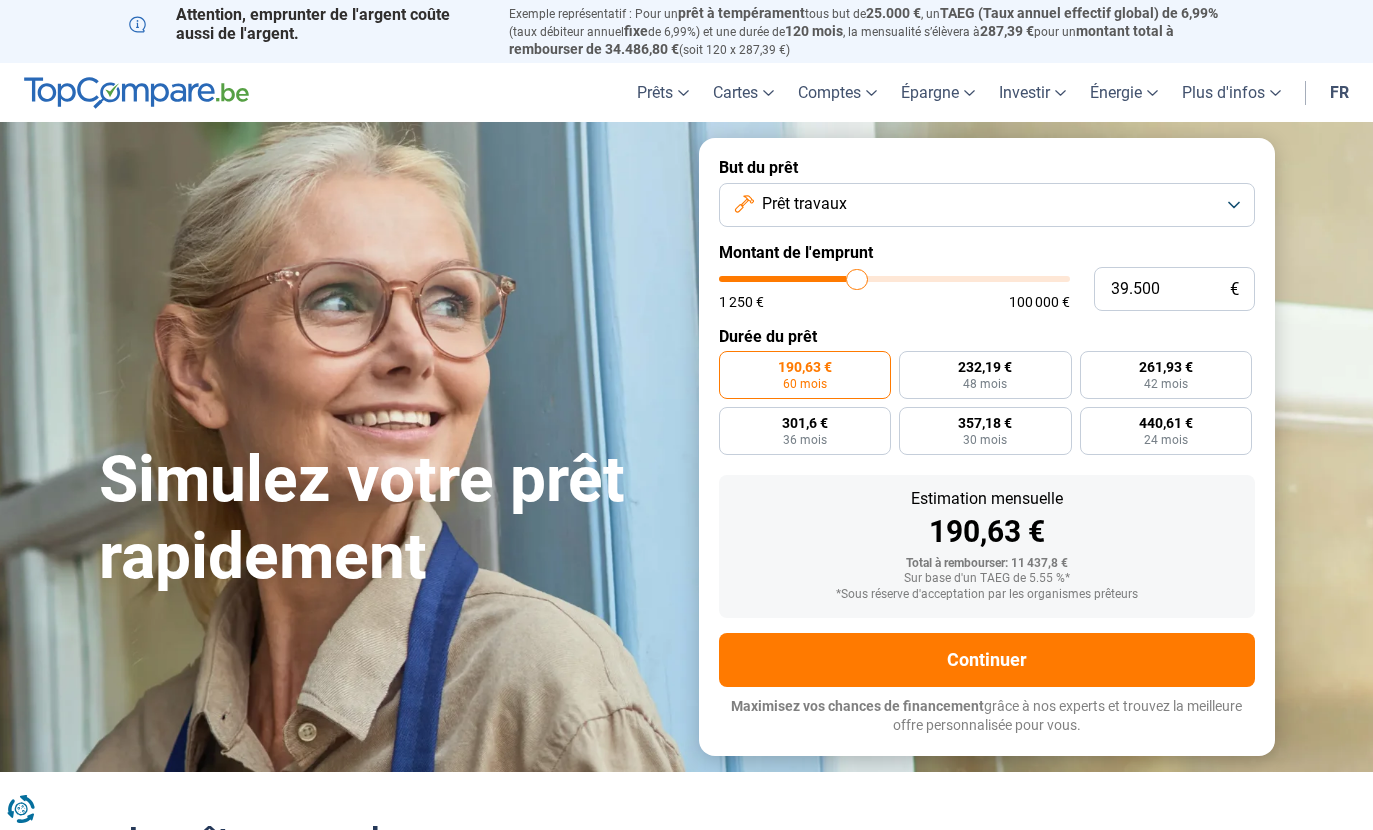 type on "40.250" 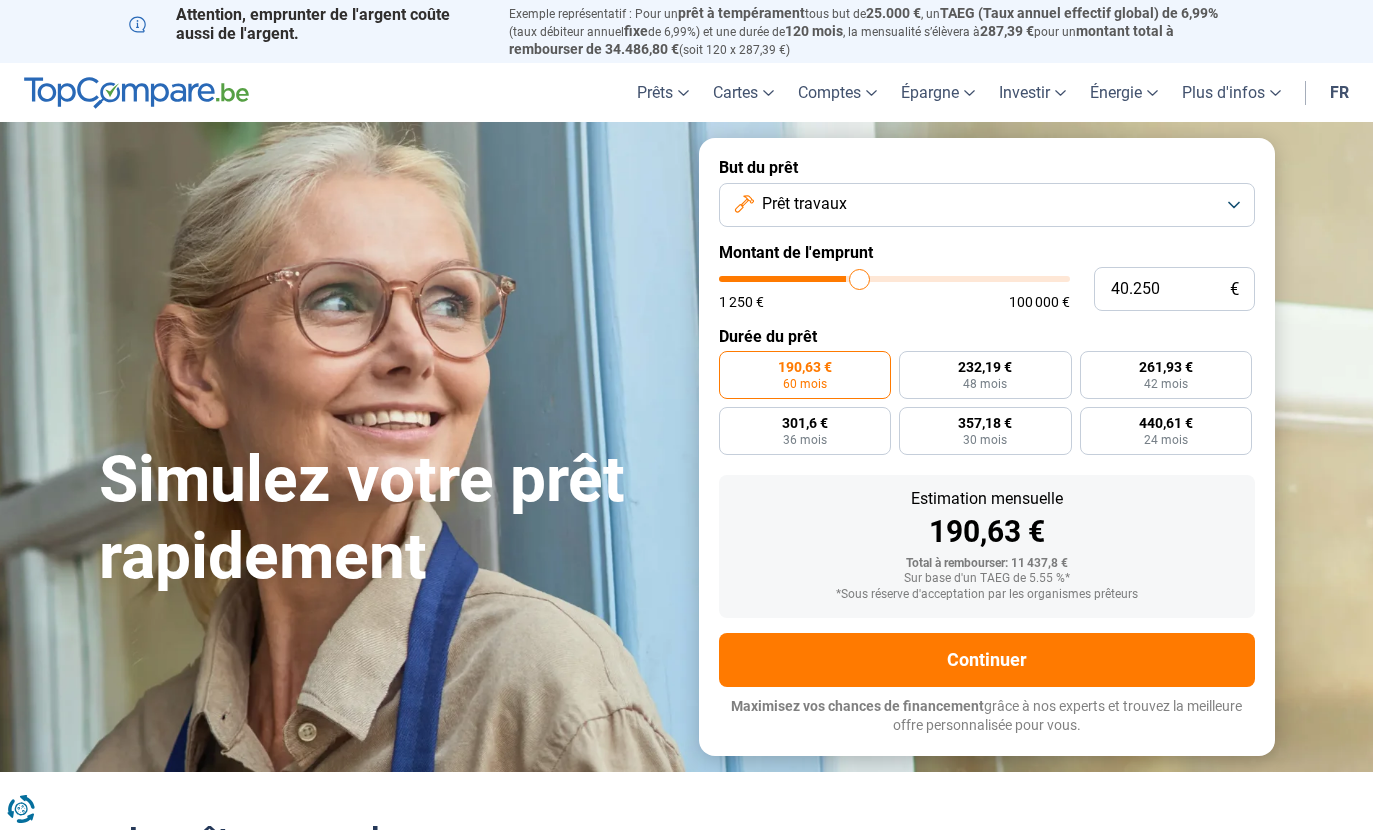type on "40.750" 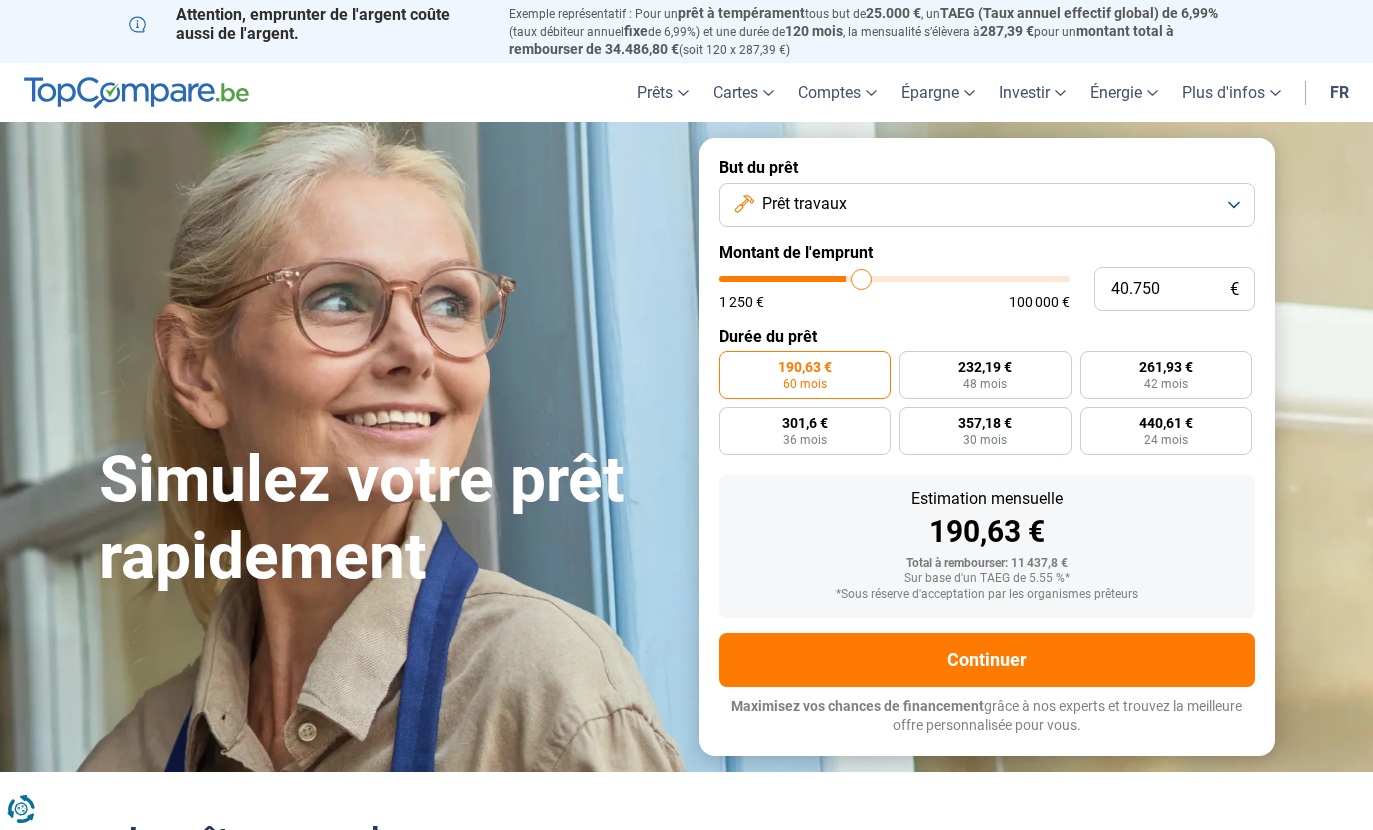 type on "41.250" 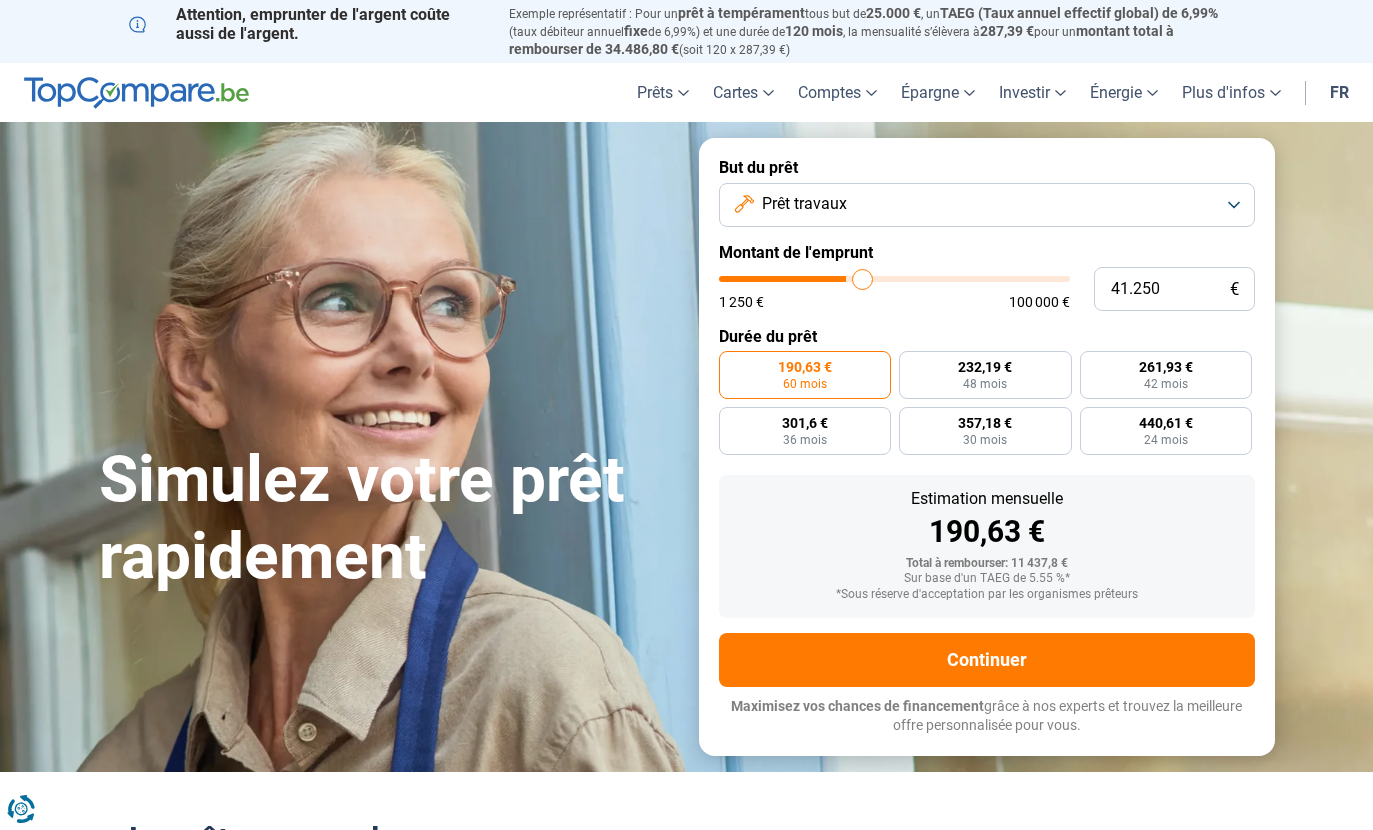 type on "41.500" 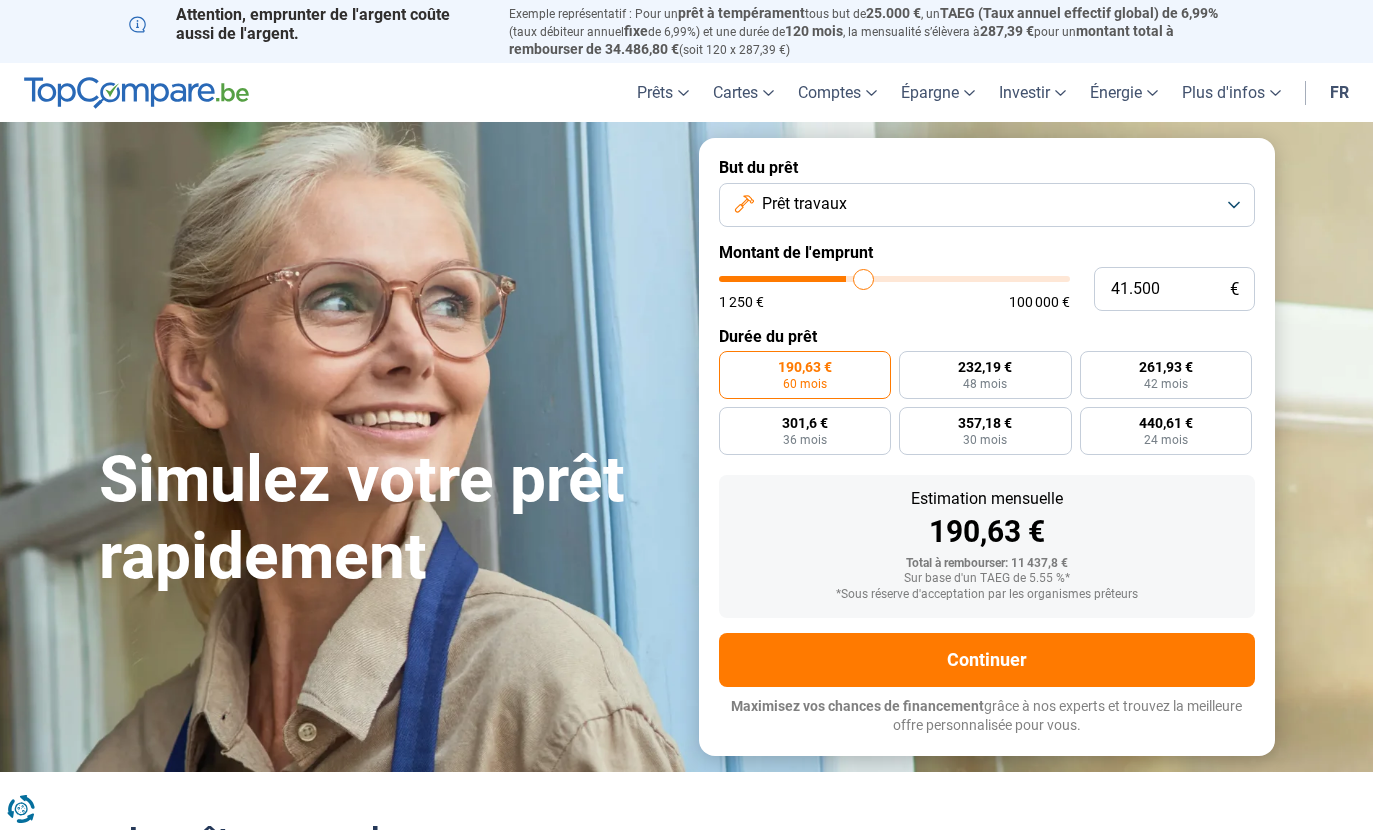 type on "42.000" 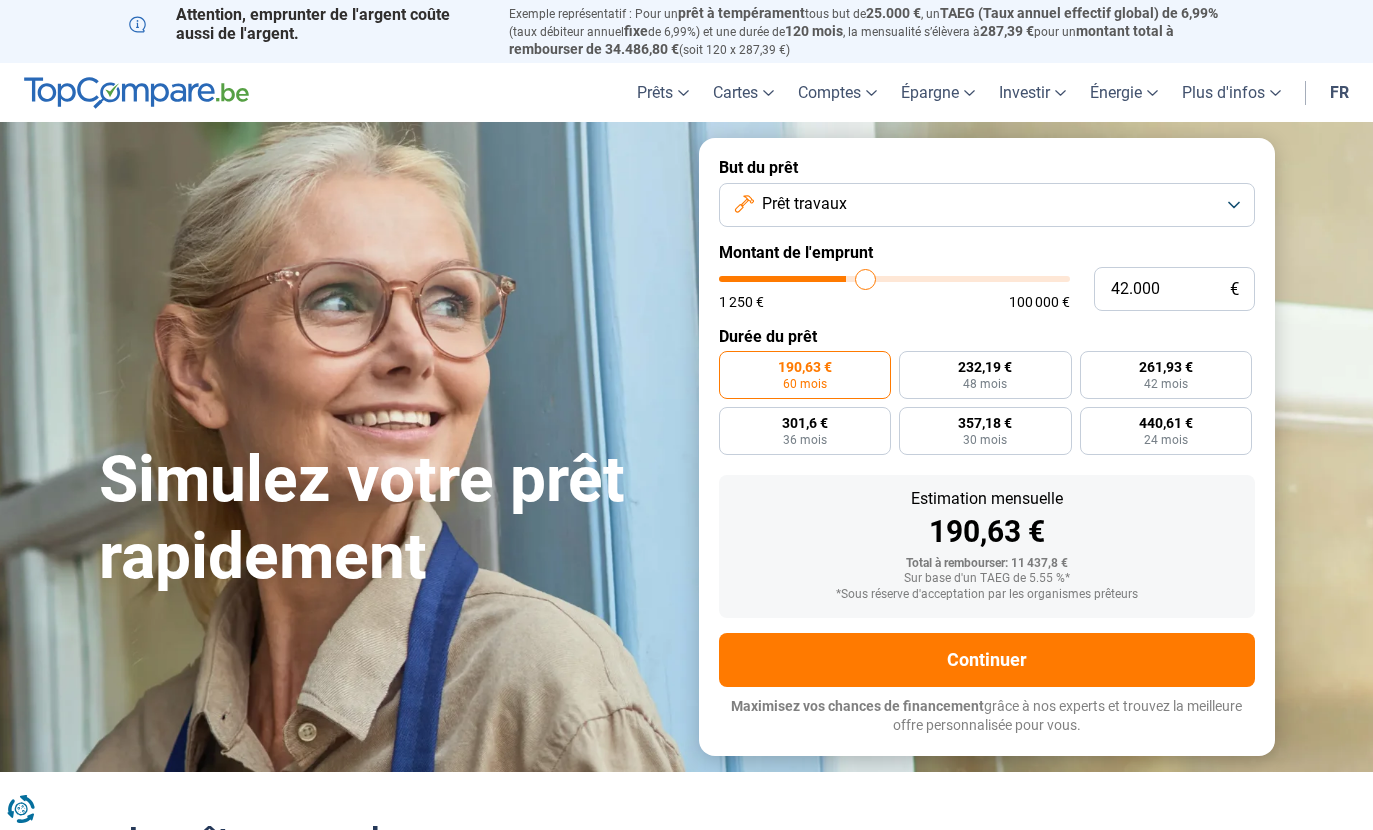type on "42.250" 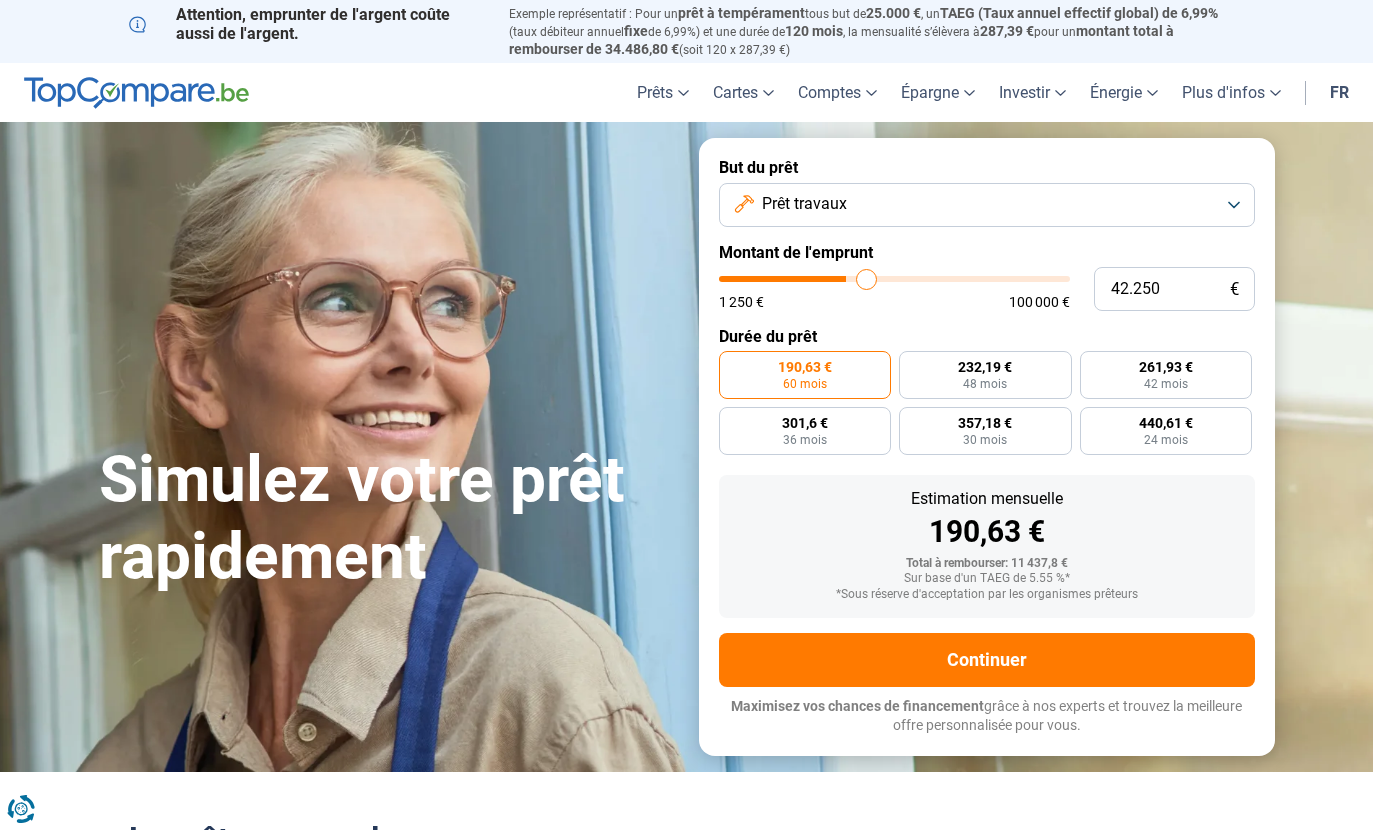 type on "42.500" 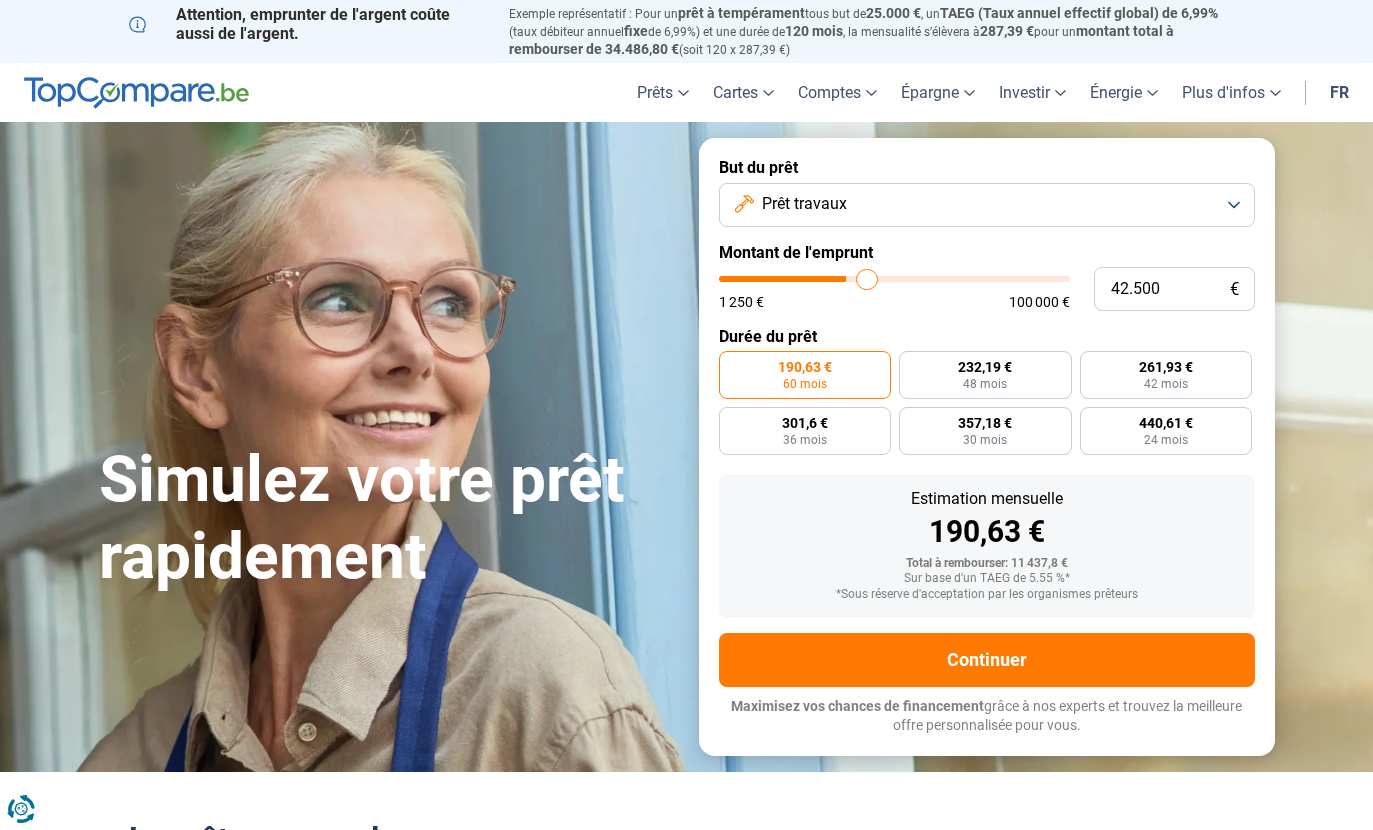type on "42.750" 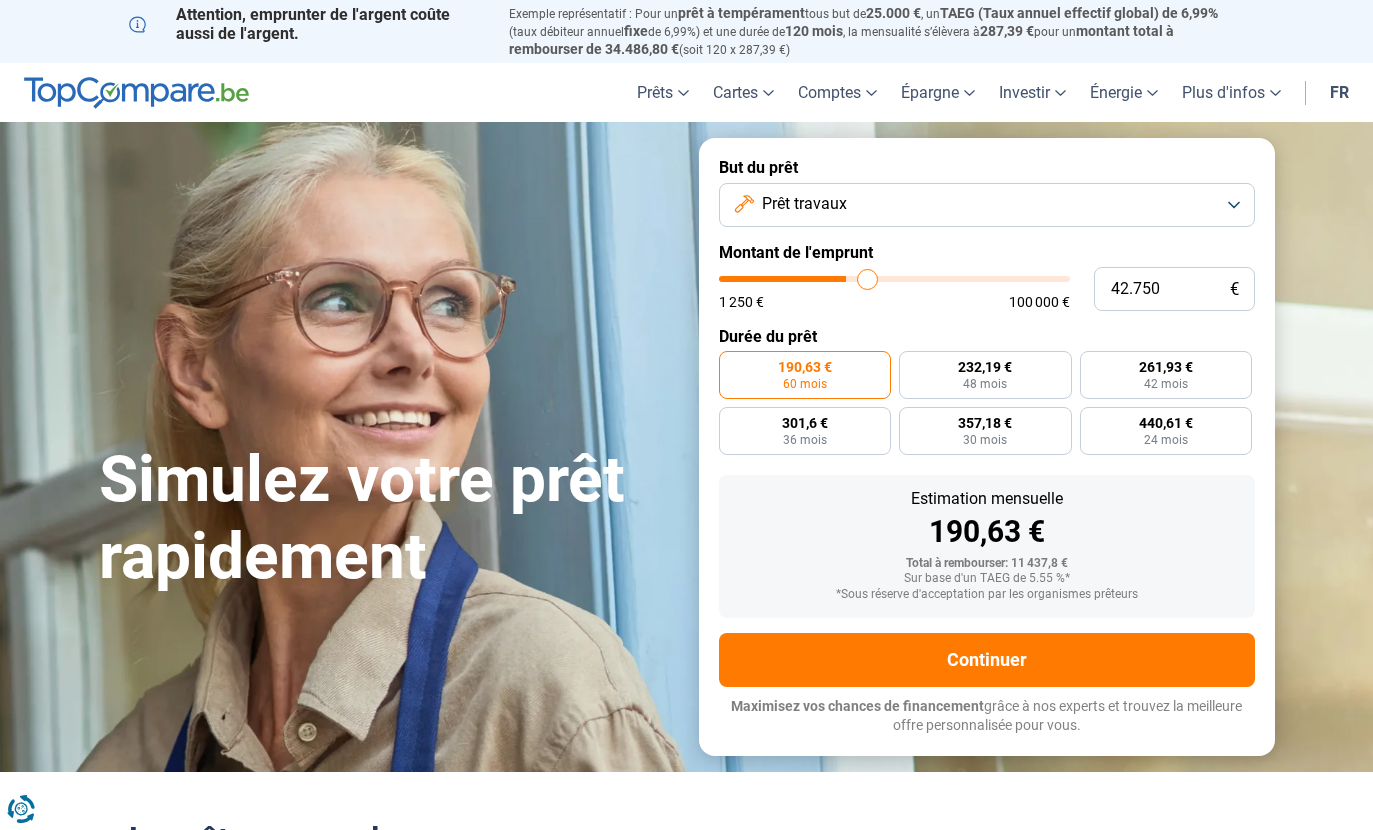 type on "43.000" 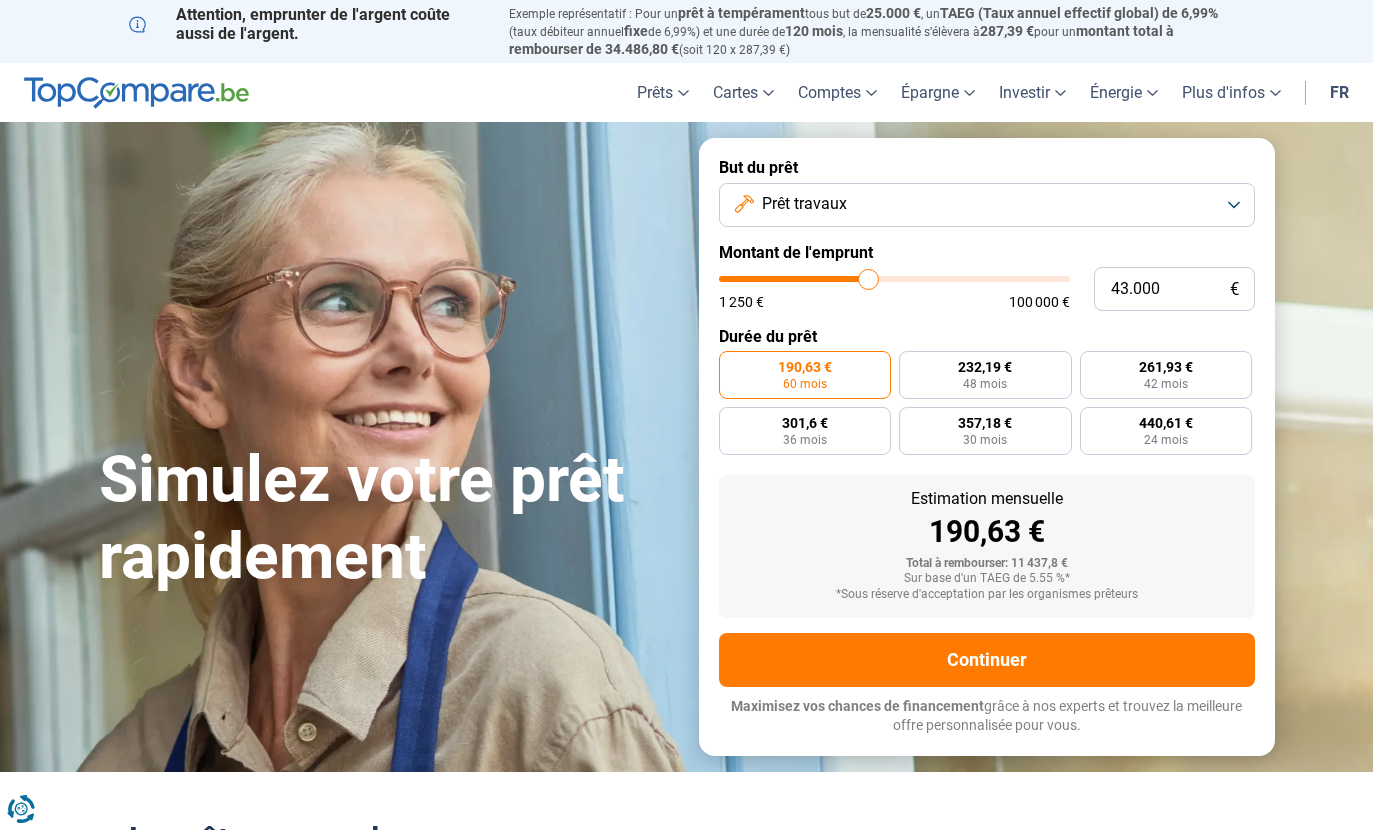 type on "43.500" 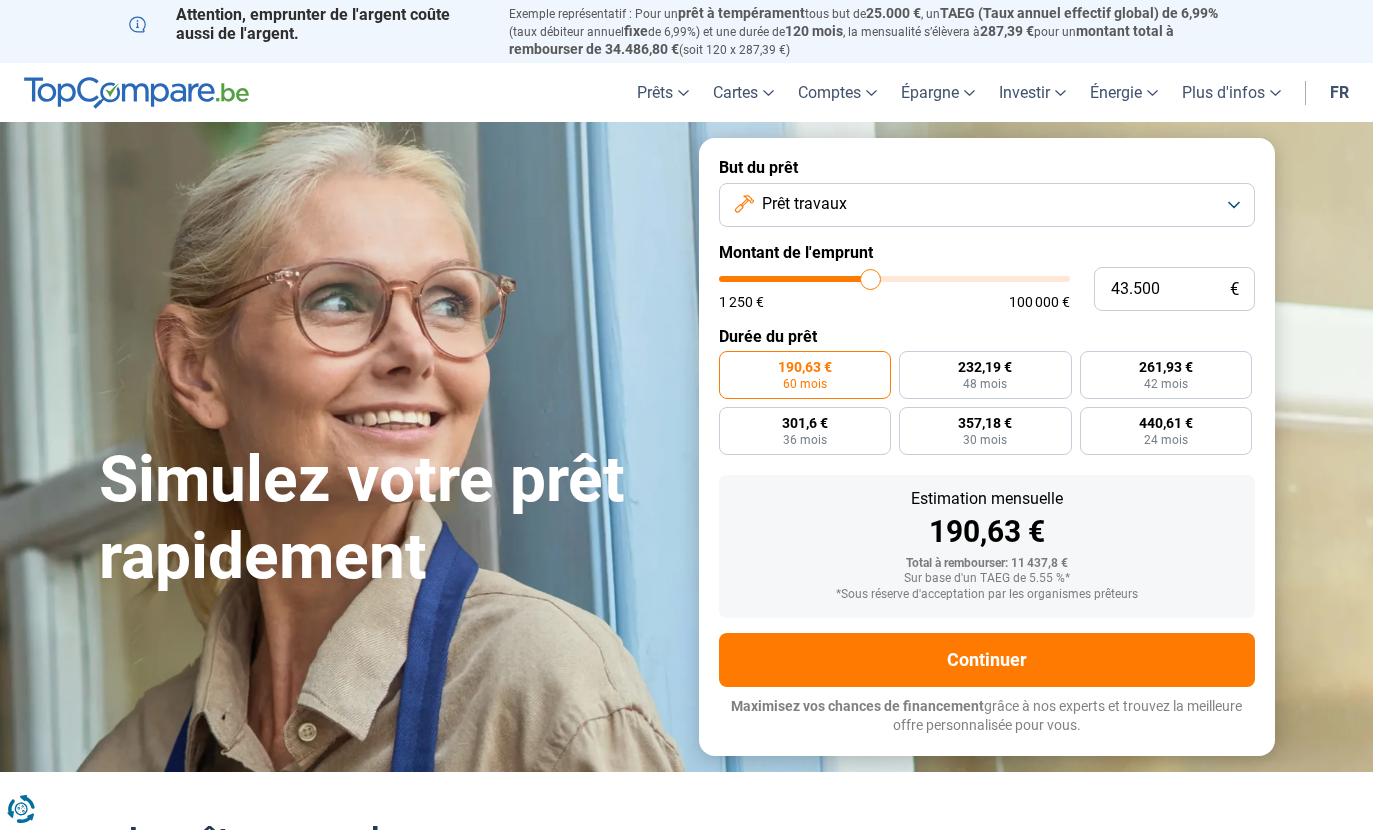 type on "43.750" 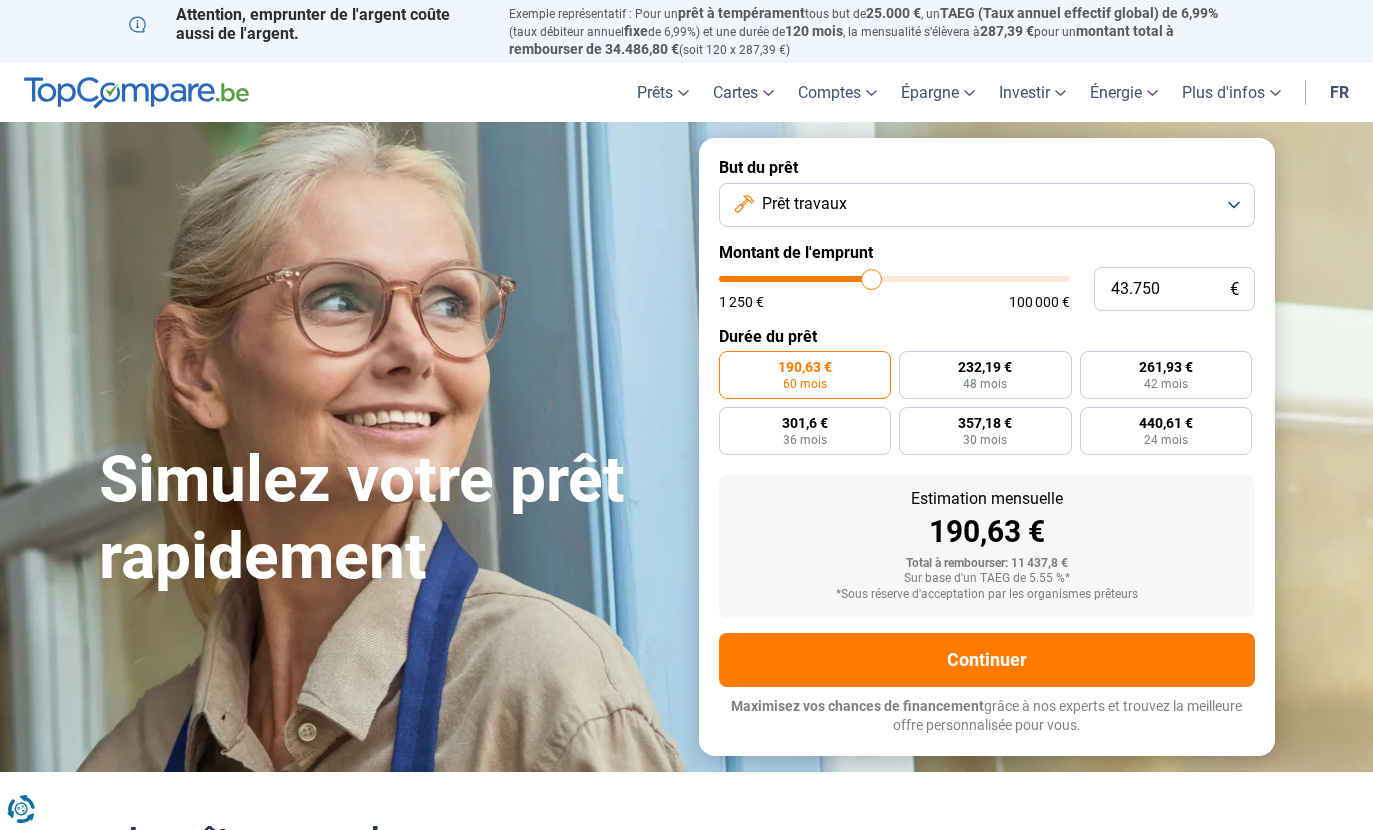 type on "44.000" 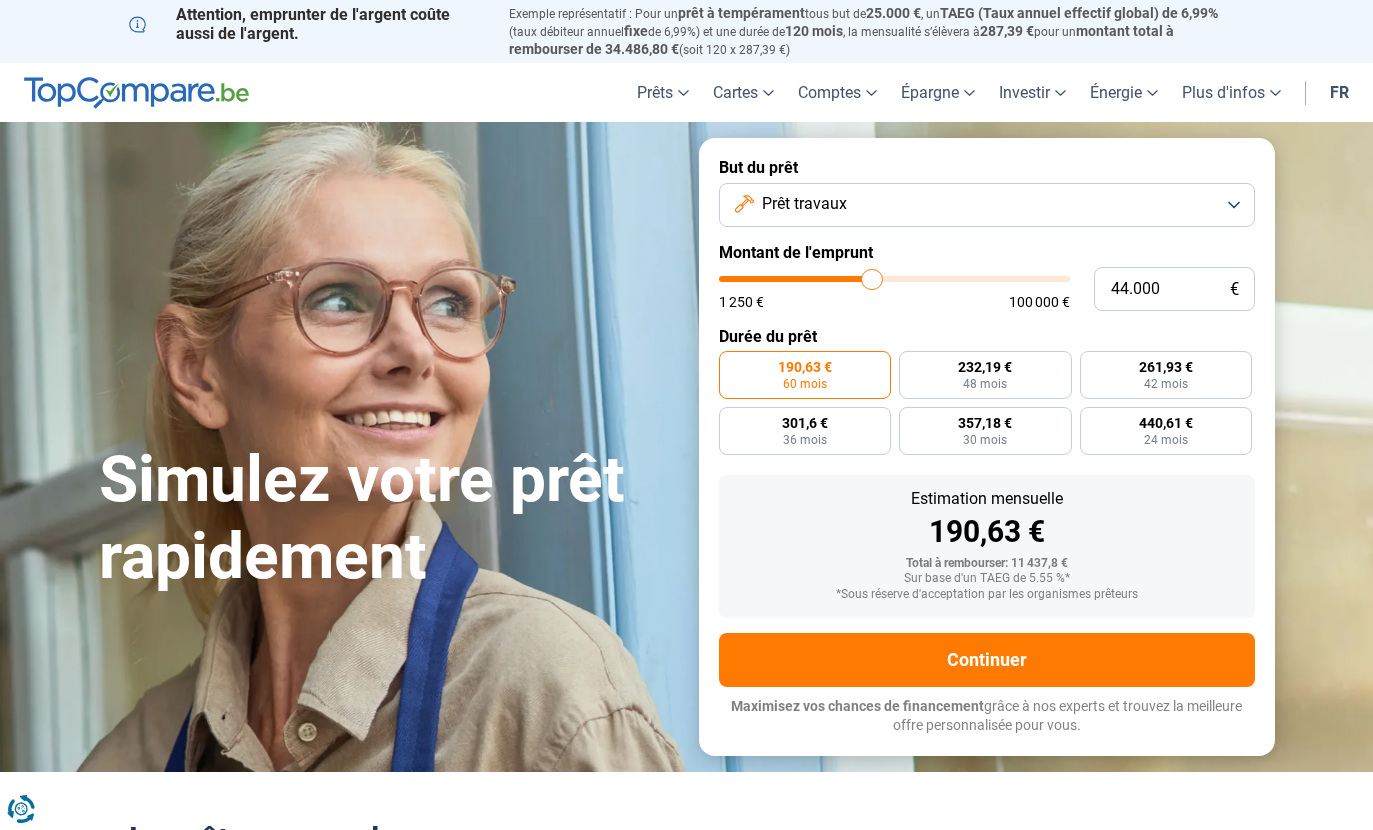 type on "44.250" 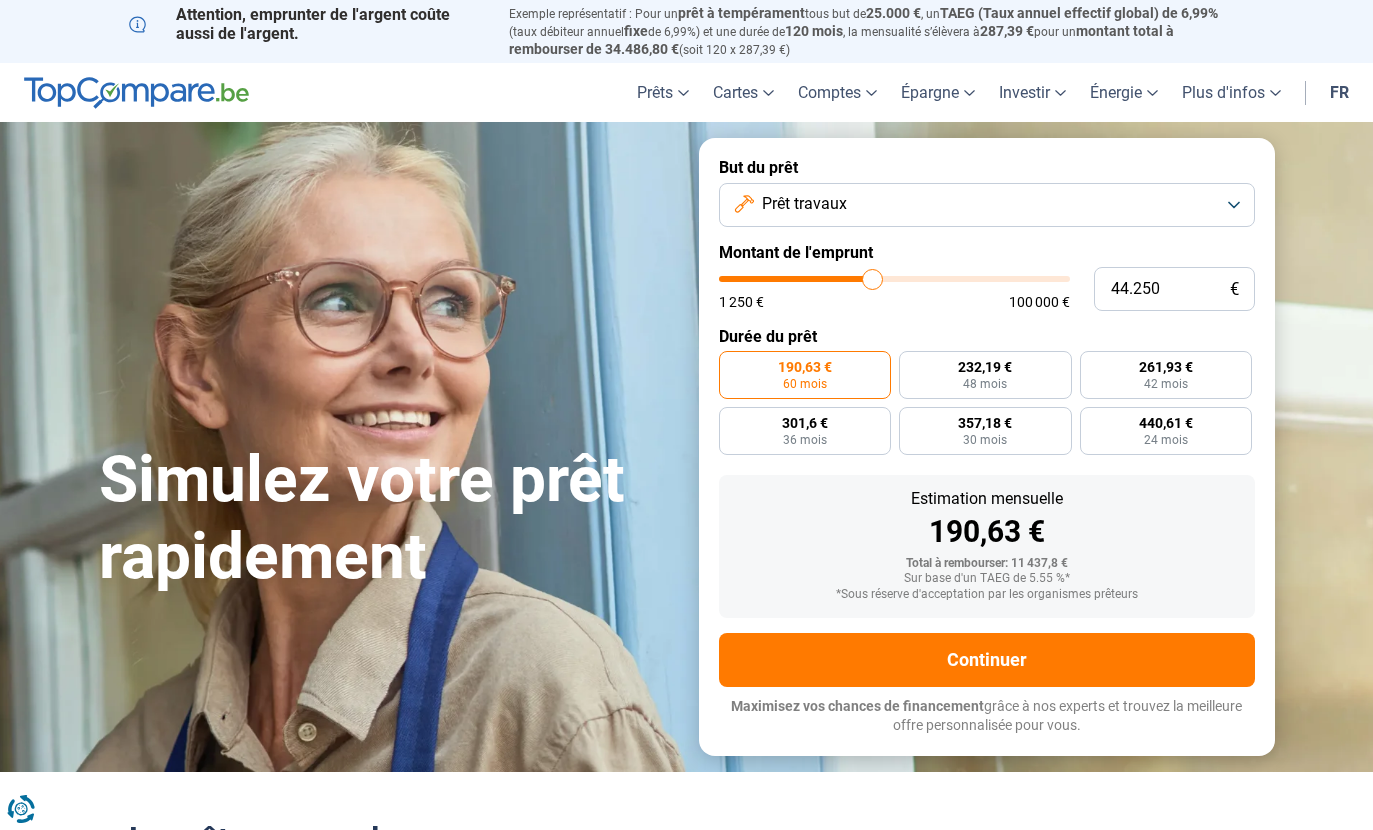 type on "44.500" 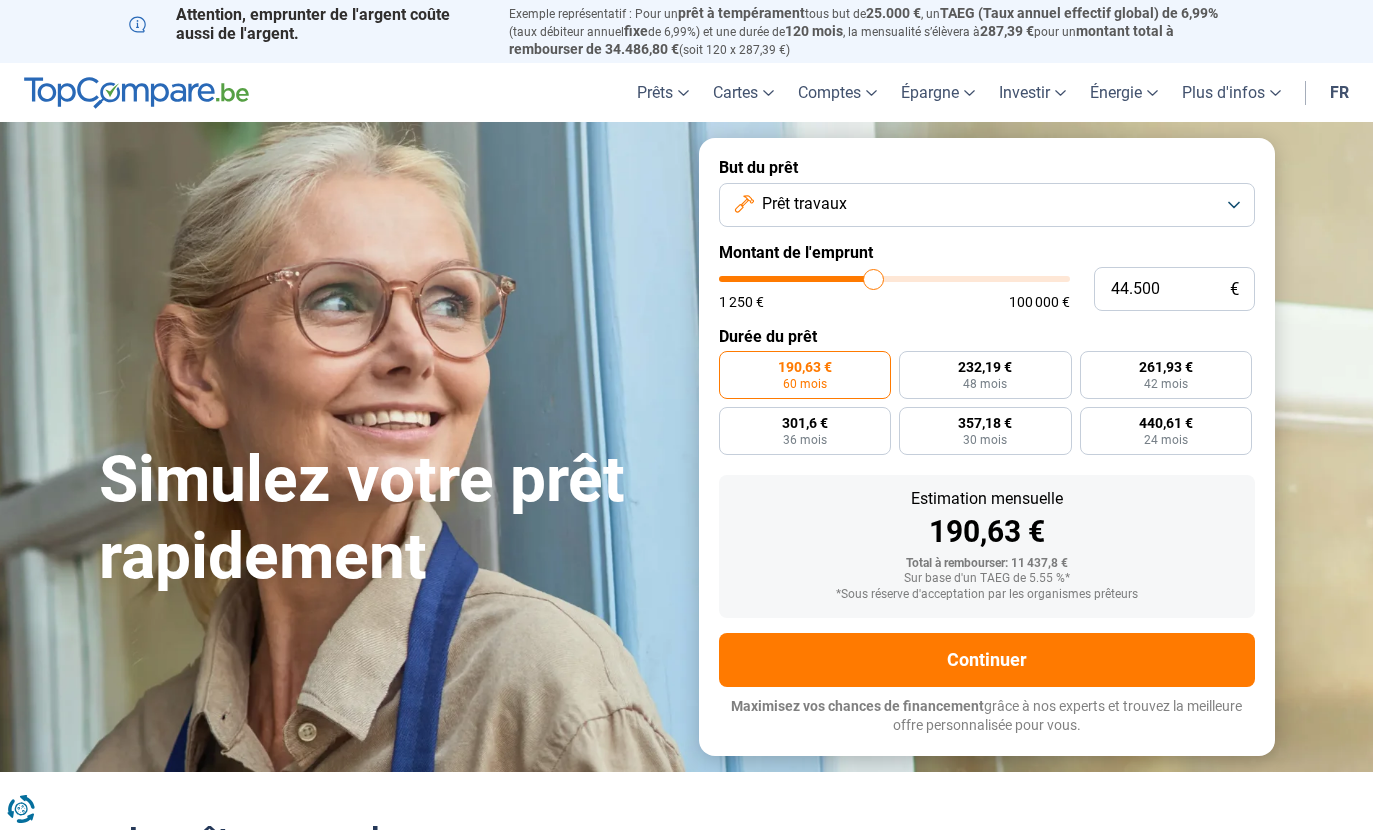 type on "45.000" 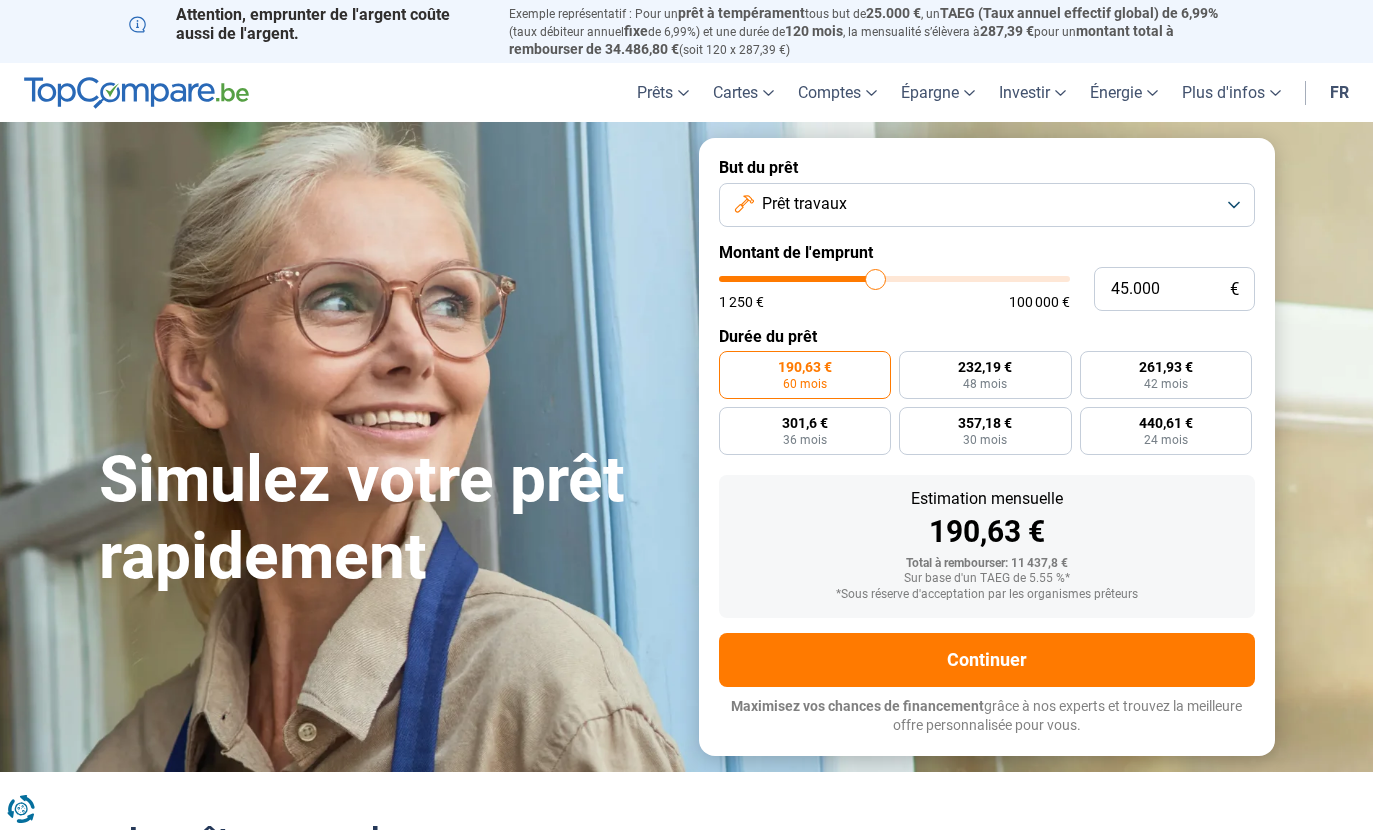 type on "45.250" 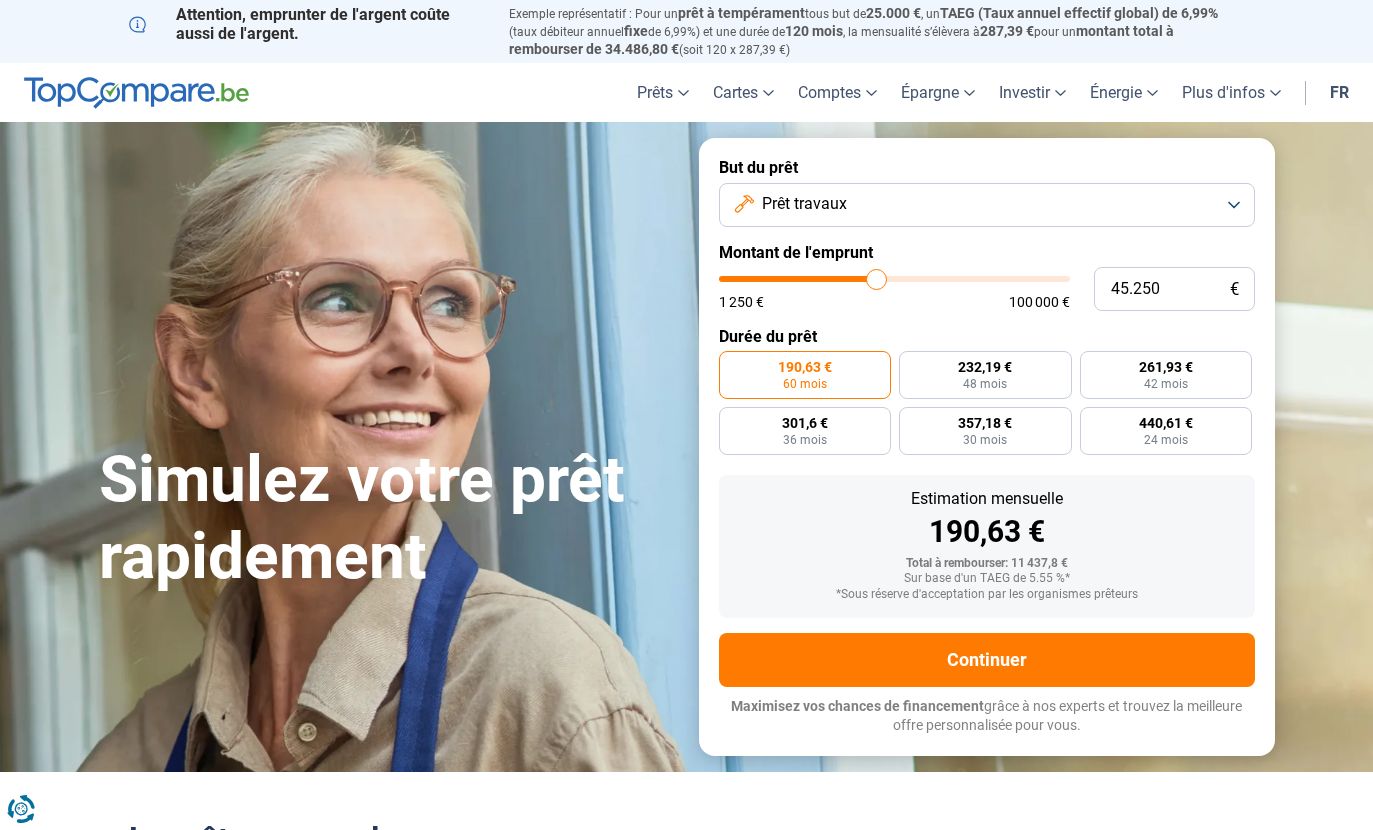 type on "45.500" 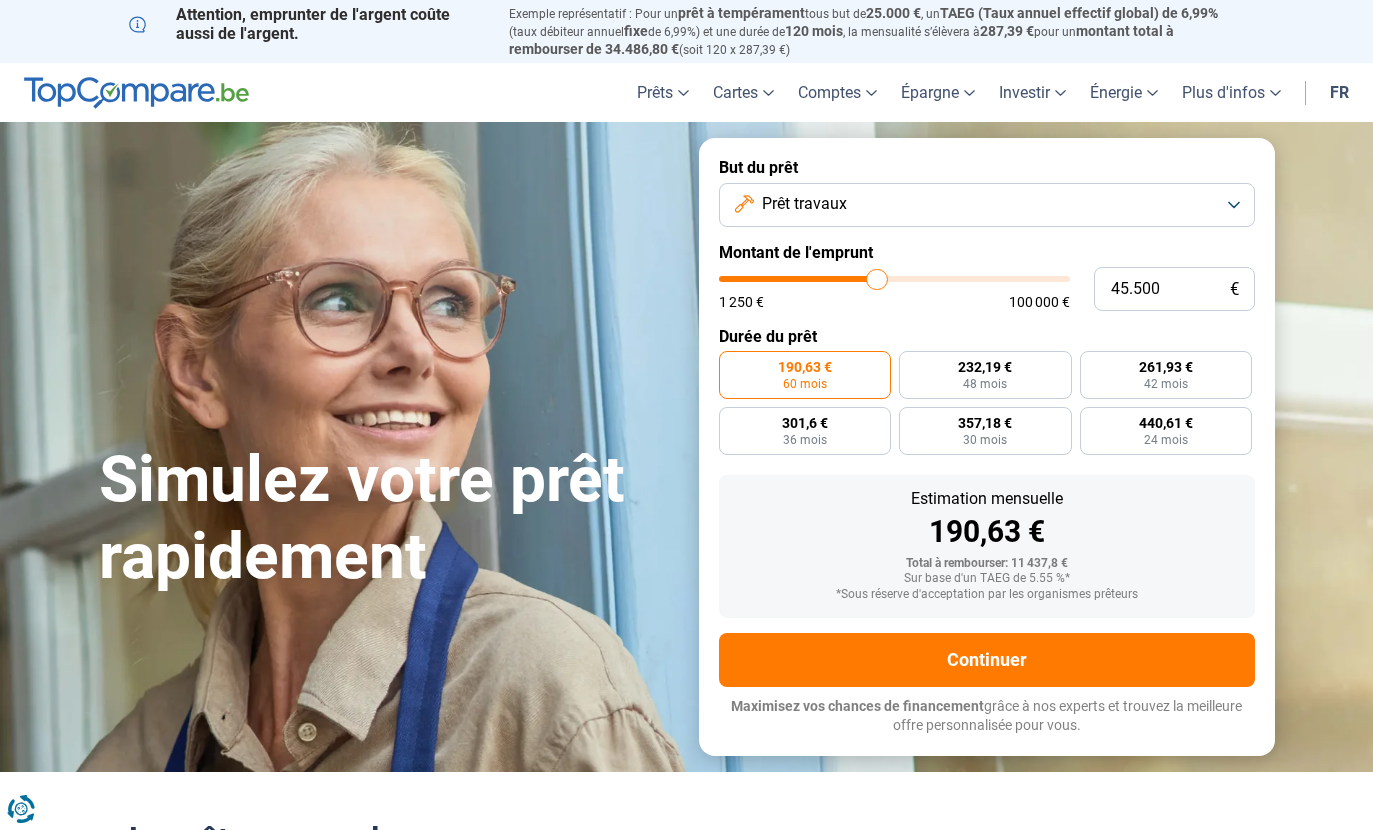 type on "45.750" 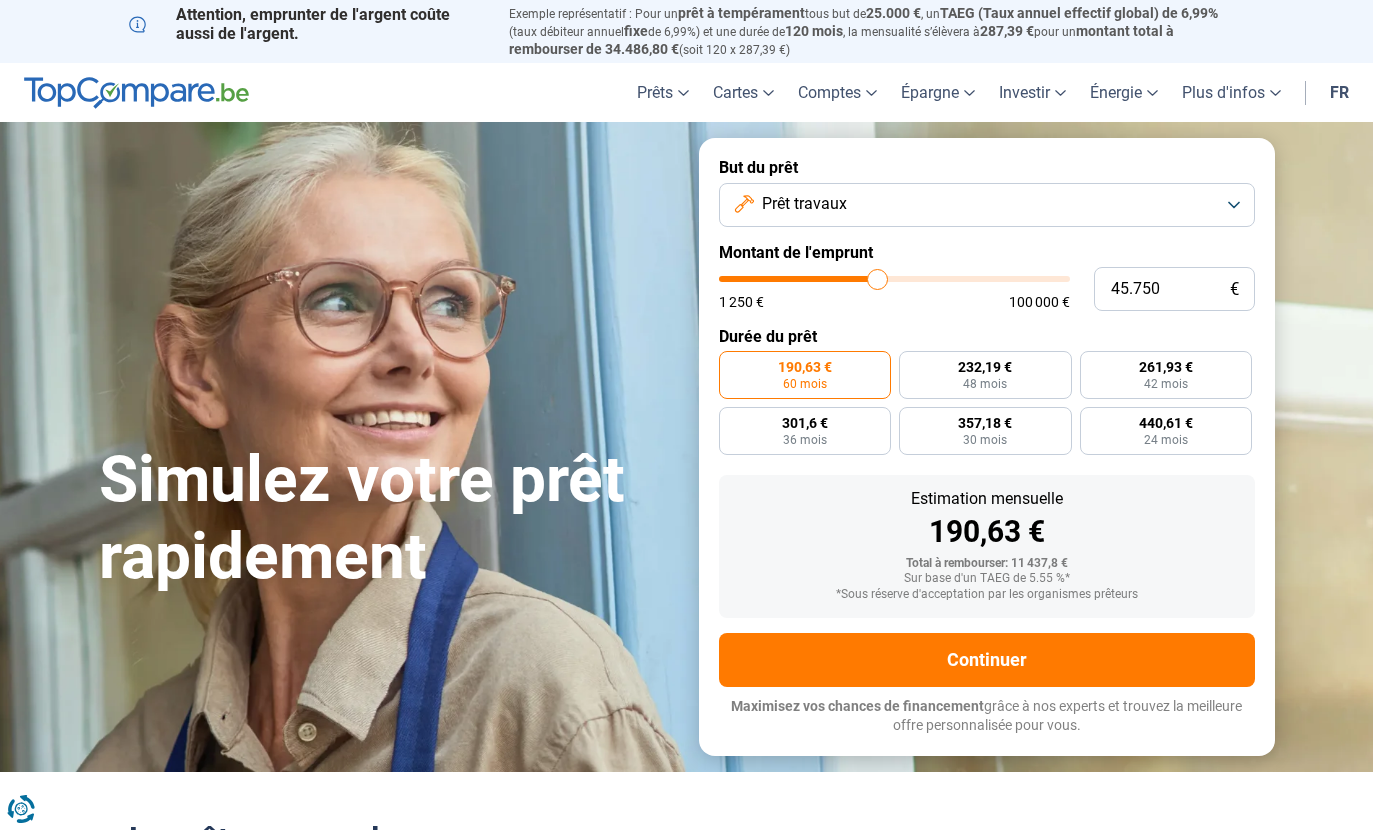 type on "46.500" 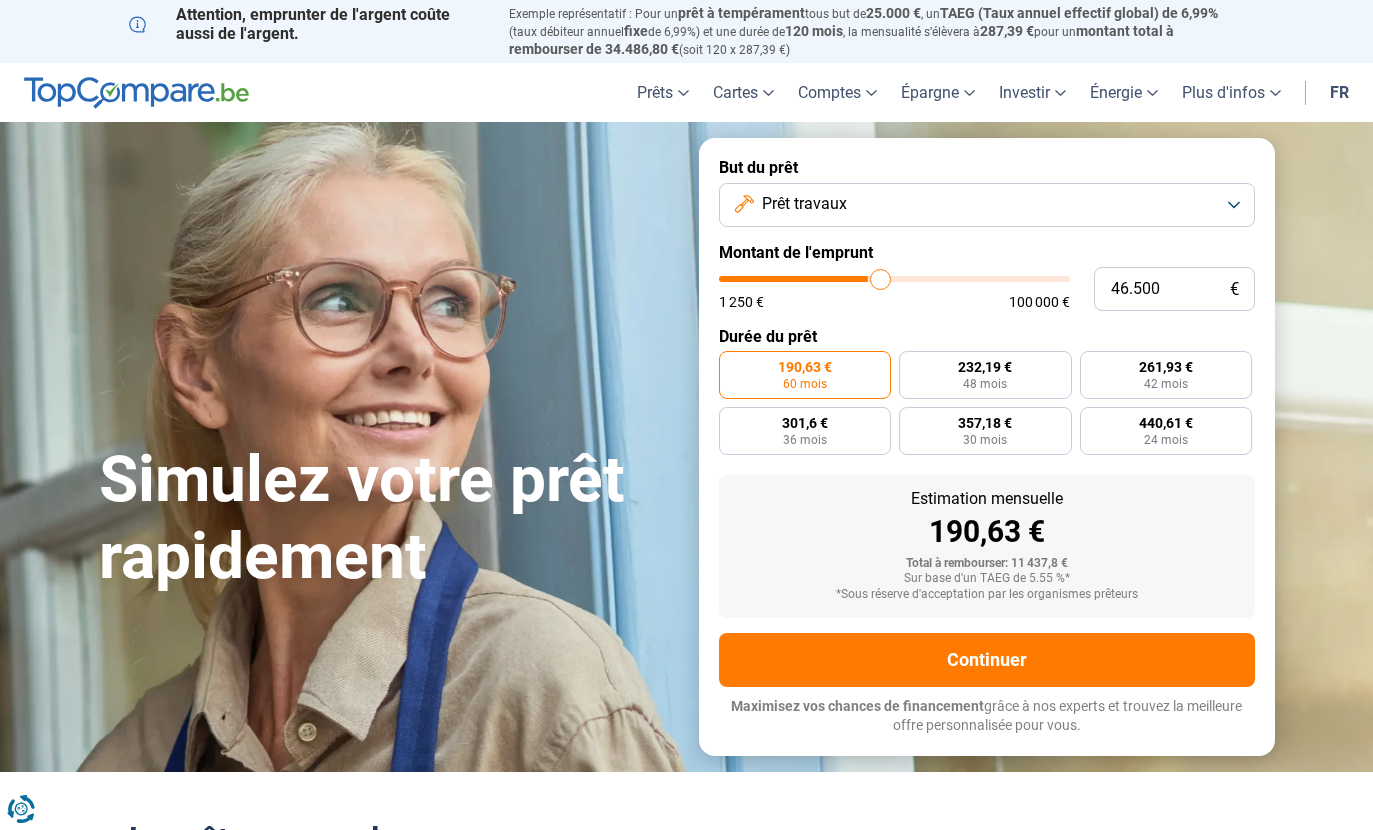 type on "46.750" 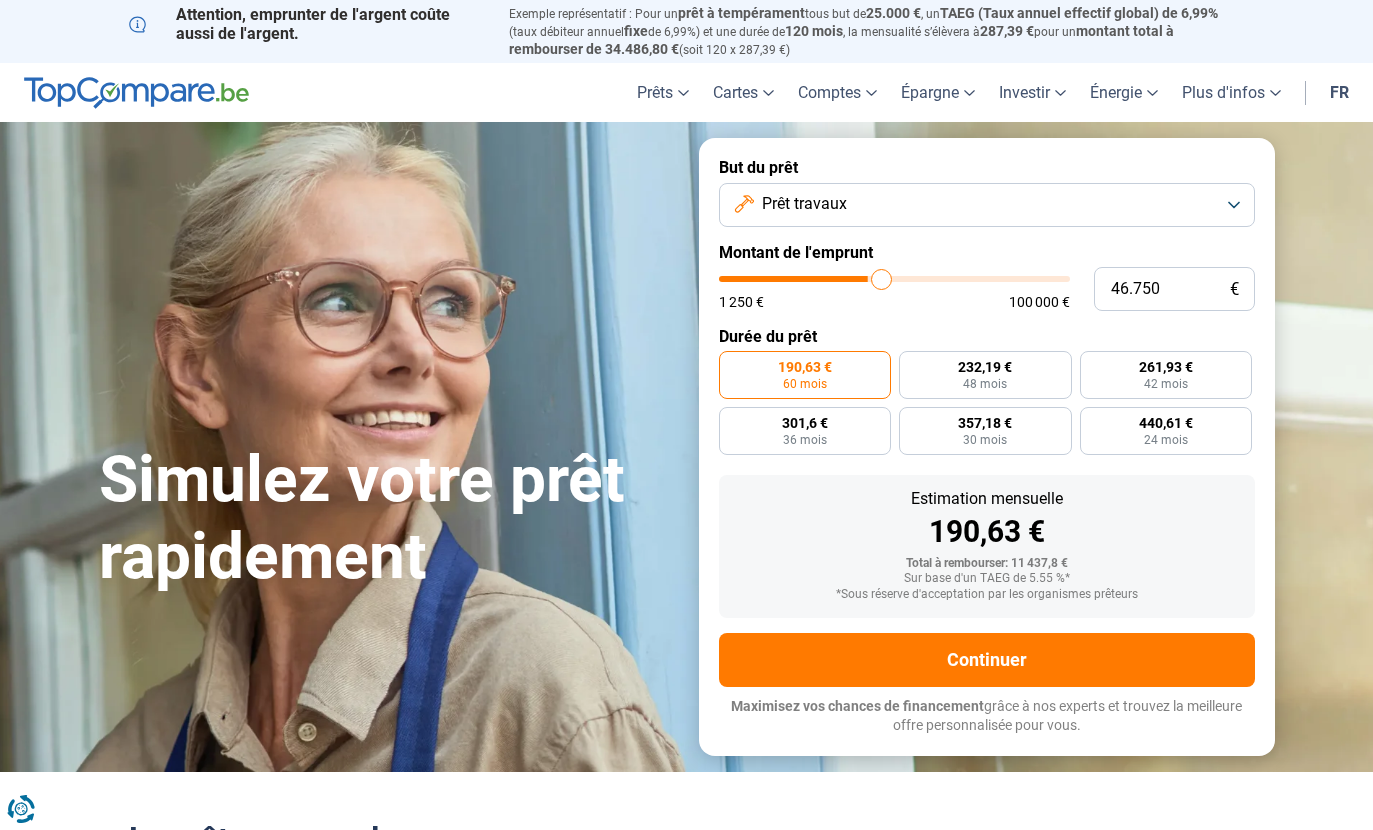 type on "47.250" 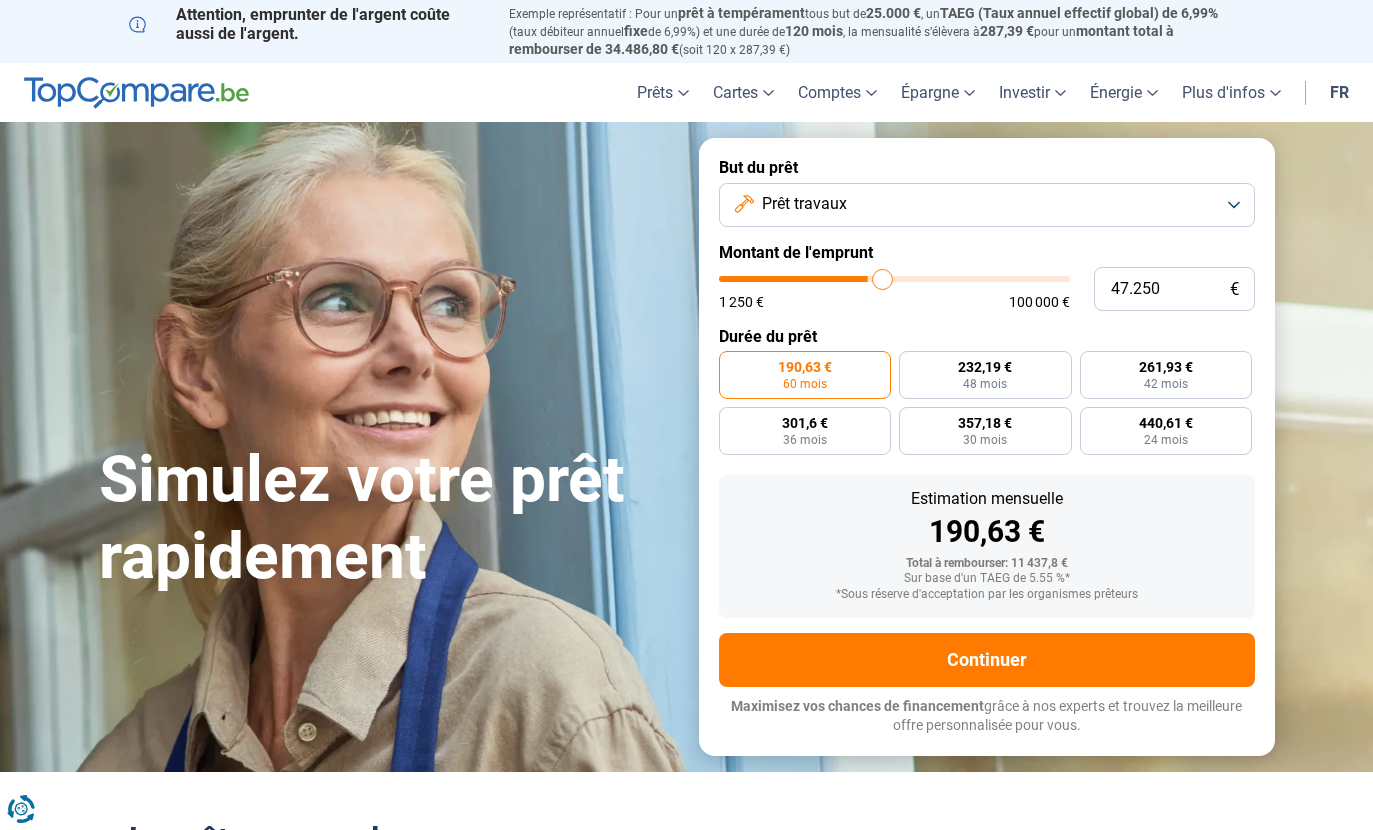 type on "47.500" 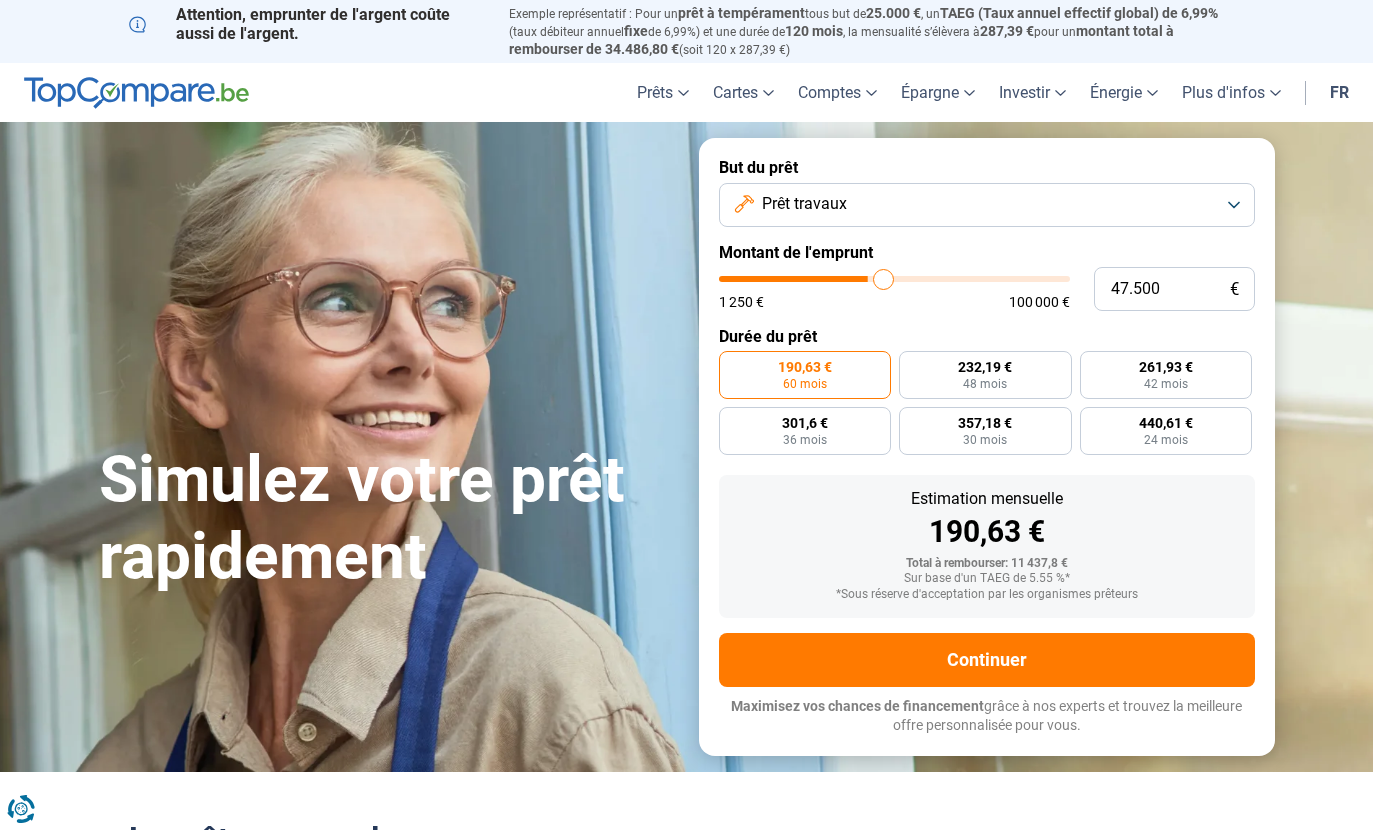 type on "48.000" 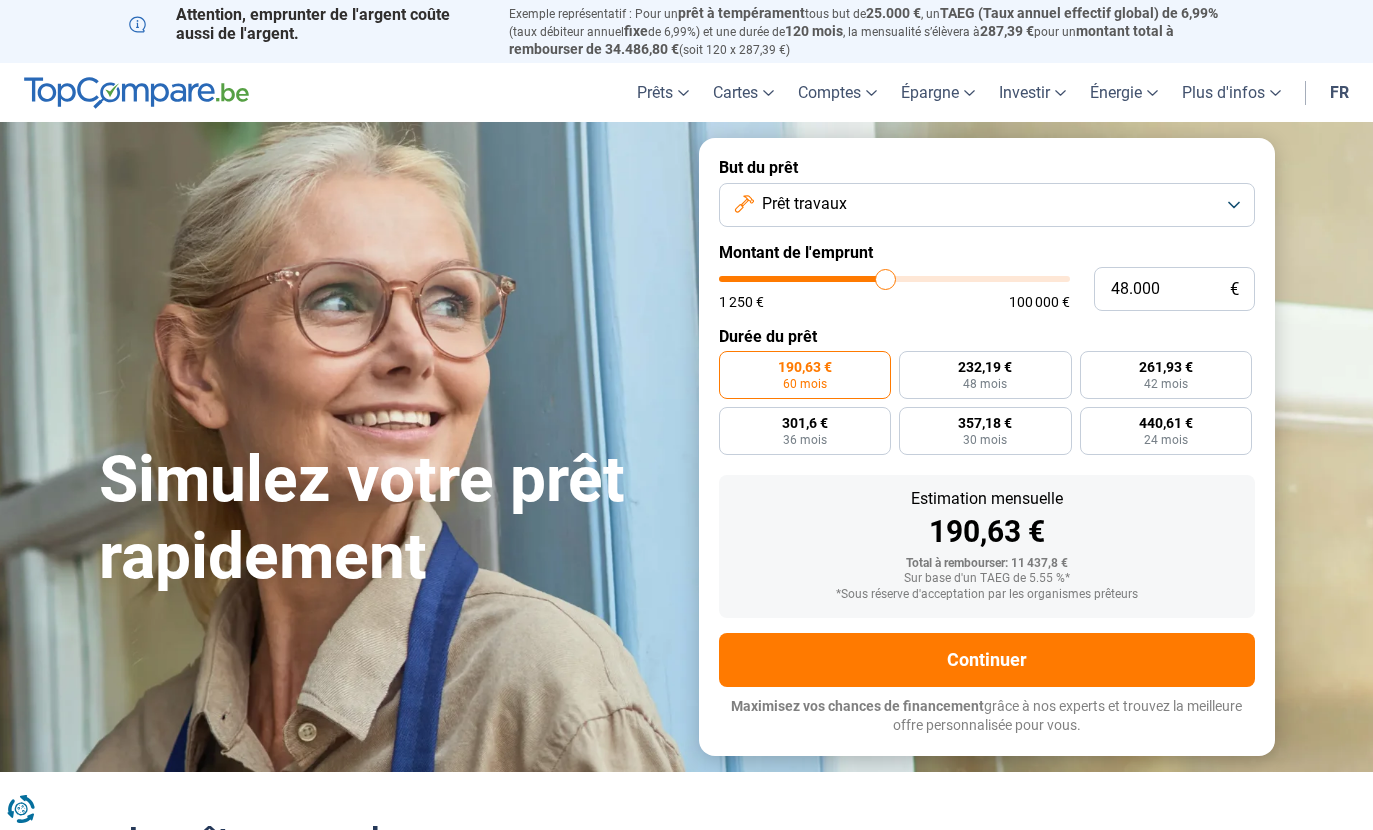 type on "48.500" 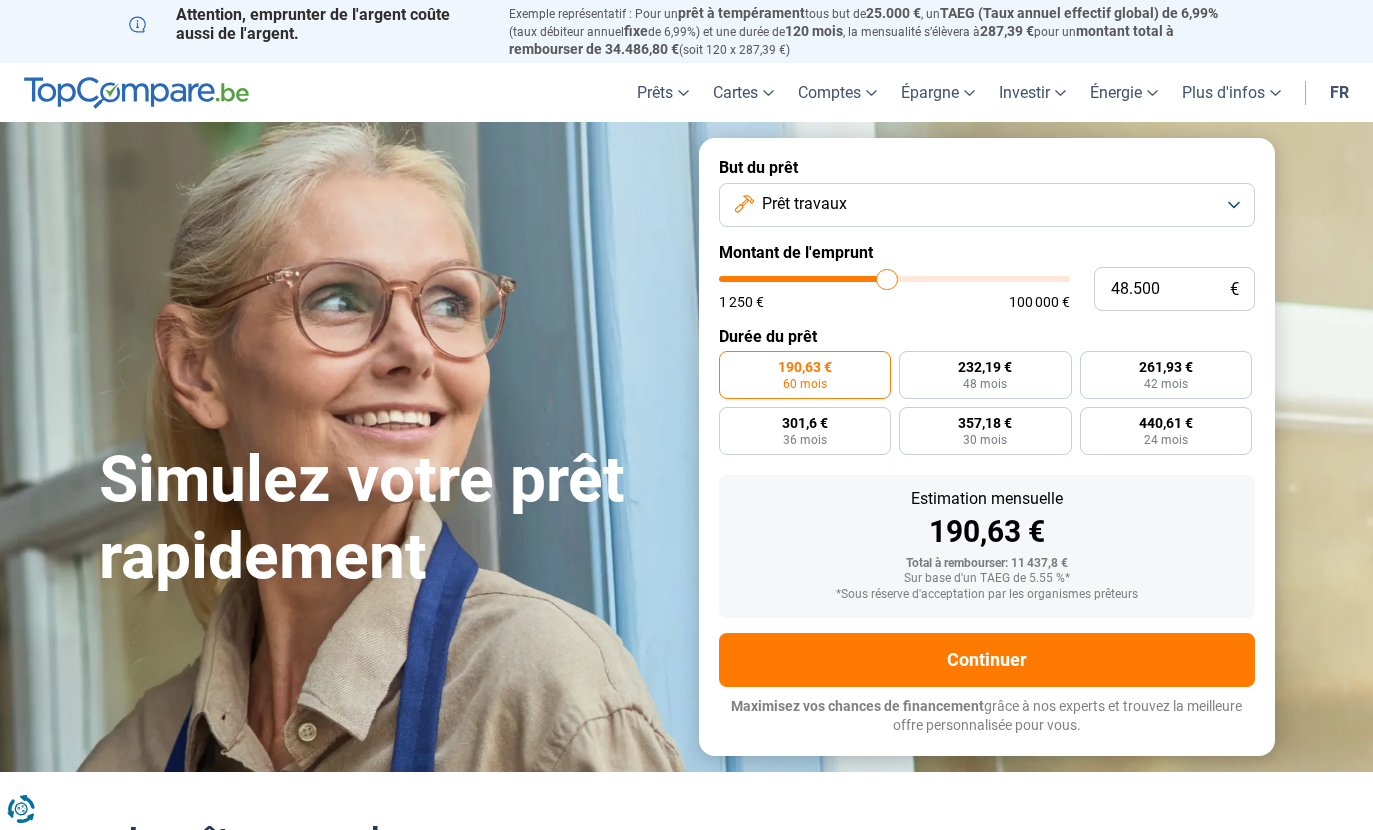 type on "48.750" 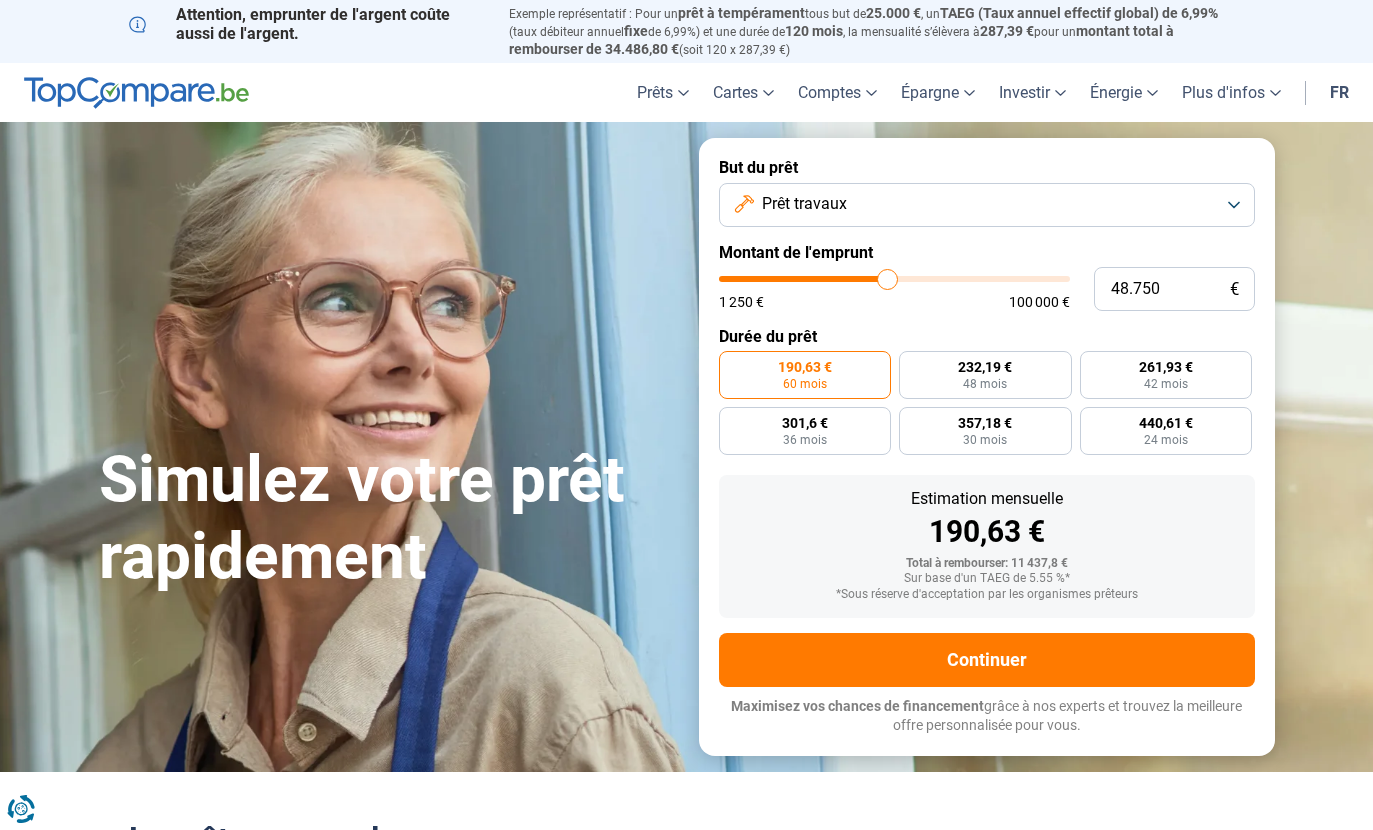 type on "49.500" 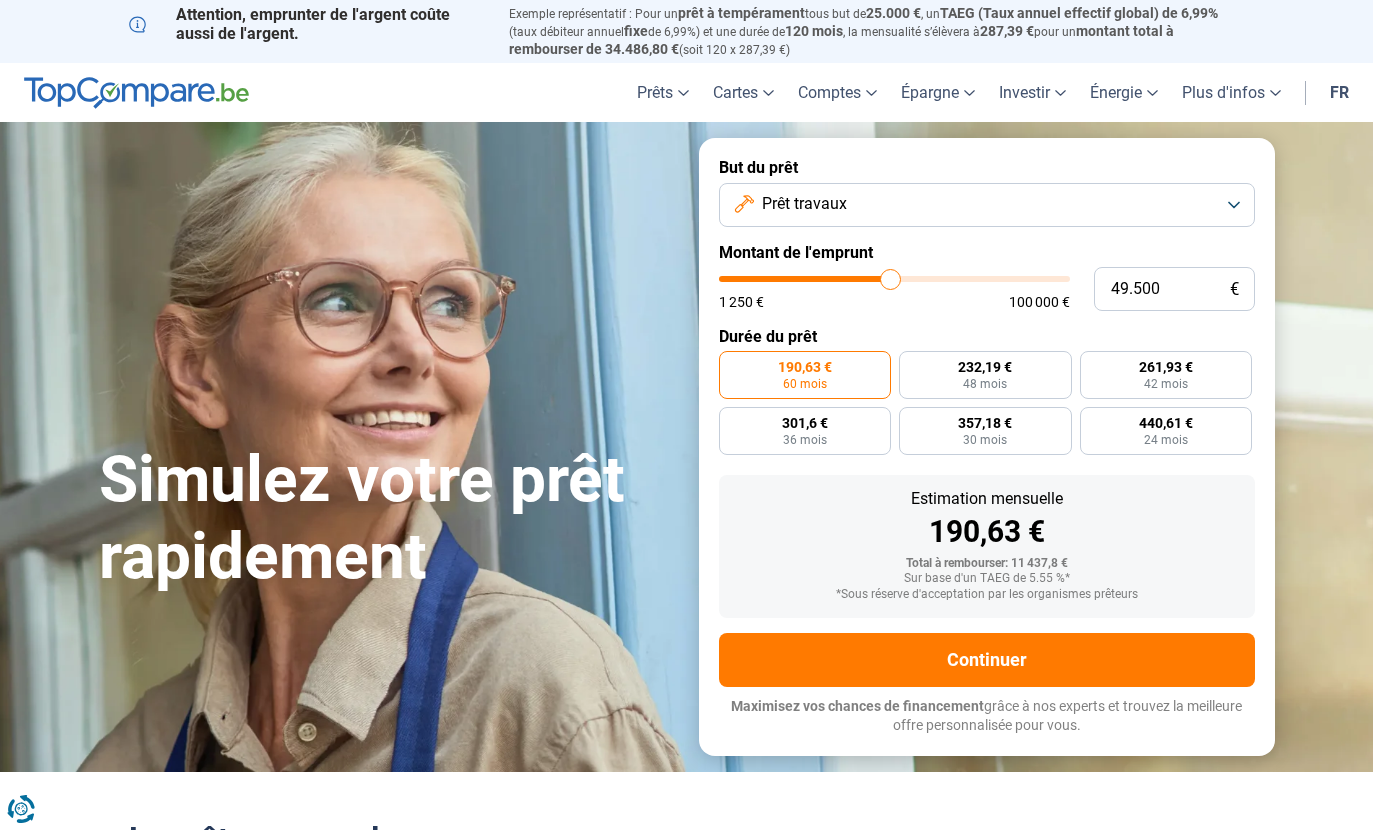 type on "49.750" 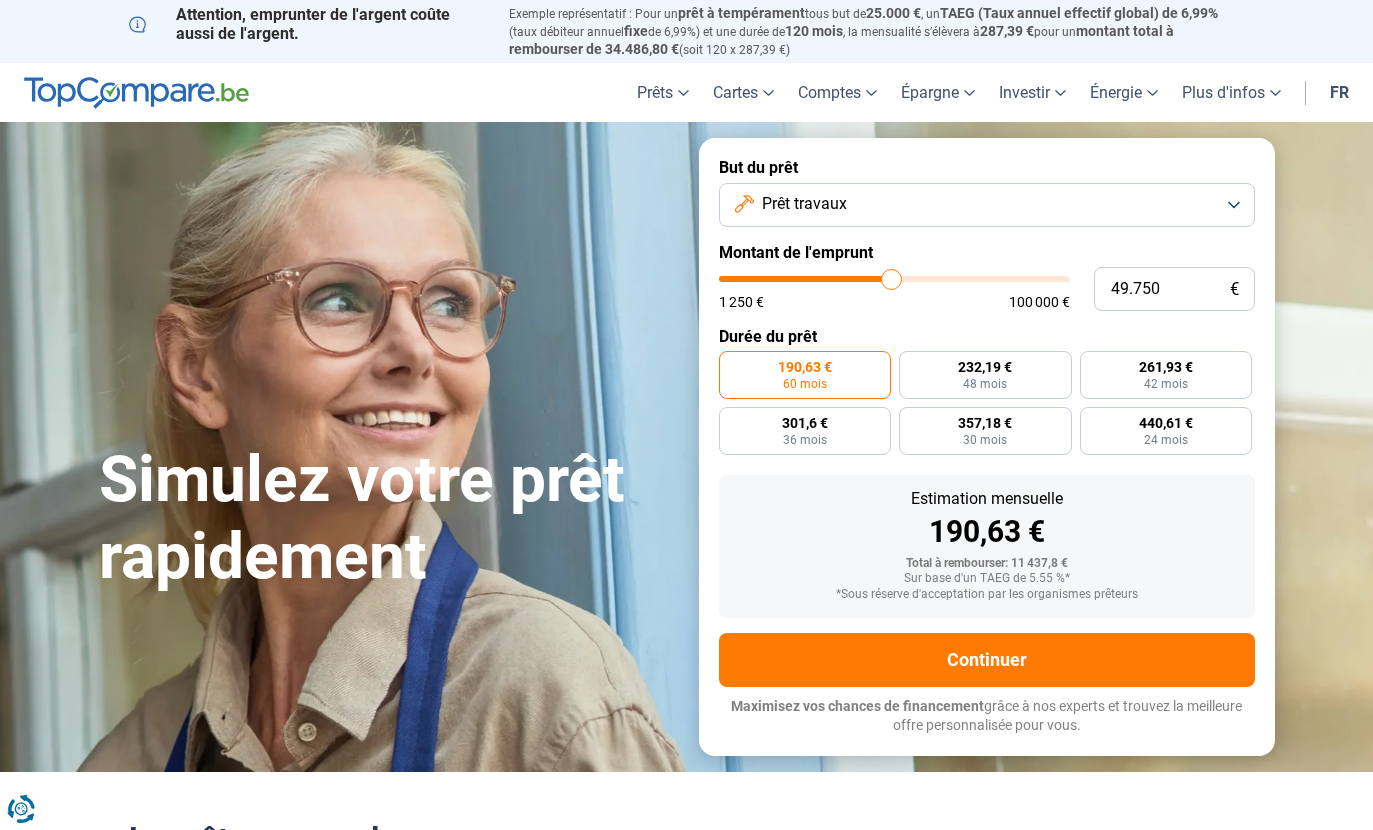 type on "50.000" 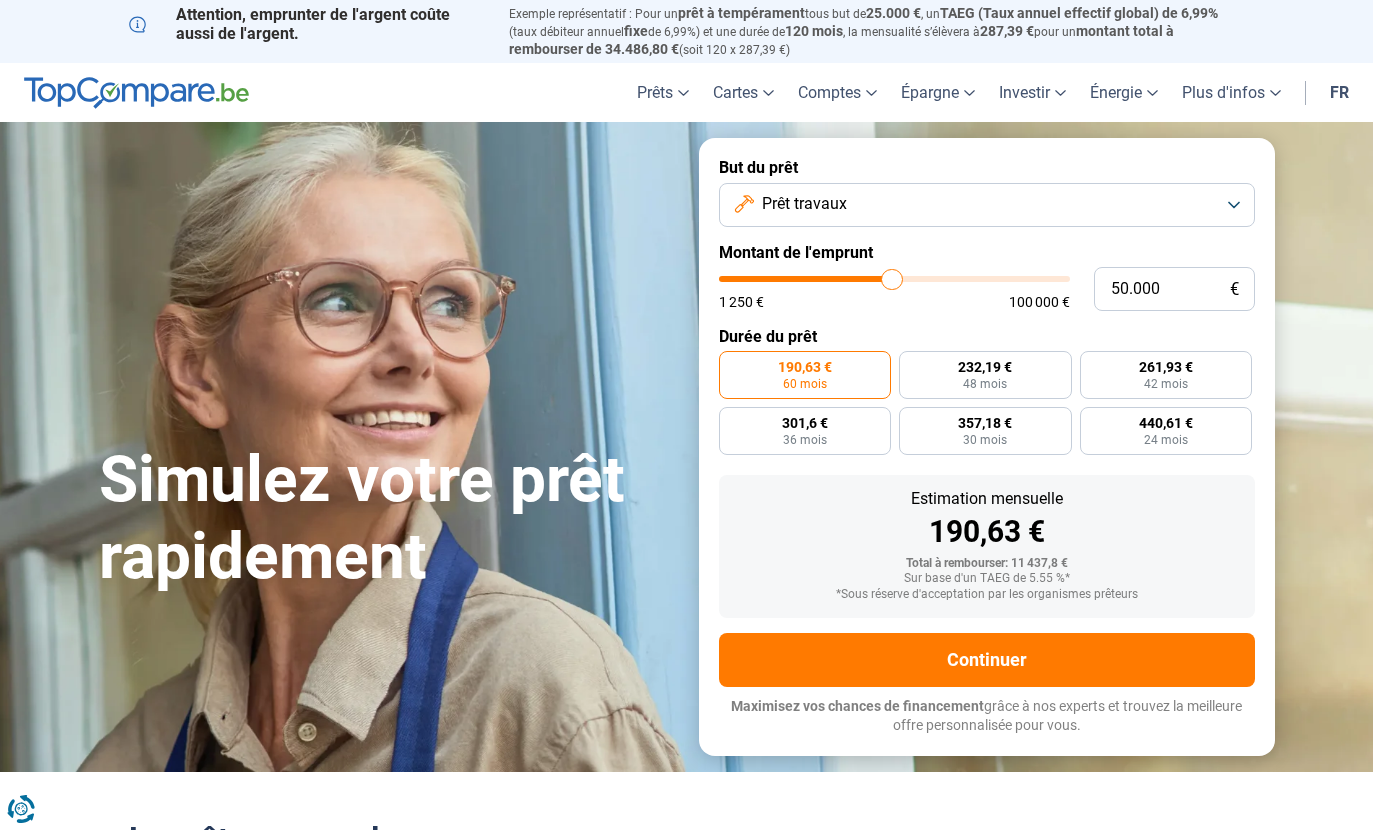 type on "50.250" 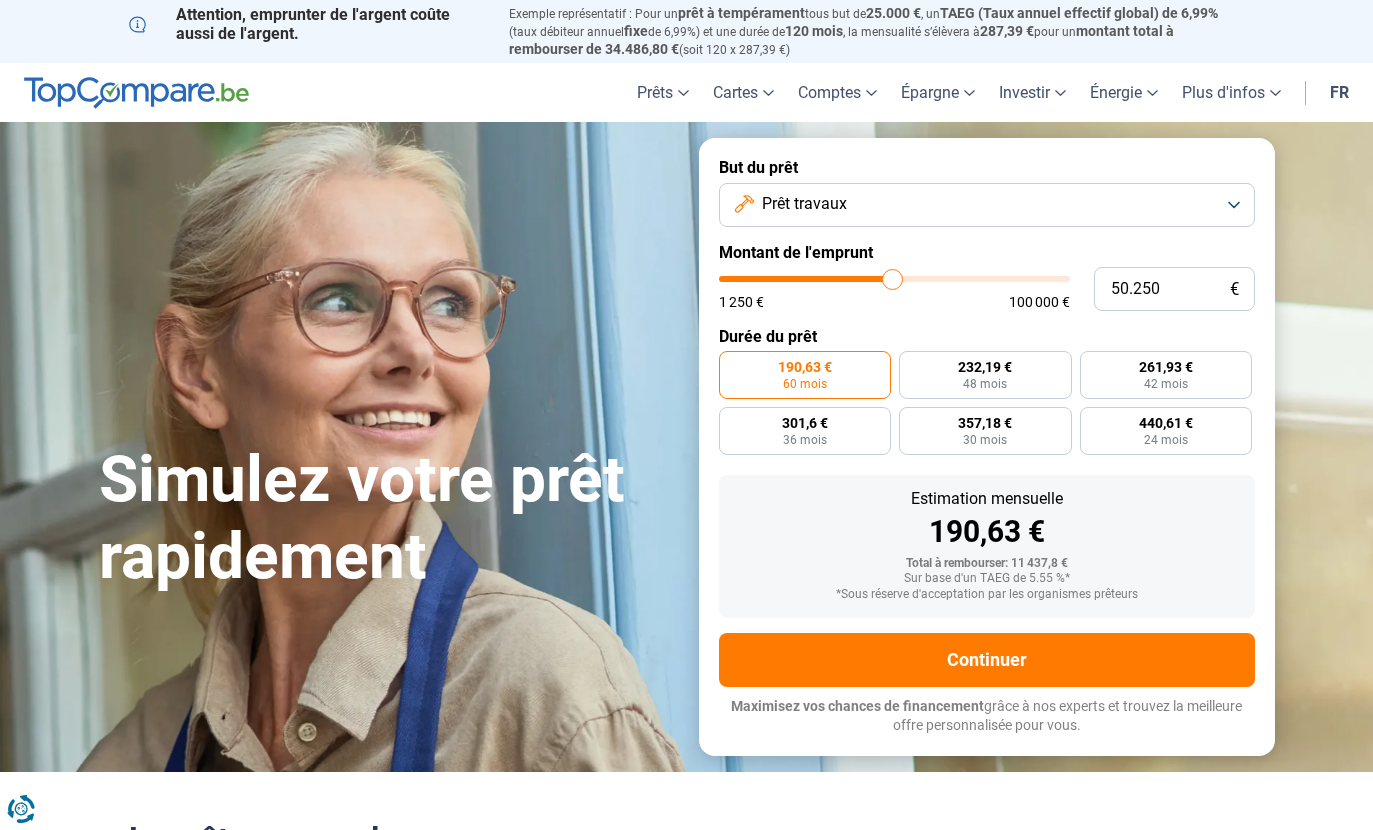 type on "50.500" 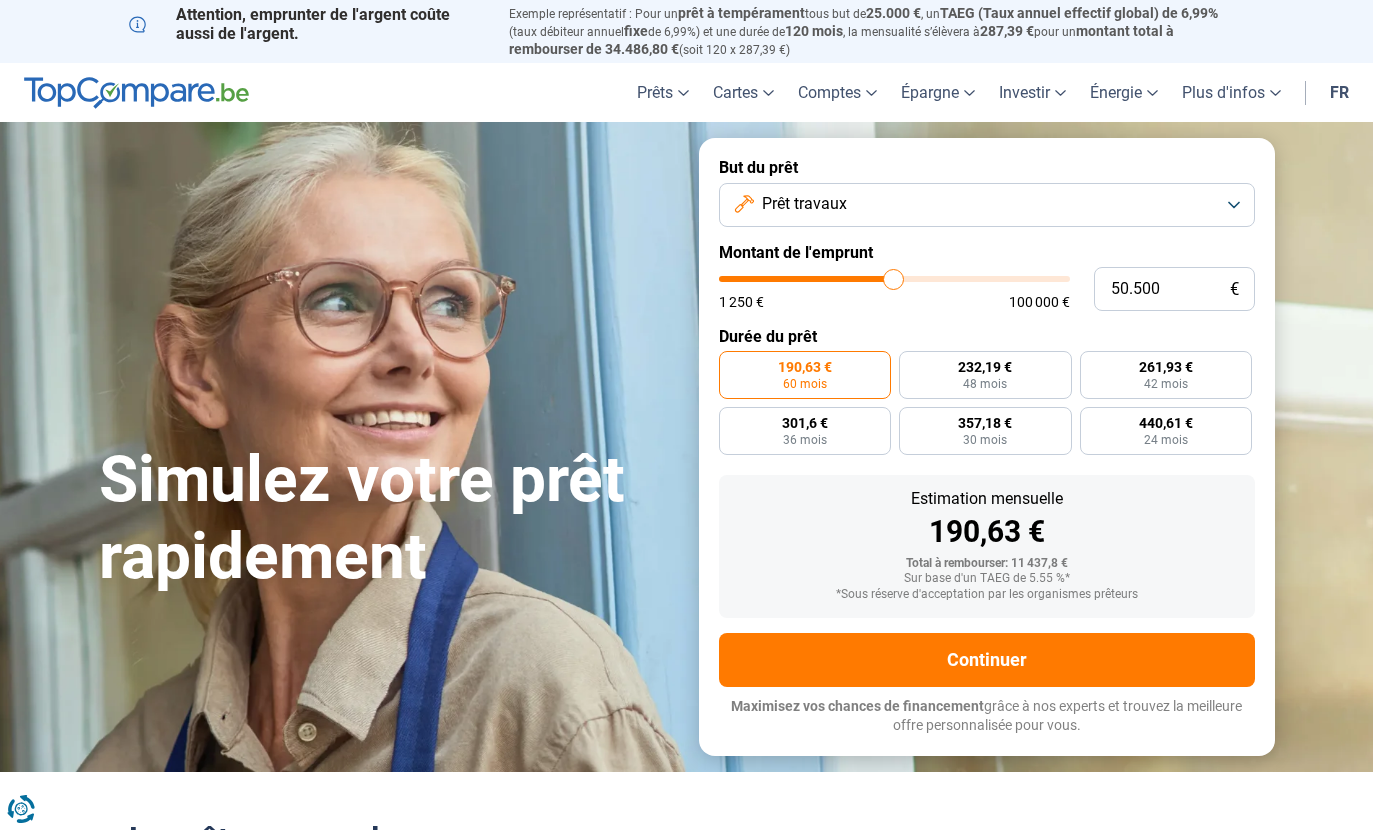 type on "51.000" 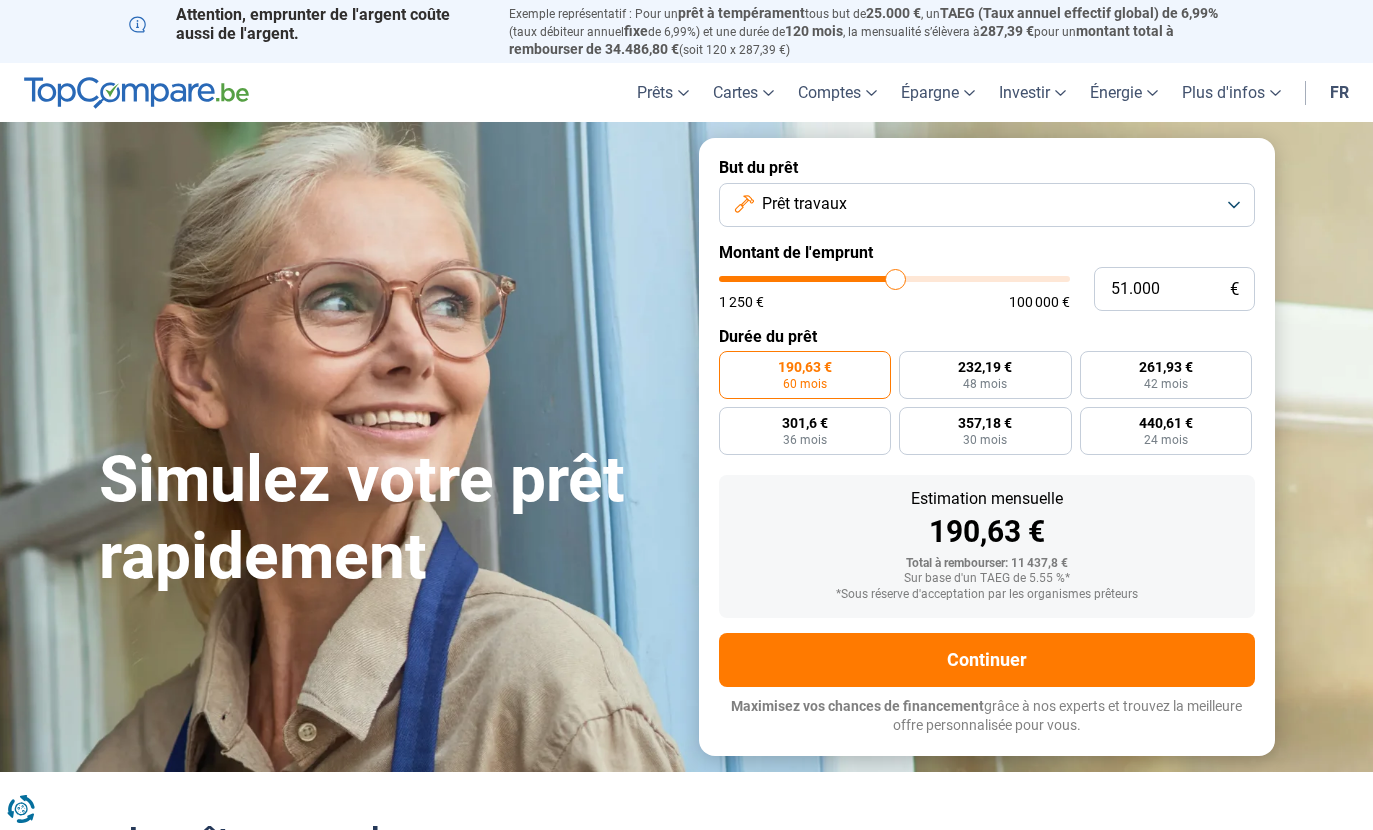 type on "51.250" 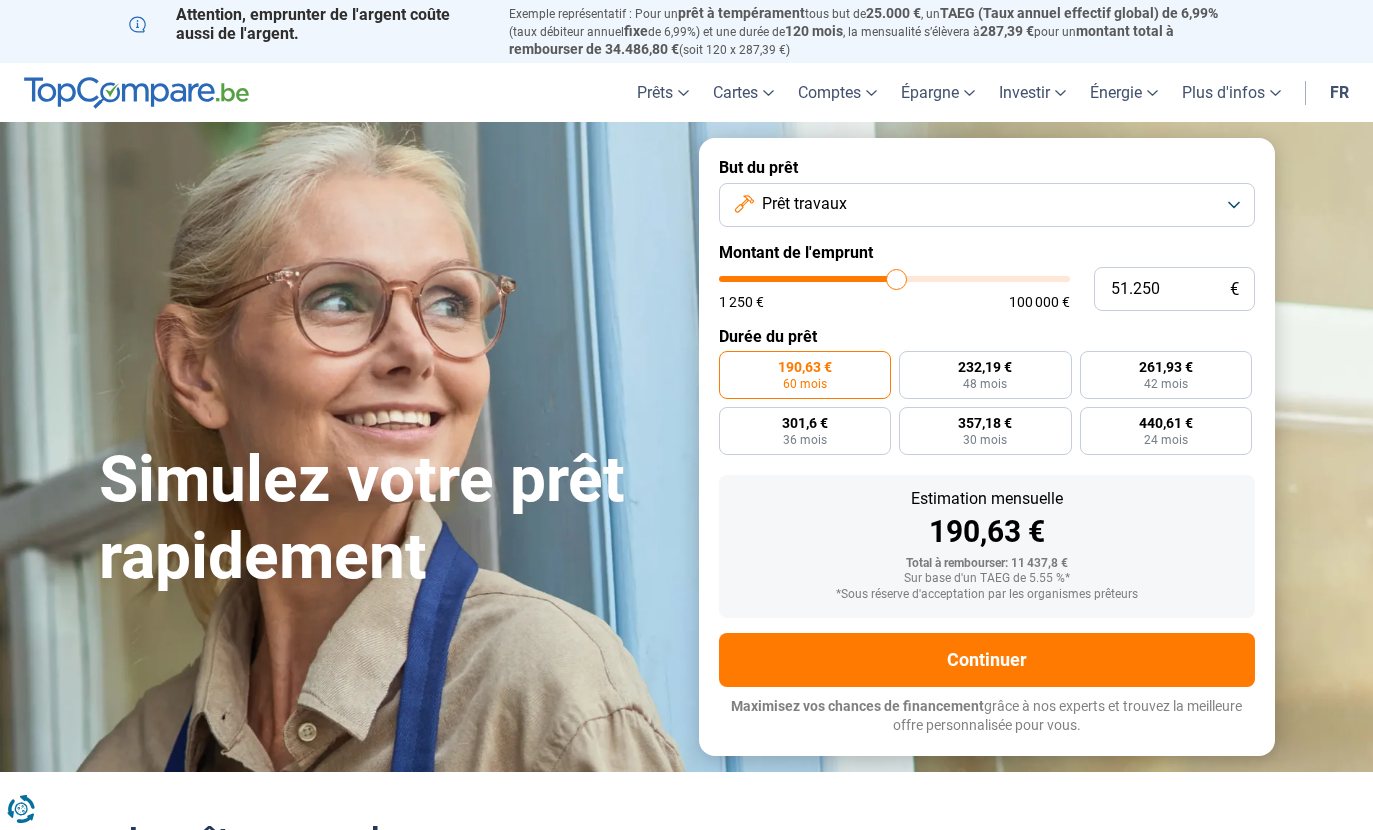 type on "51.500" 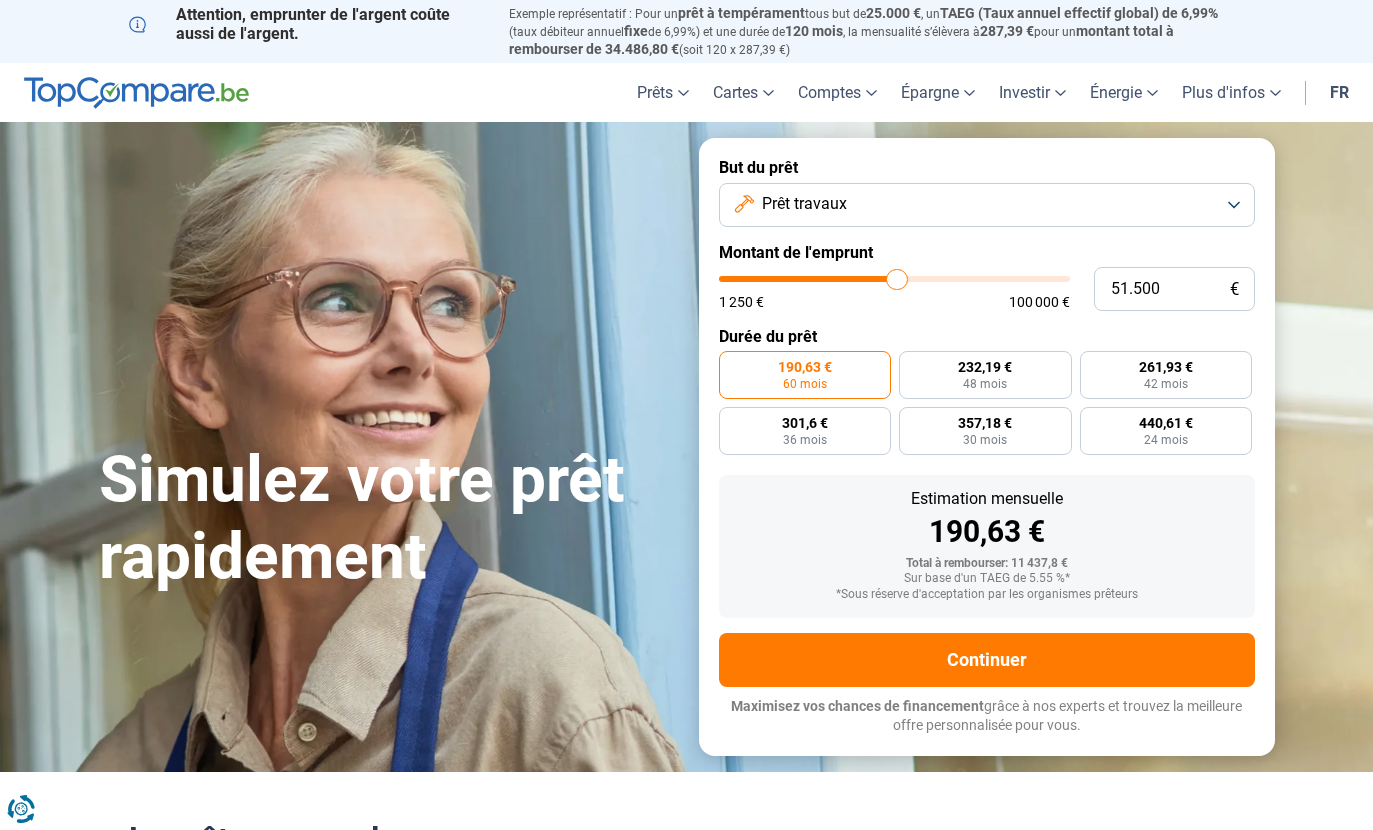 type on "51.750" 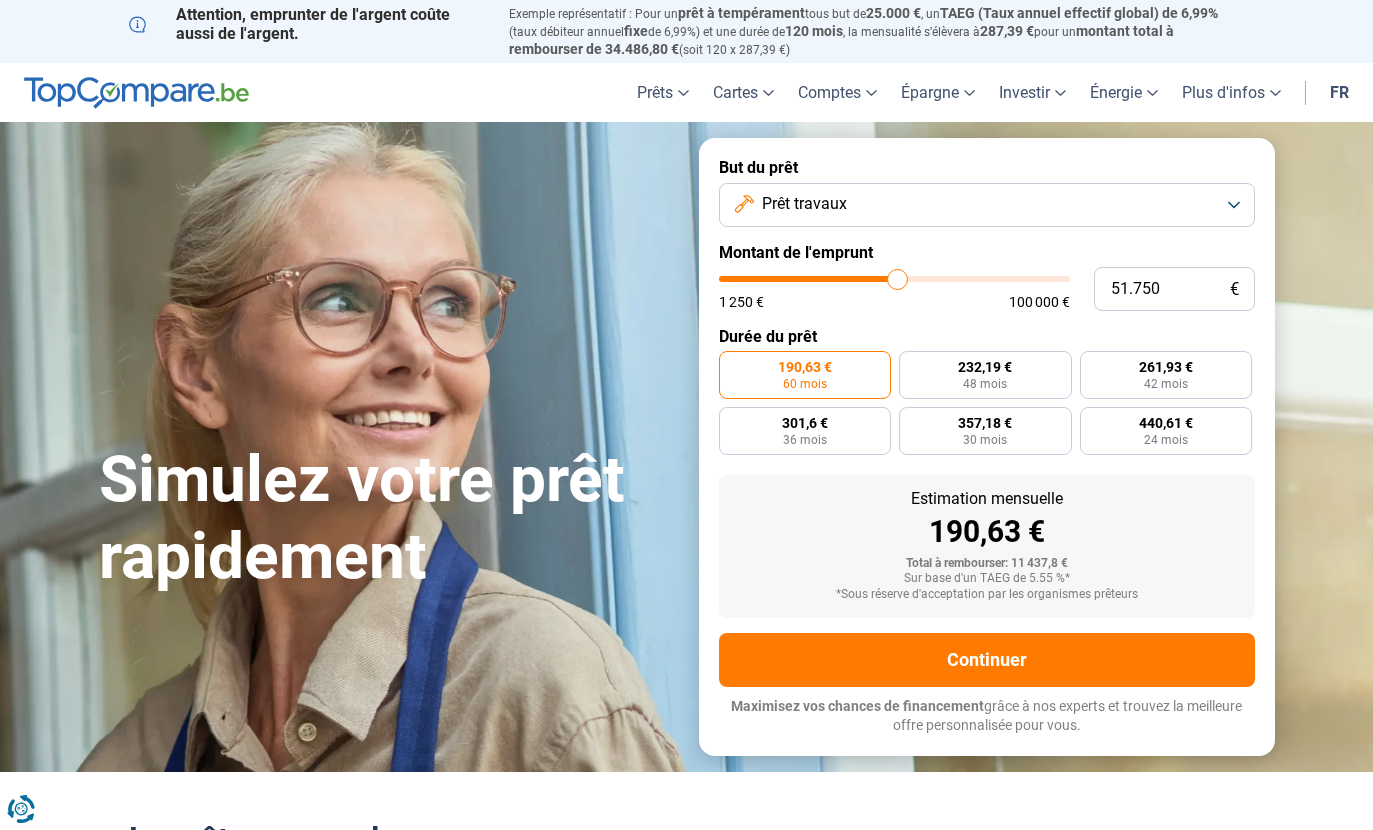 type on "52.000" 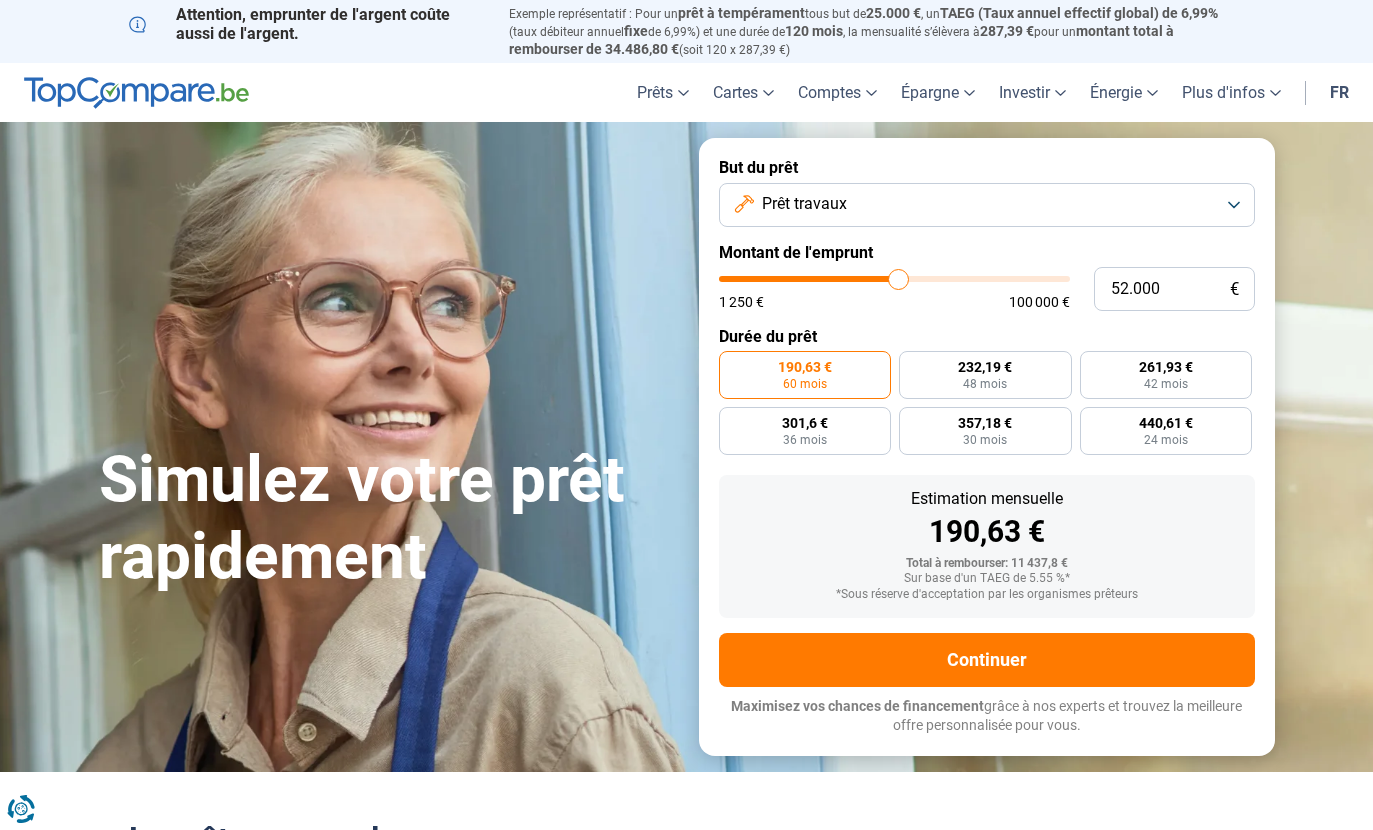 type on "52.500" 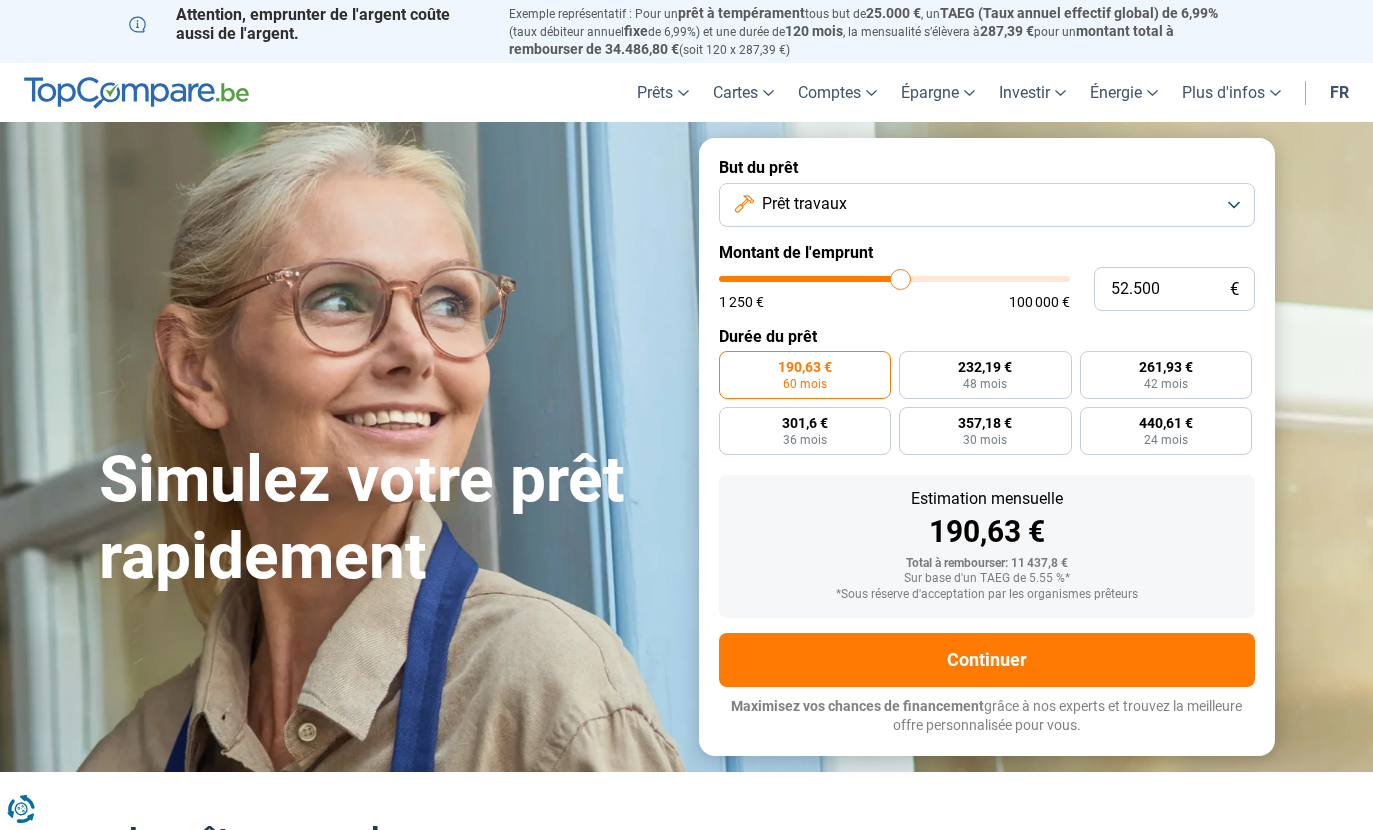 type on "52.750" 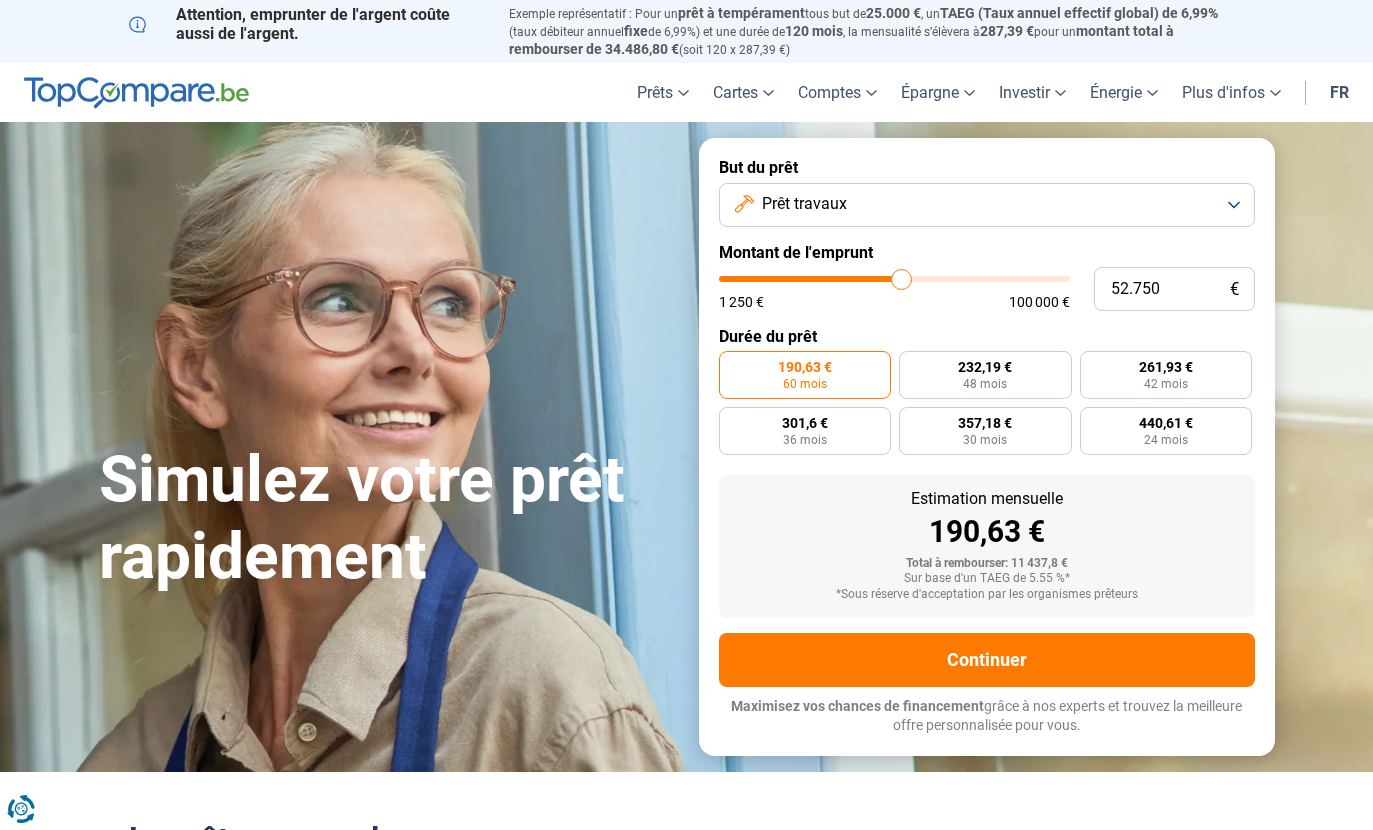 type on "53.000" 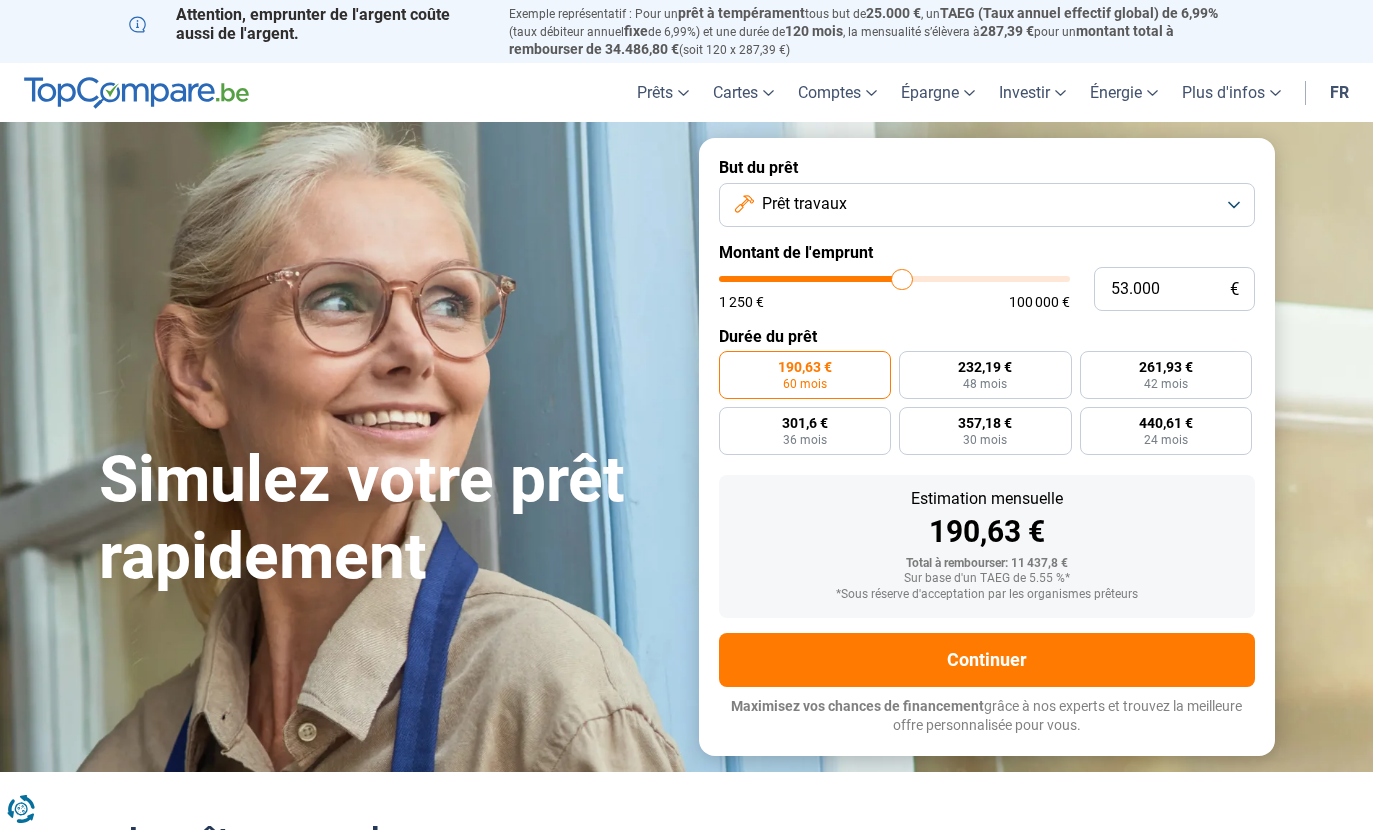 type on "53.250" 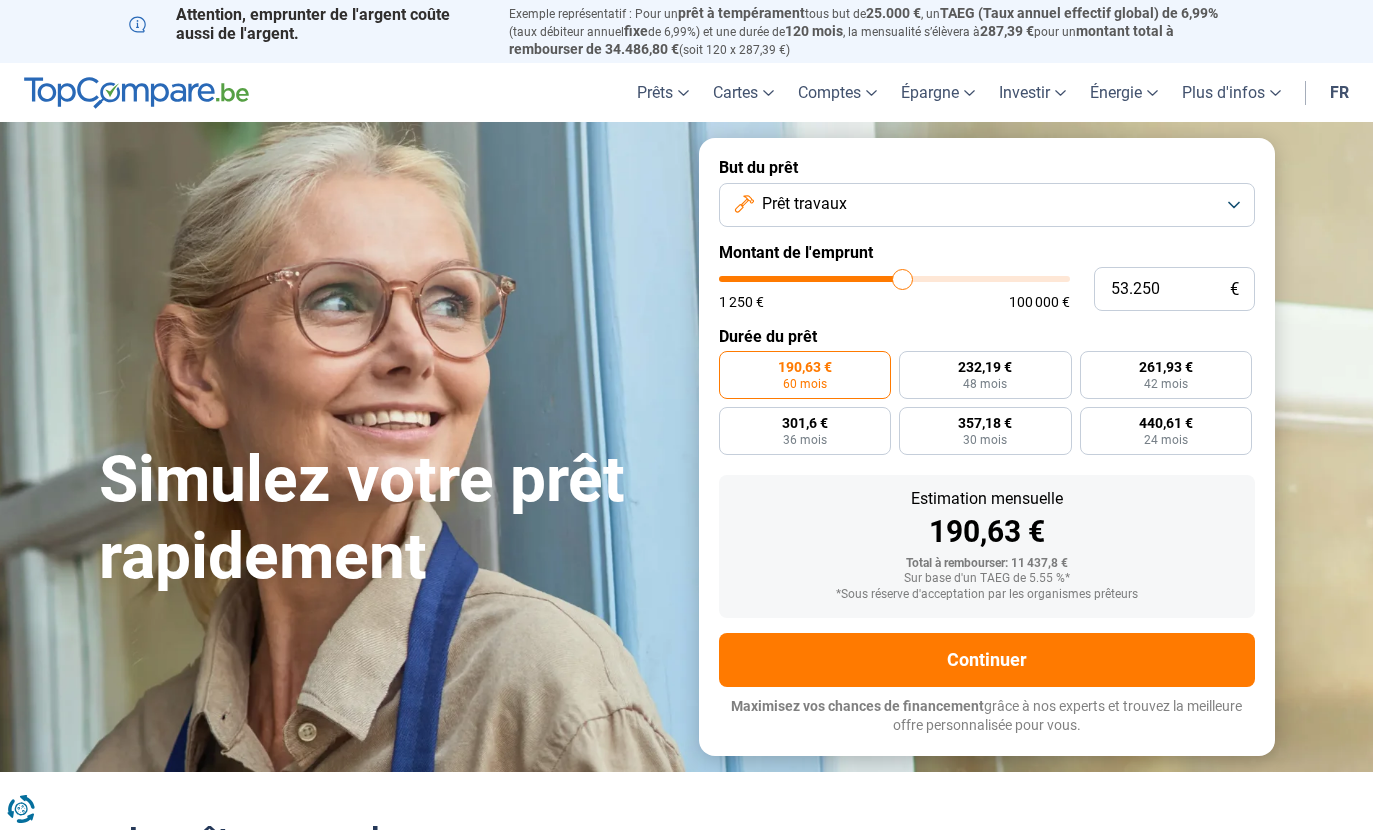type on "53.500" 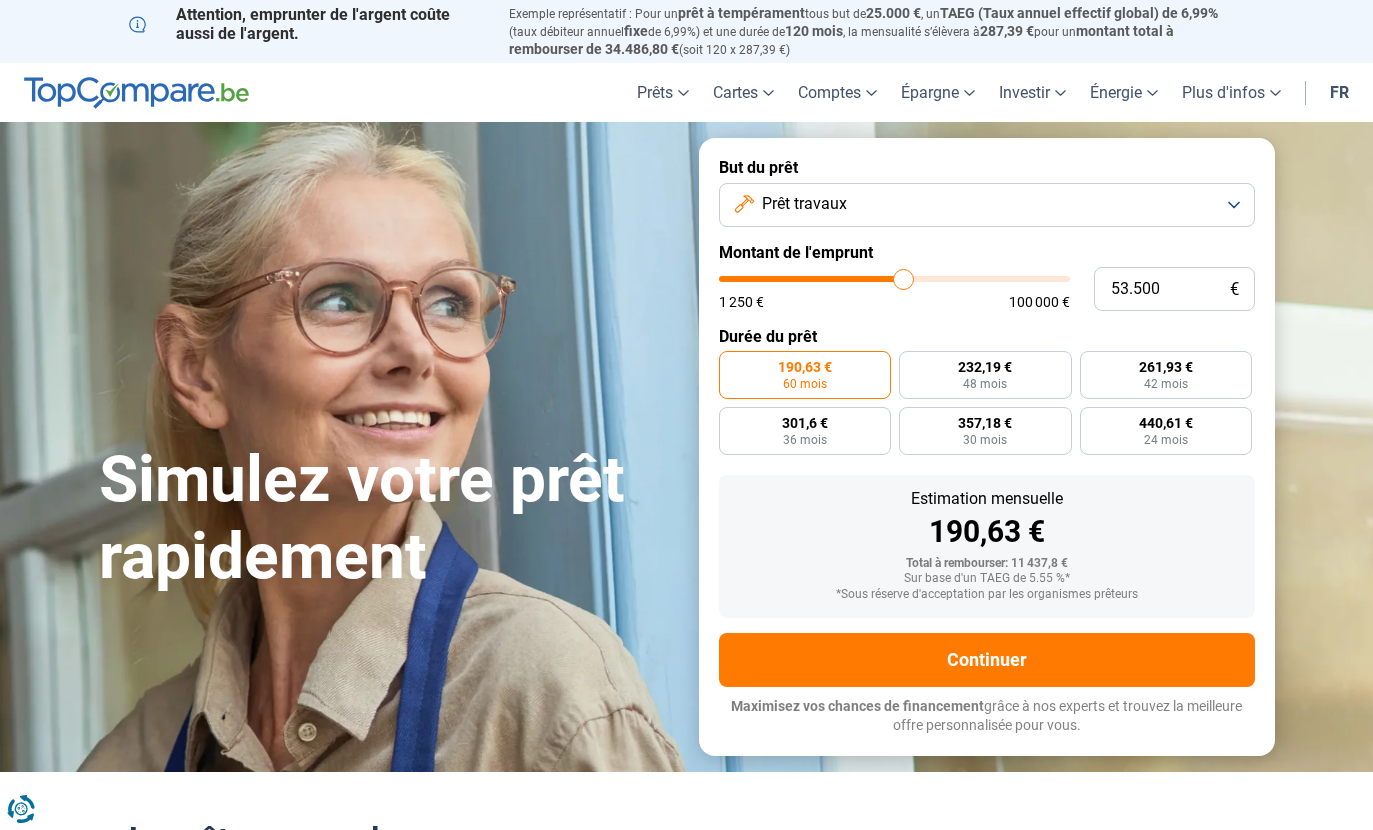 type on "54.000" 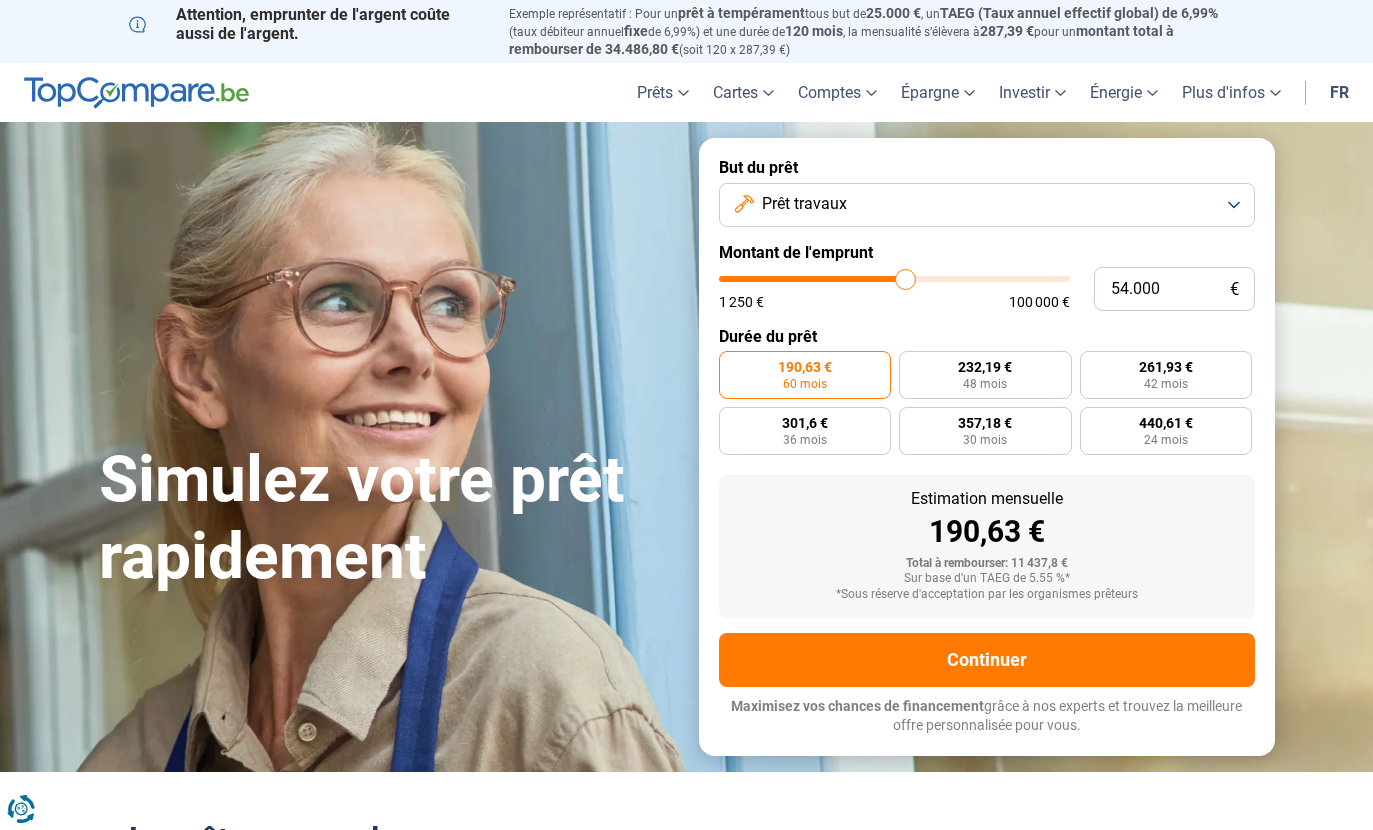 type on "54.250" 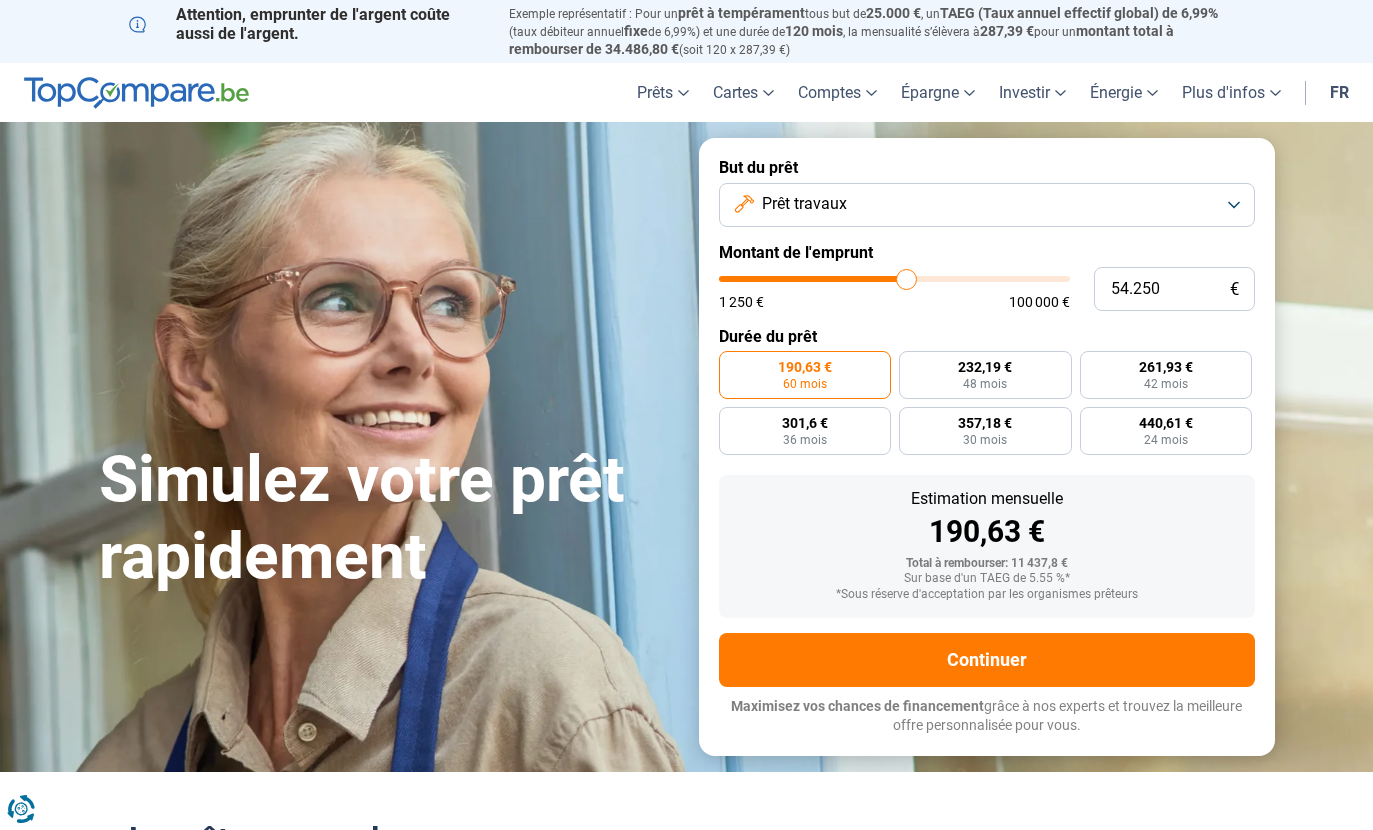 type on "54.500" 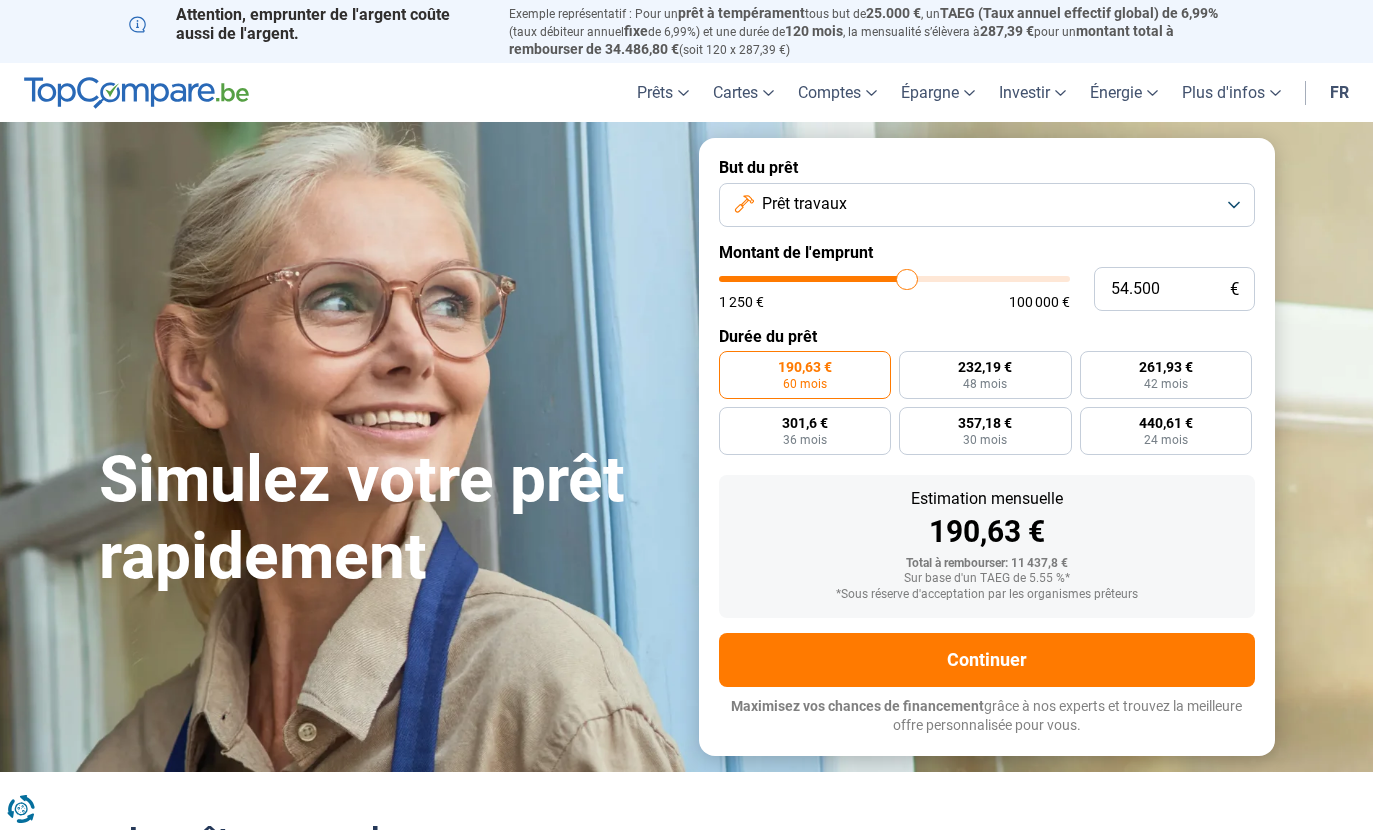 type on "54.750" 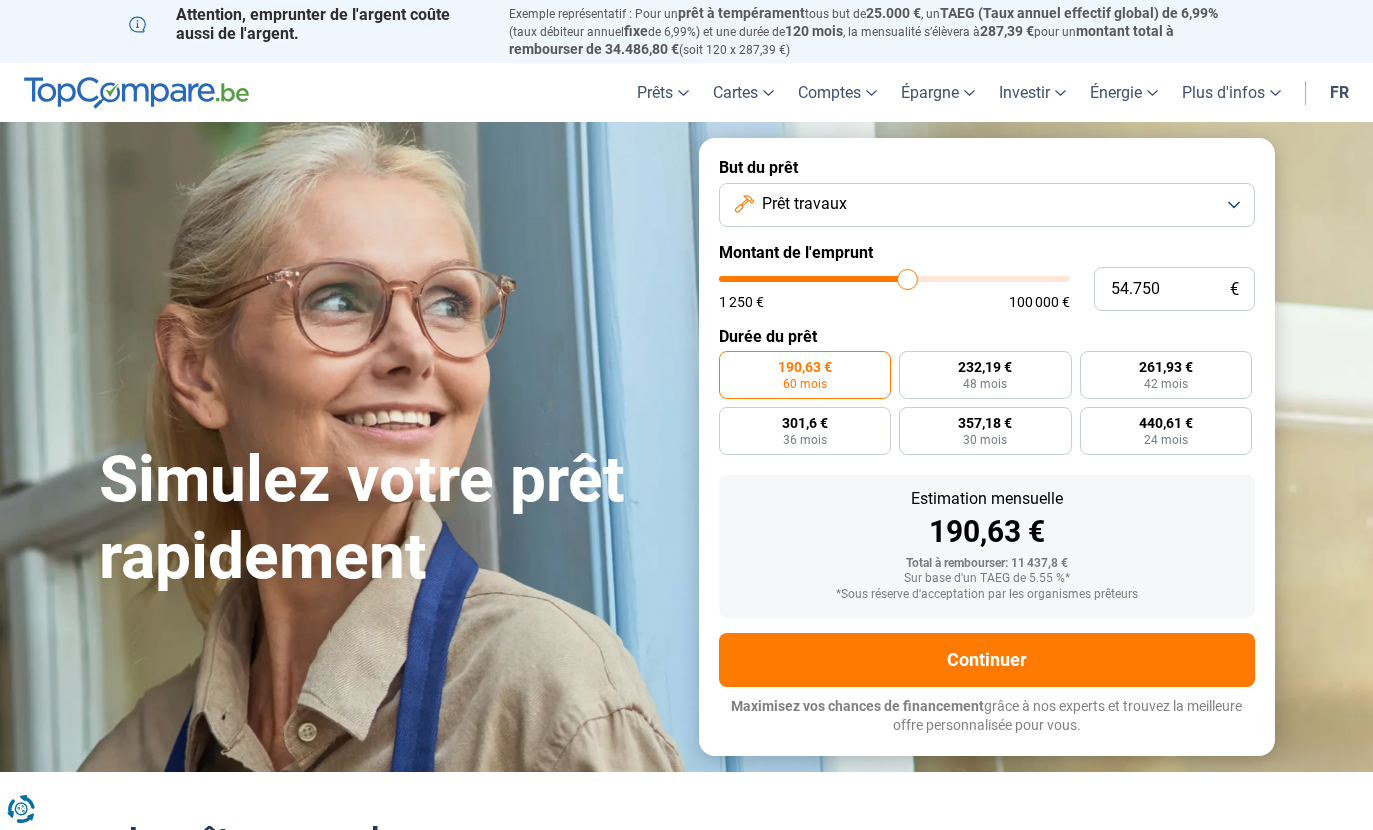 type on "55.000" 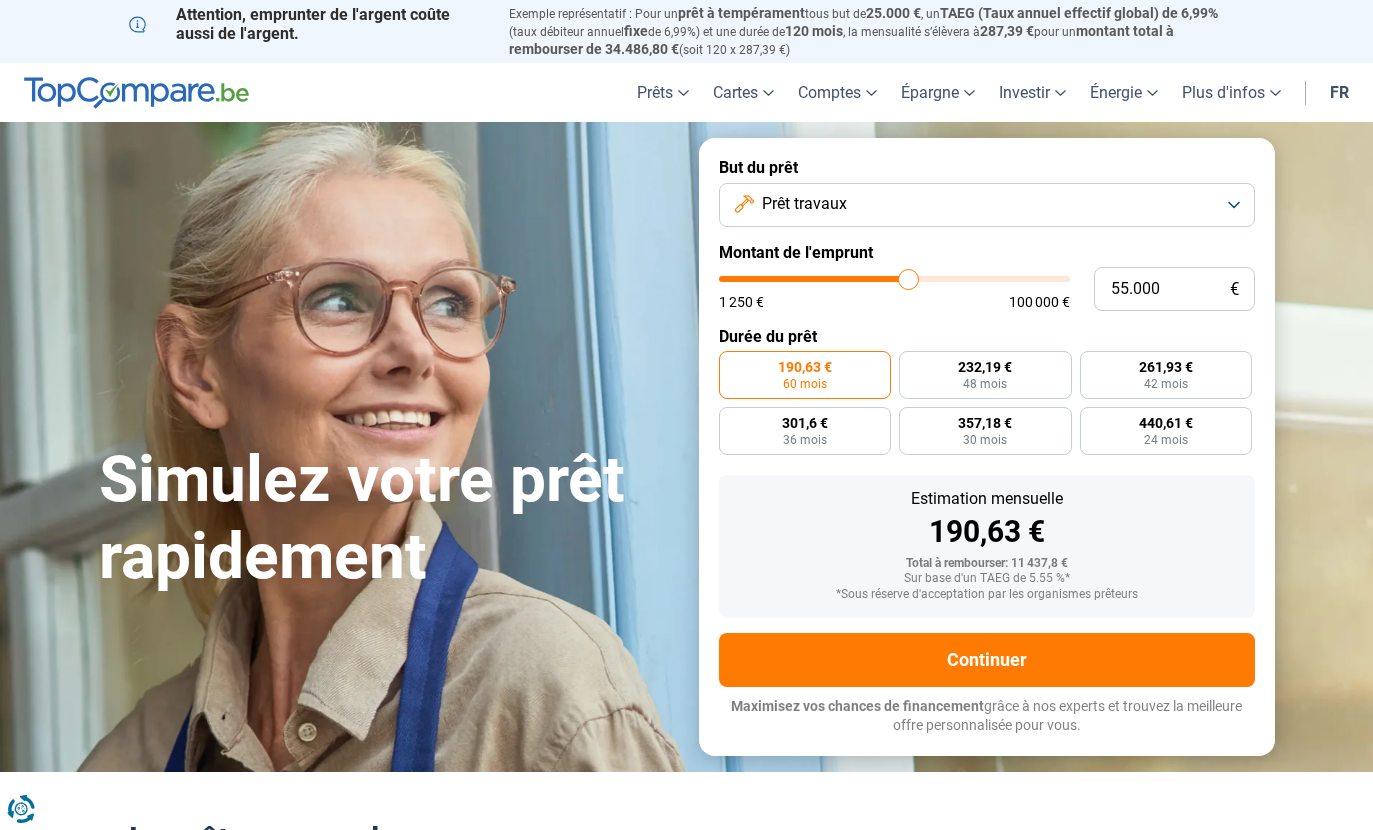 type on "55.500" 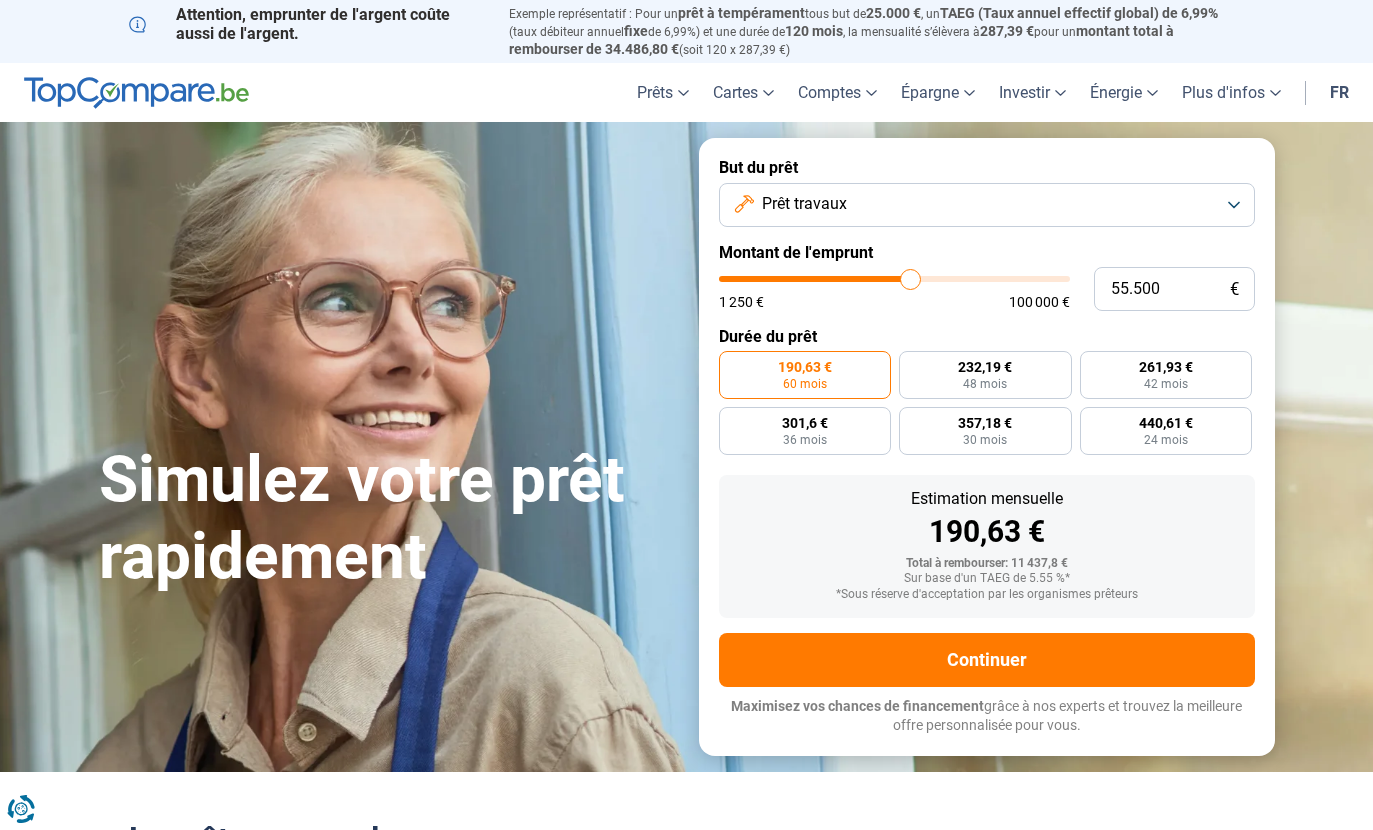 type on "55.750" 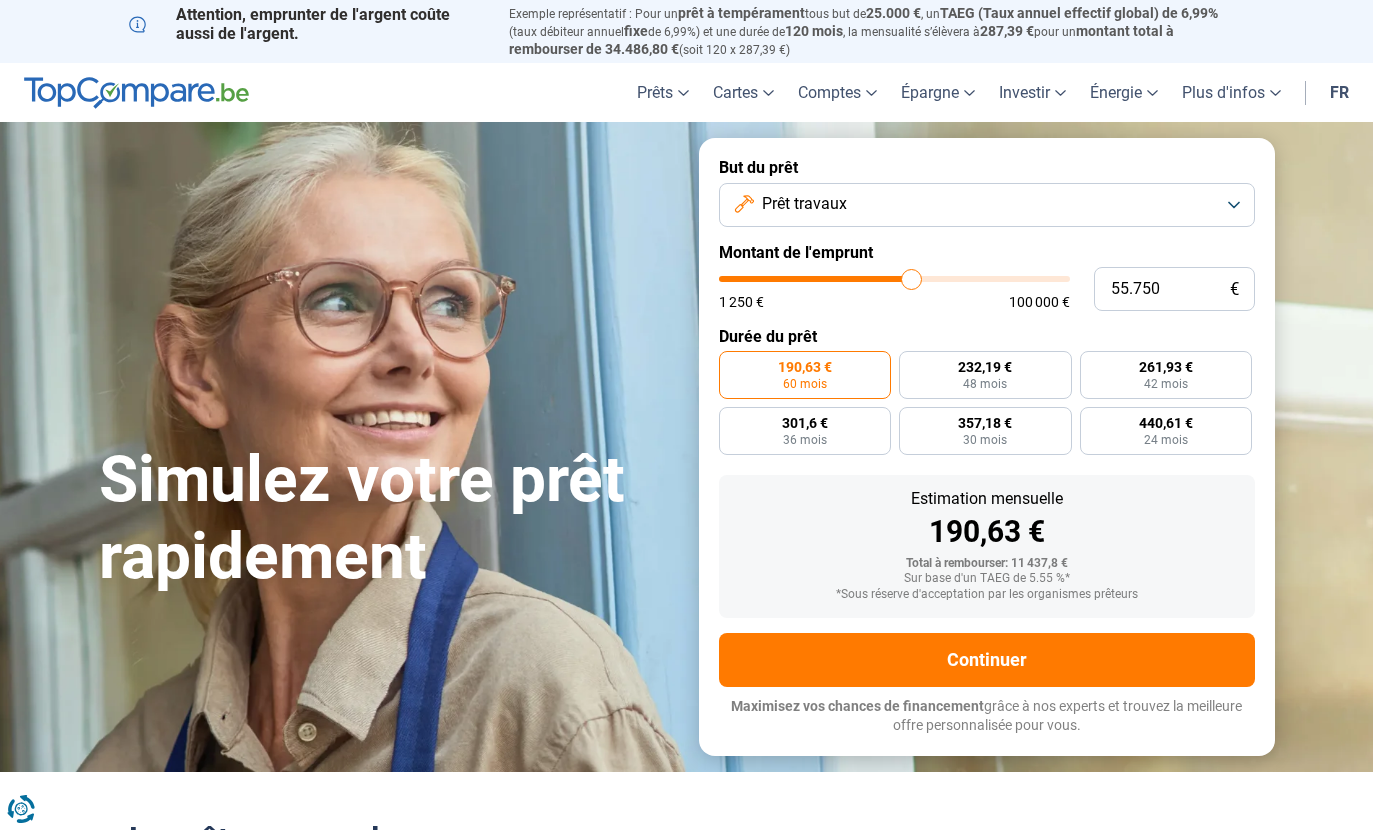 type on "56.000" 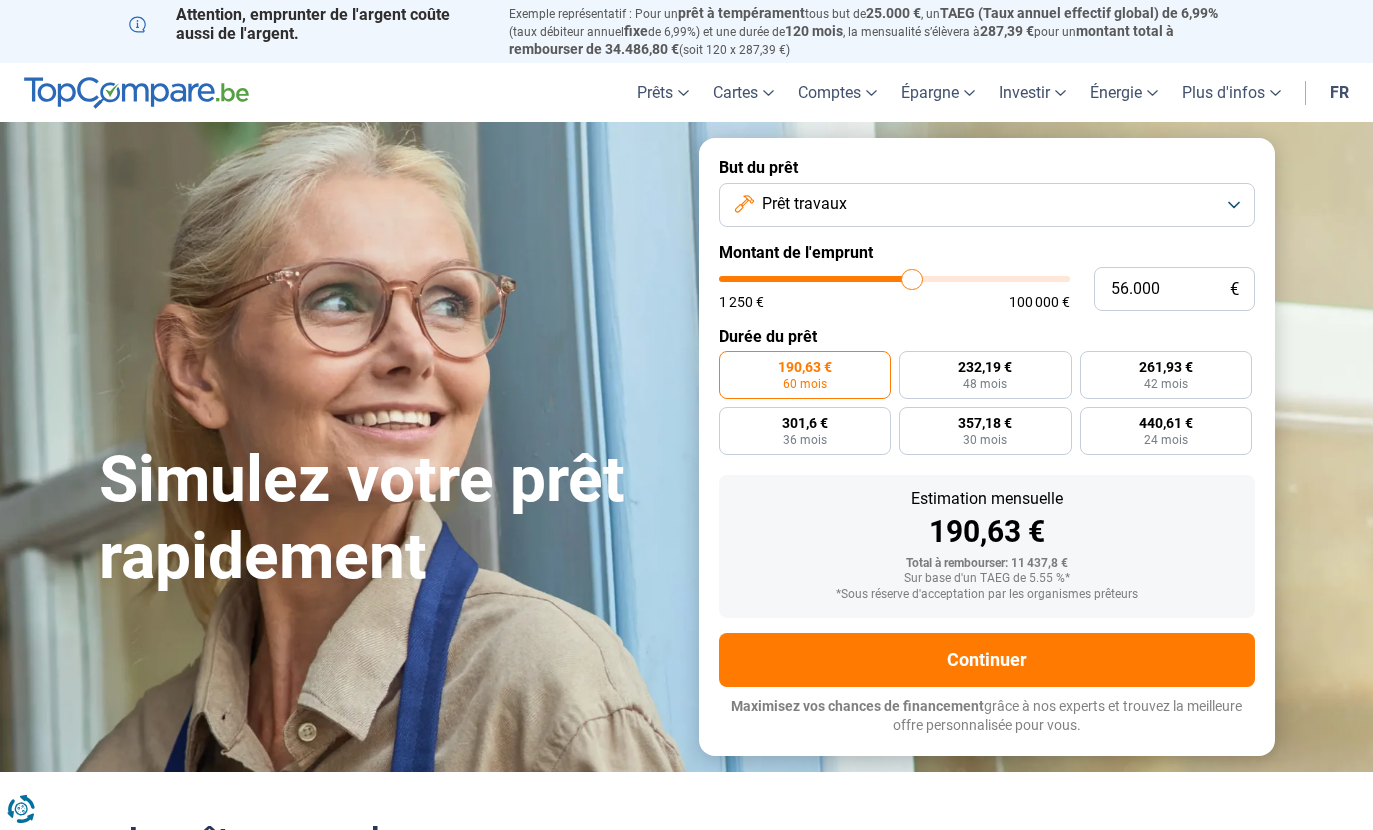 type on "56.250" 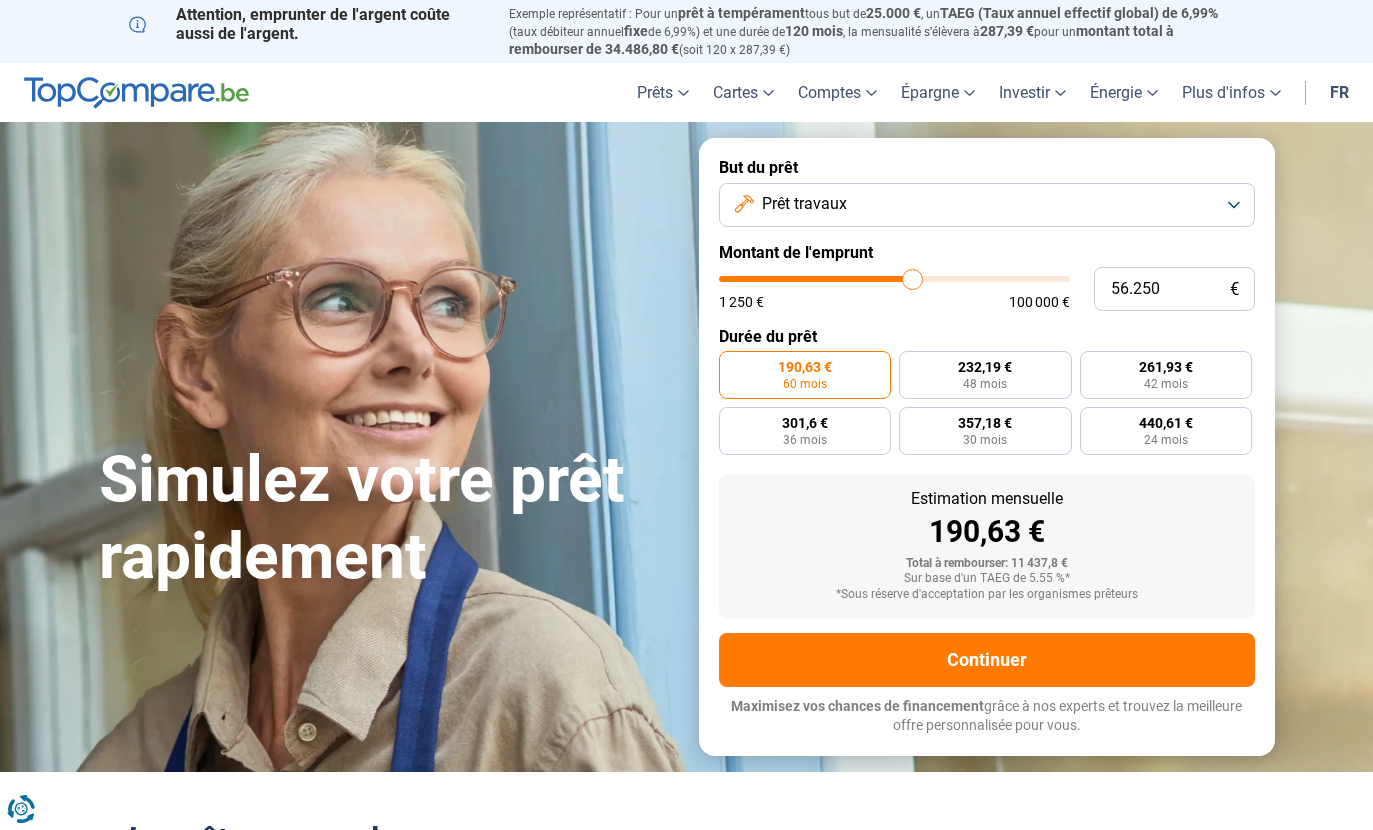 type on "56.500" 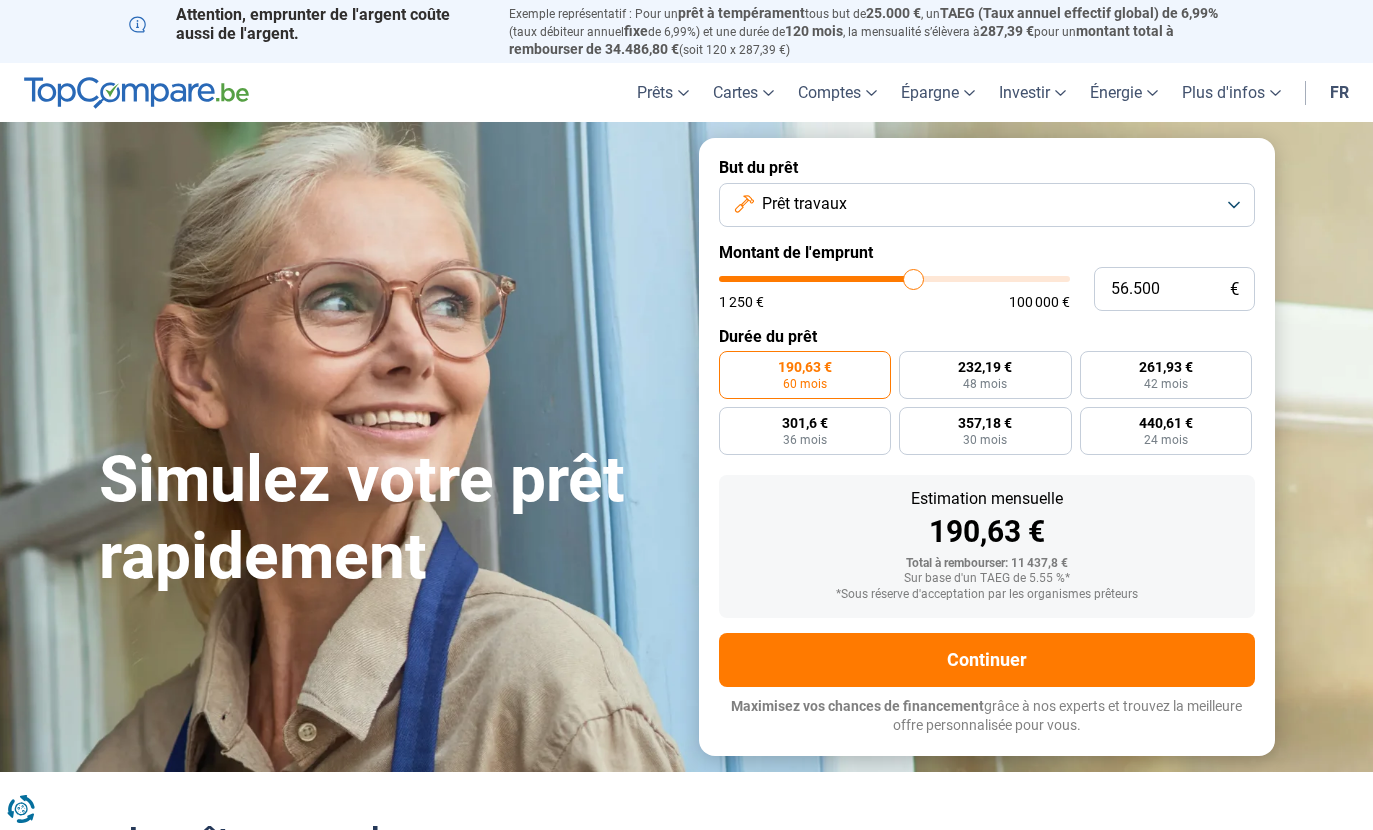type on "57.000" 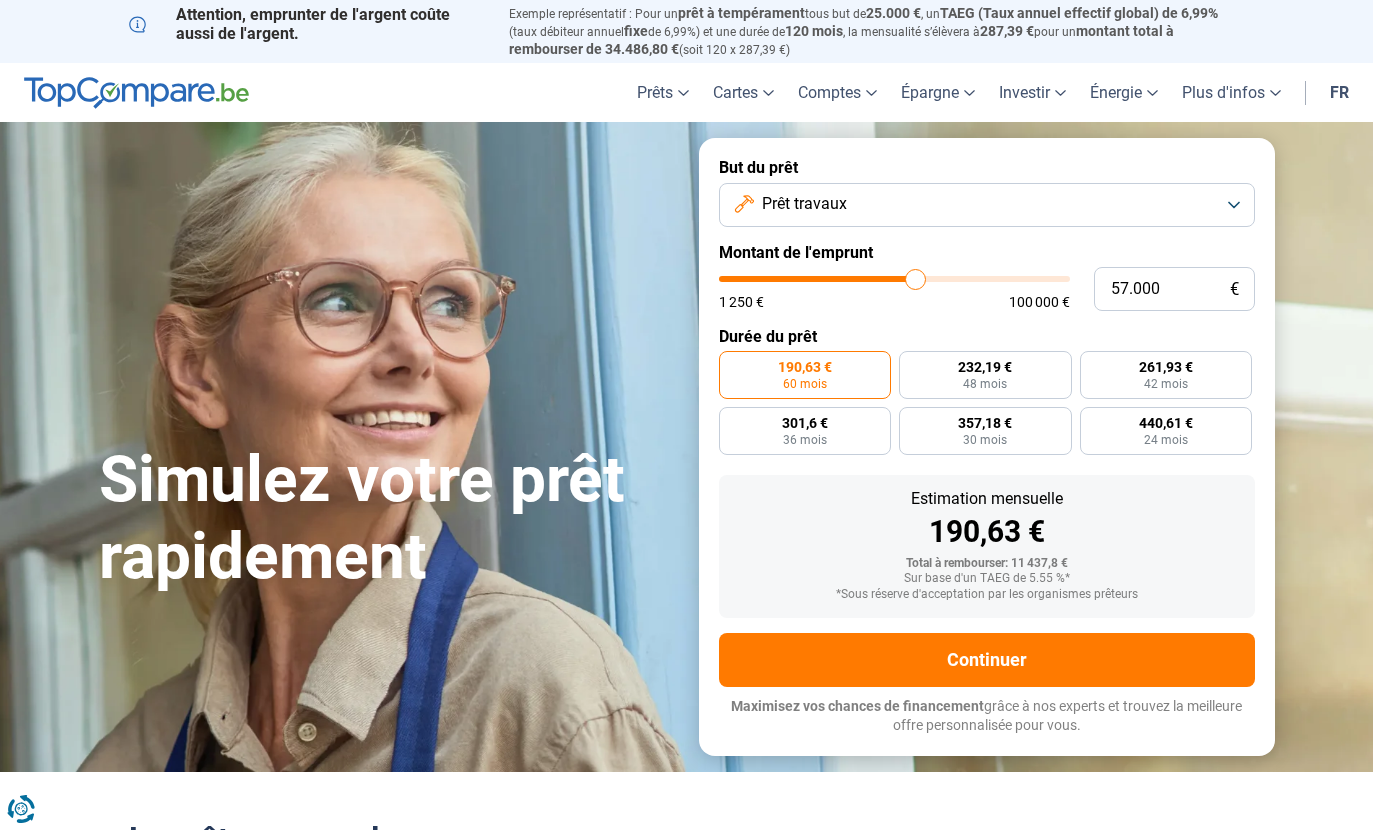 type on "57.250" 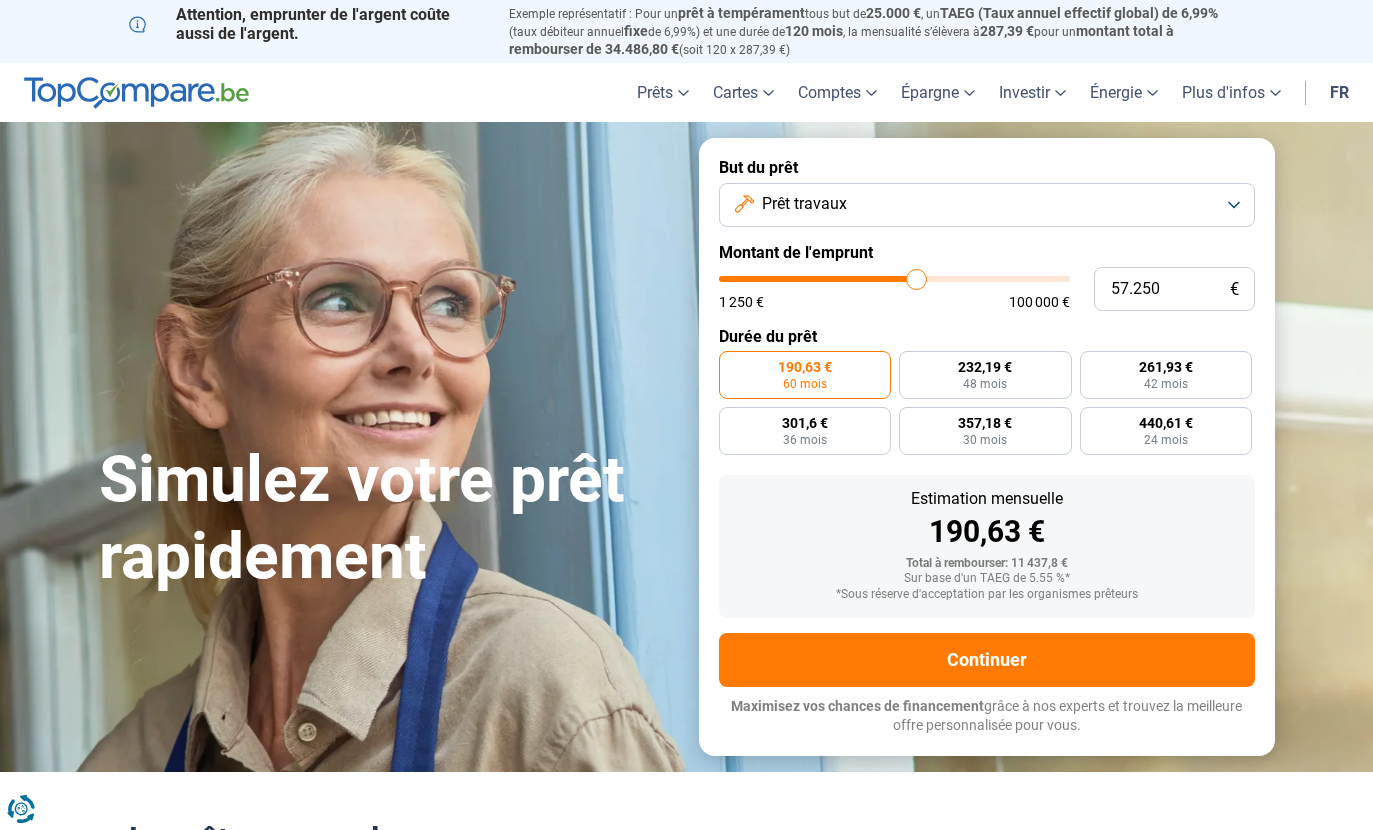 type on "57.500" 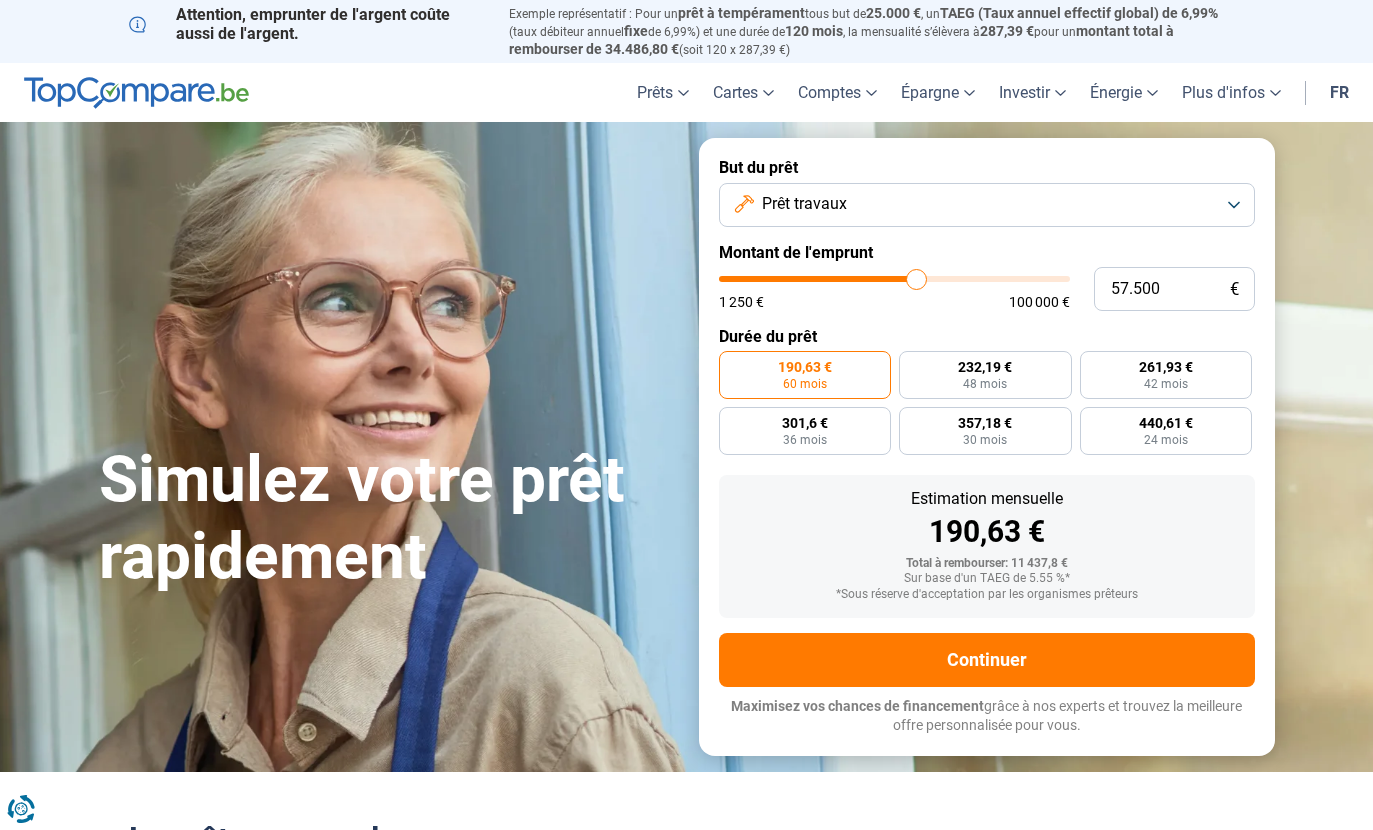 type on "57500" 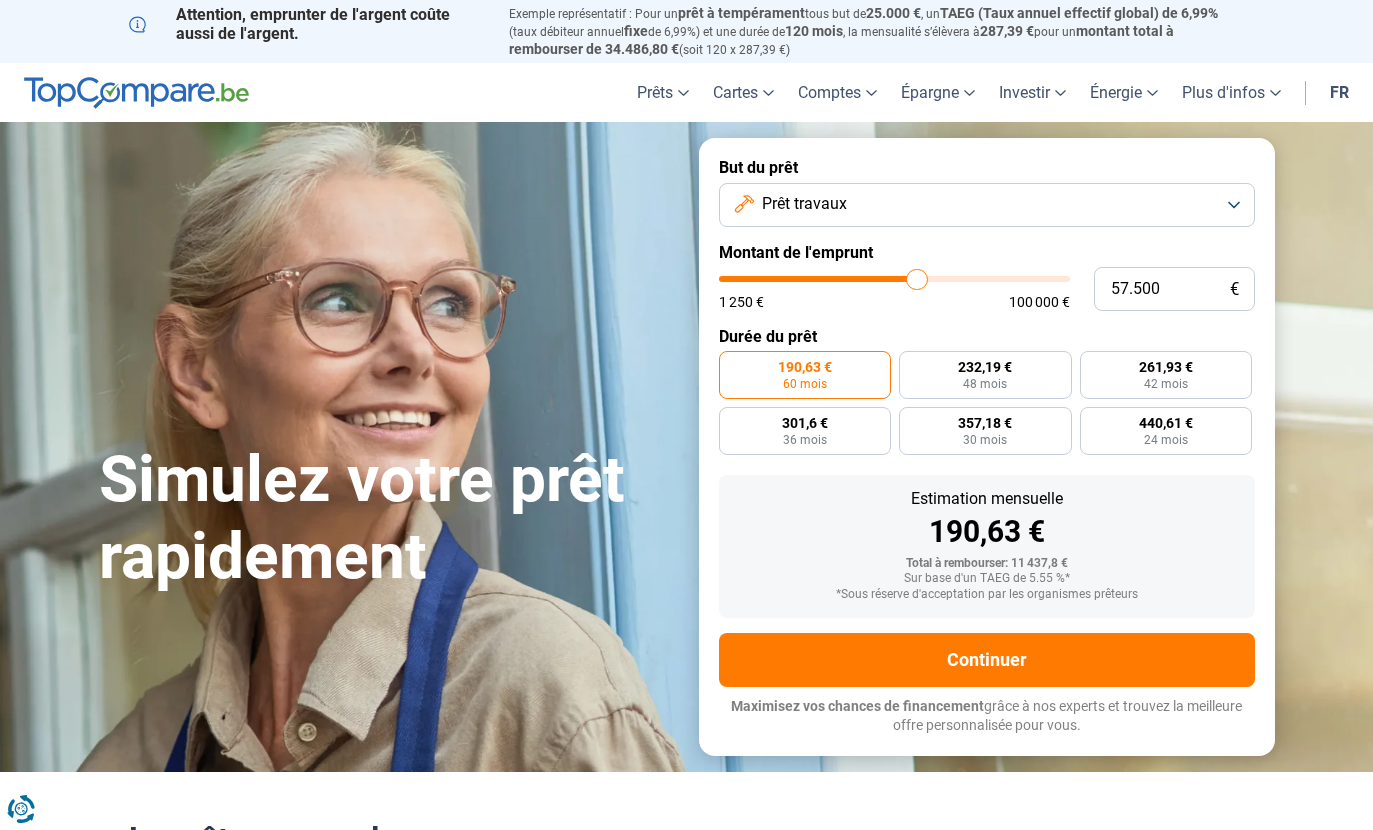 type on "57.750" 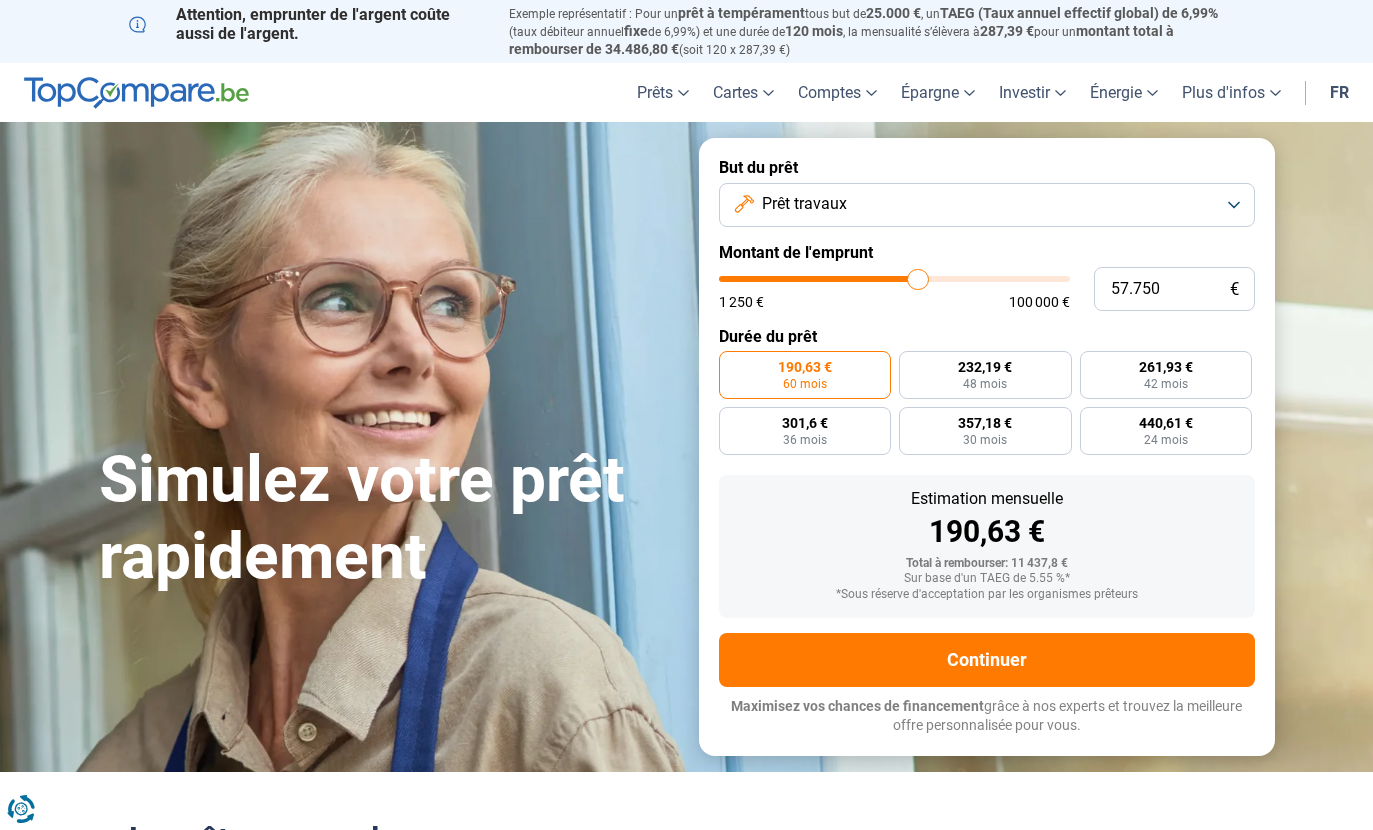 type on "58.000" 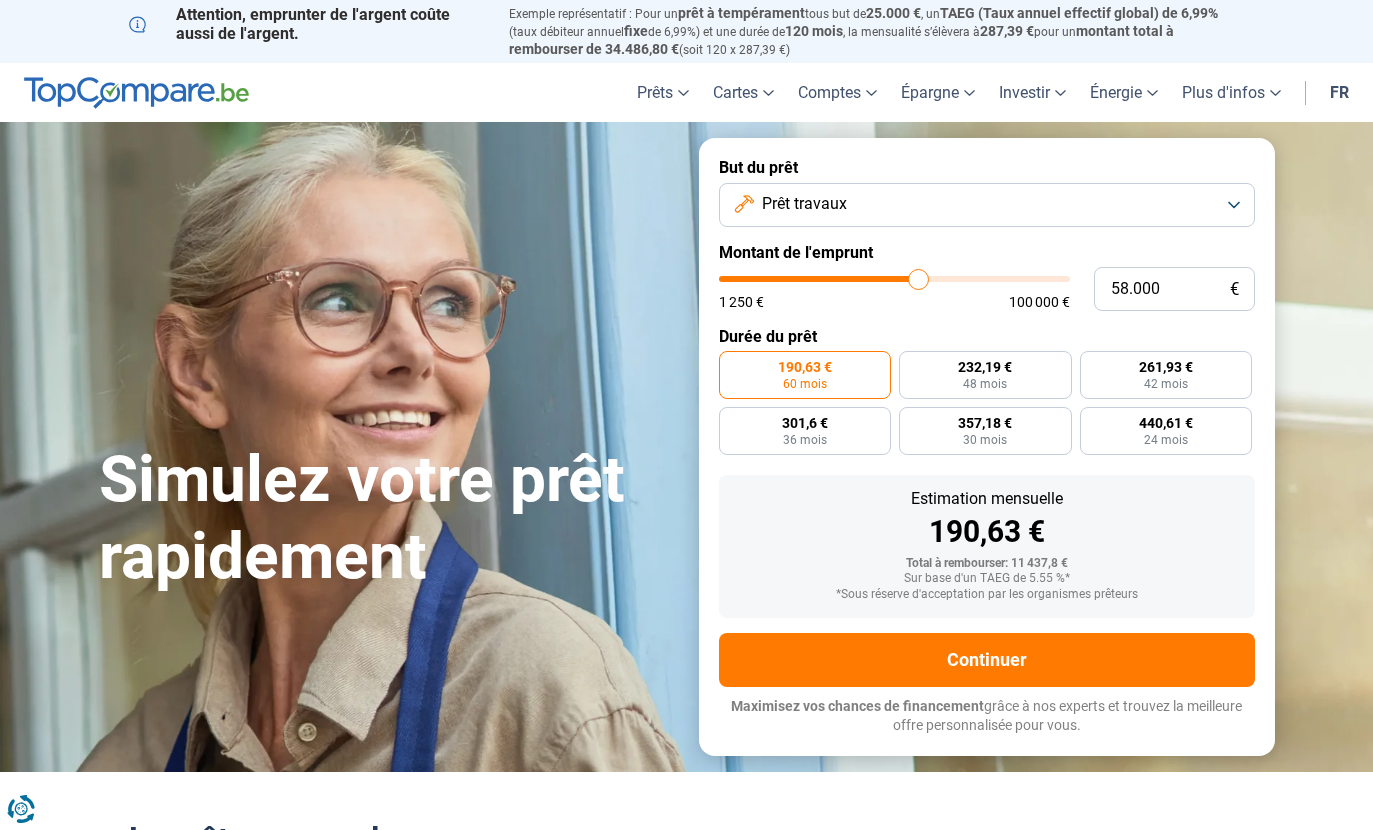 type on "58.500" 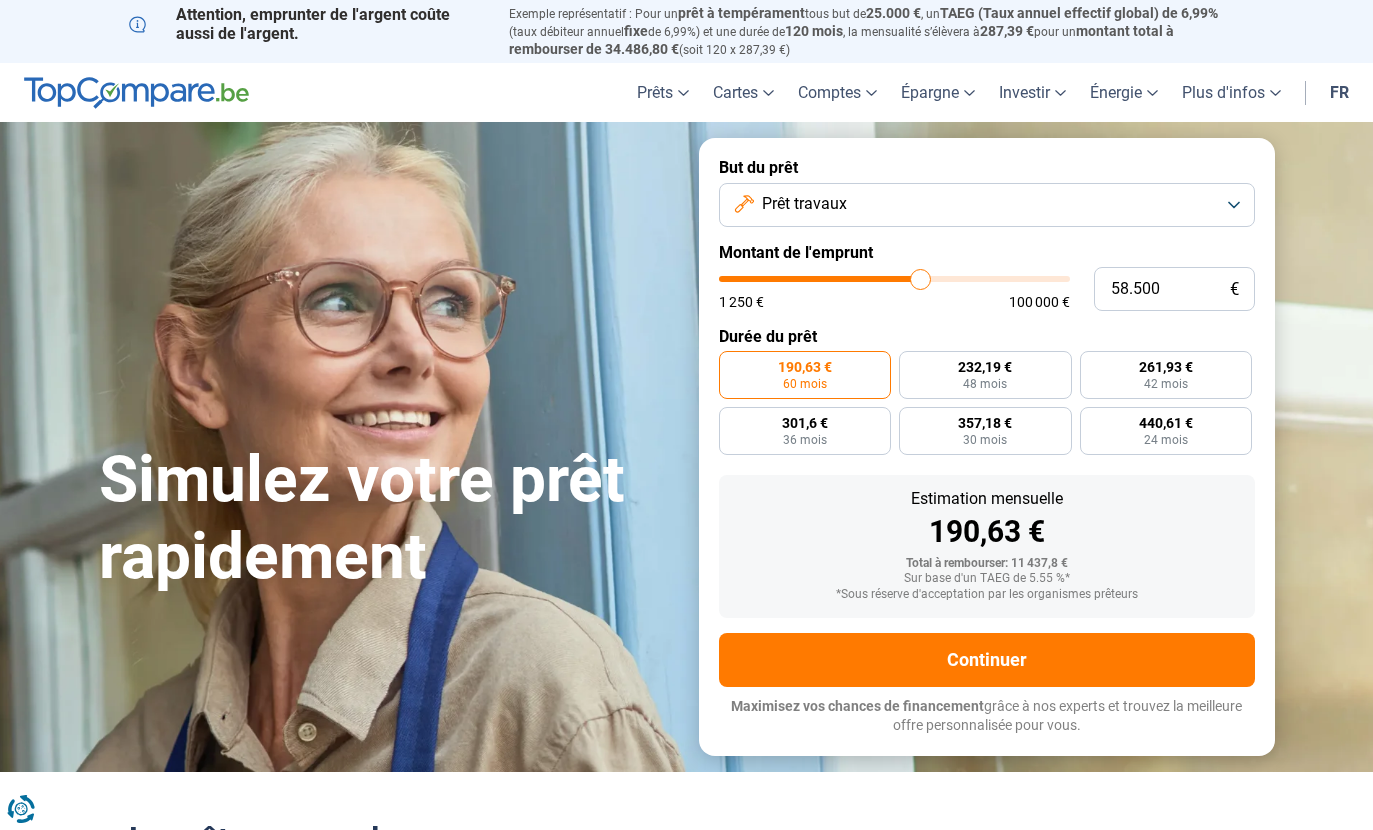 type on "58.750" 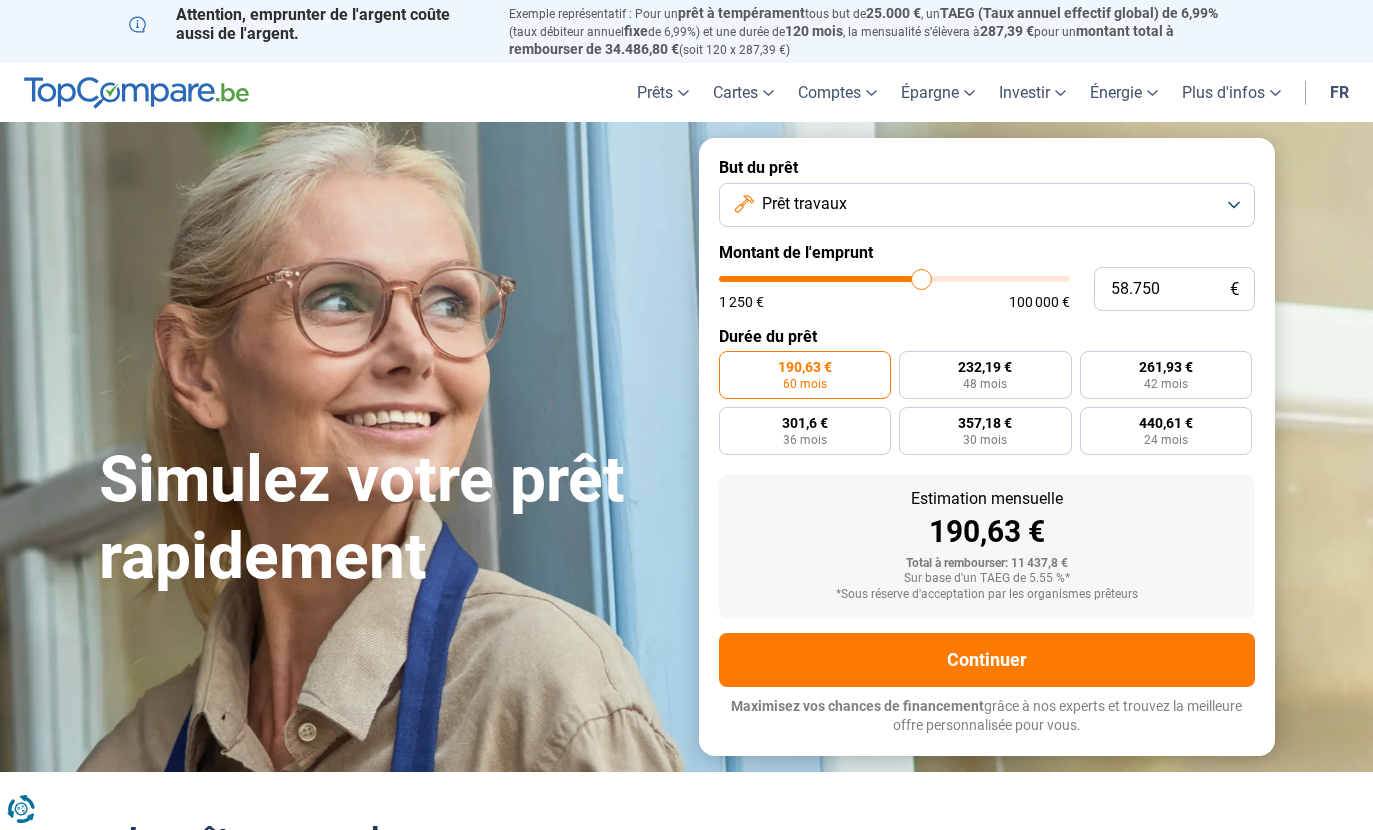 type on "59.000" 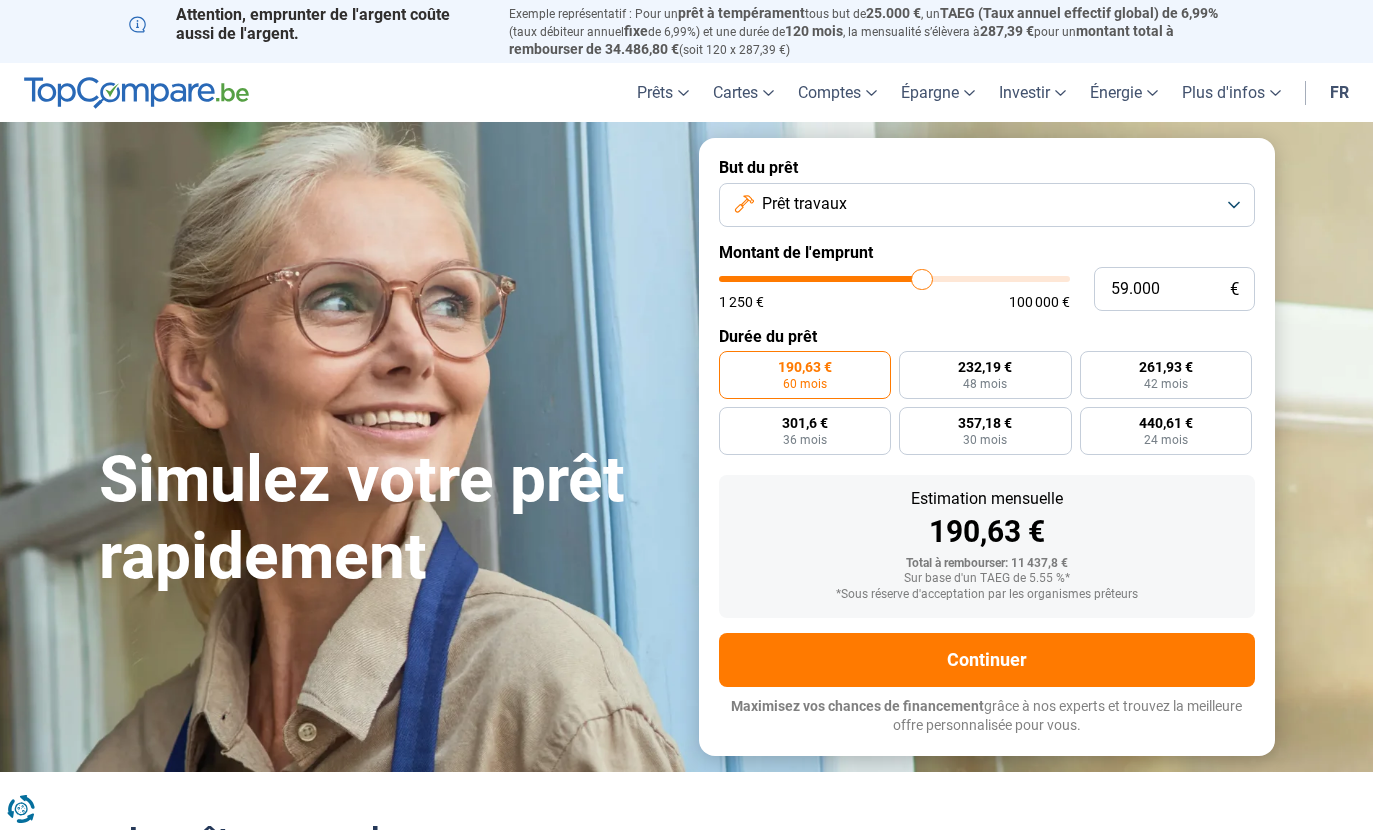 type on "59.250" 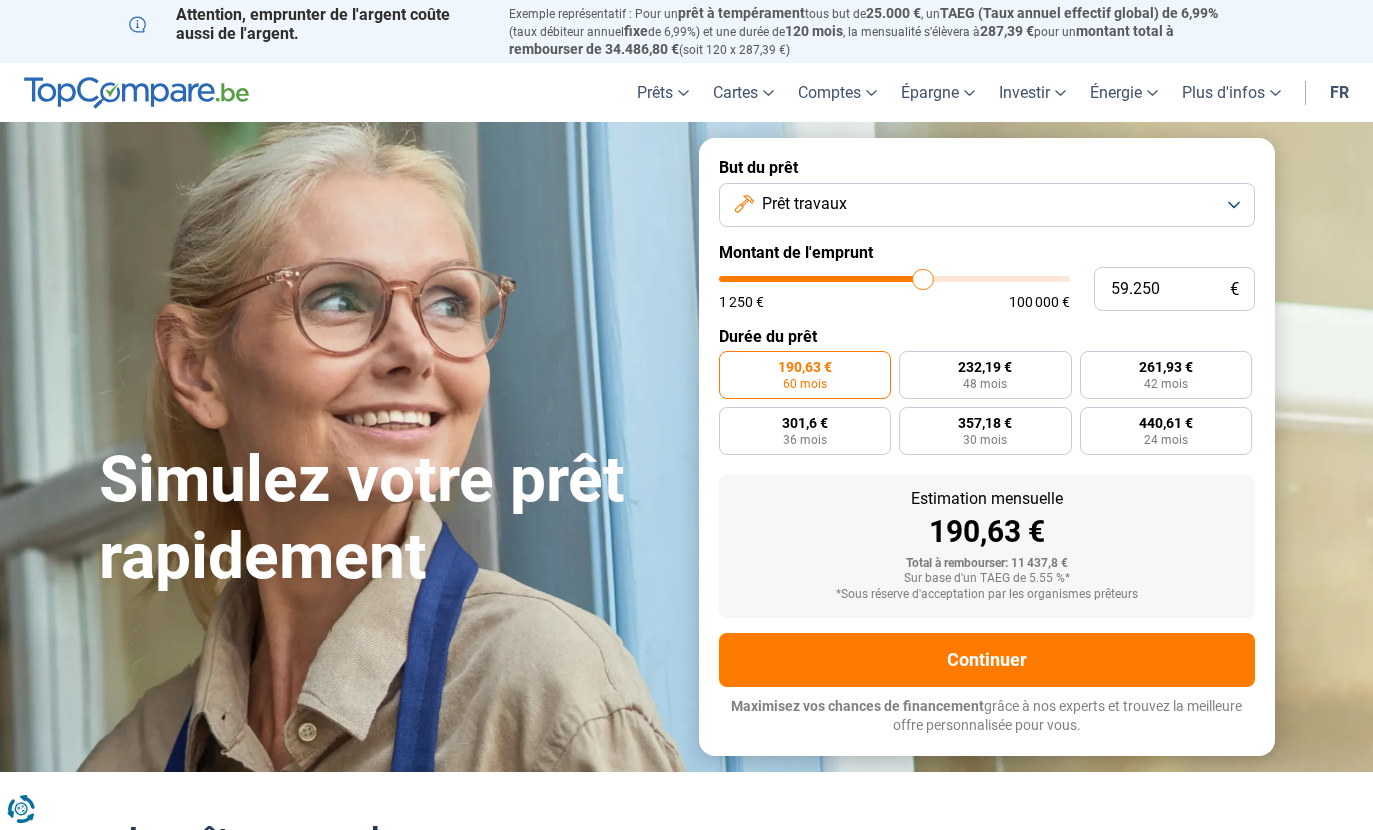type on "59.500" 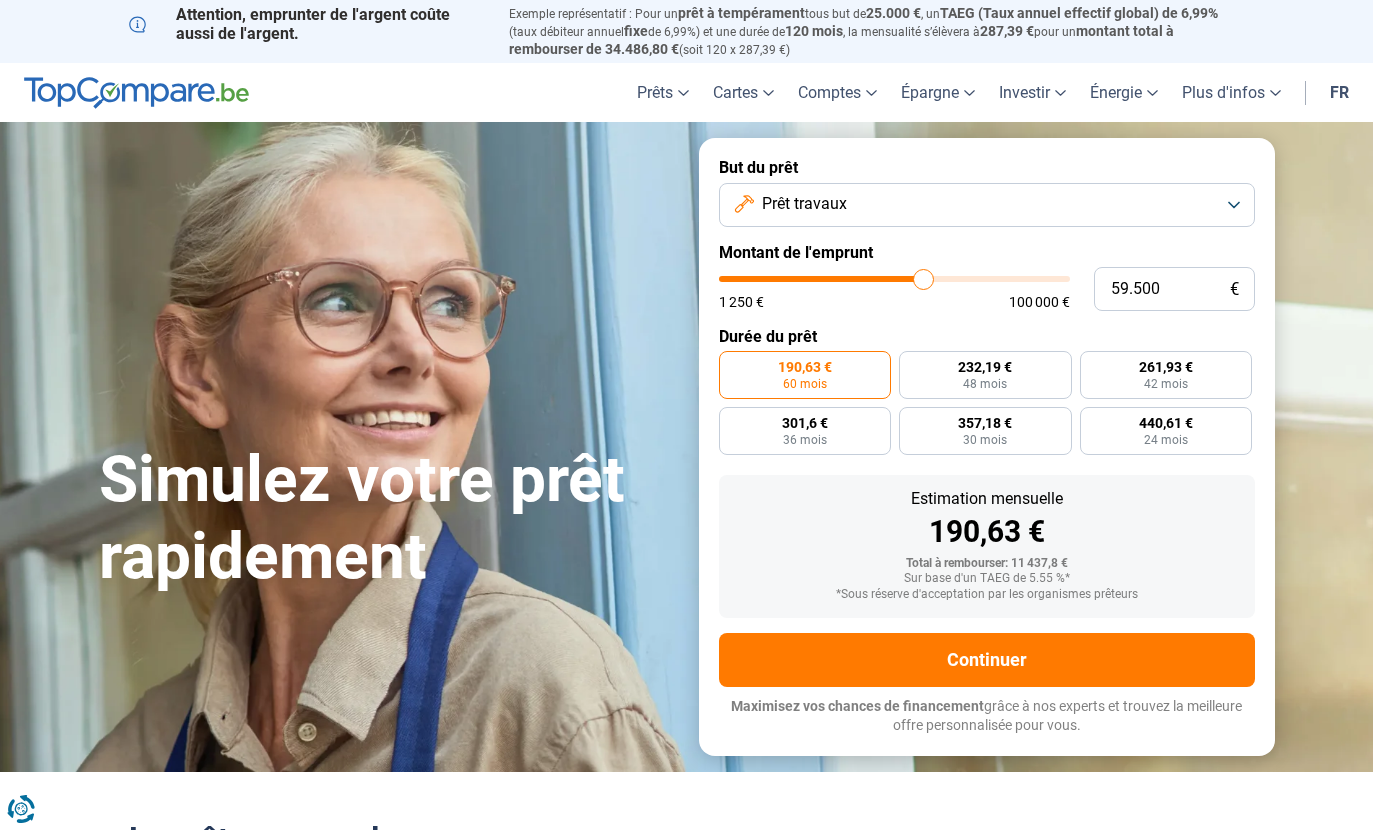 type on "60.000" 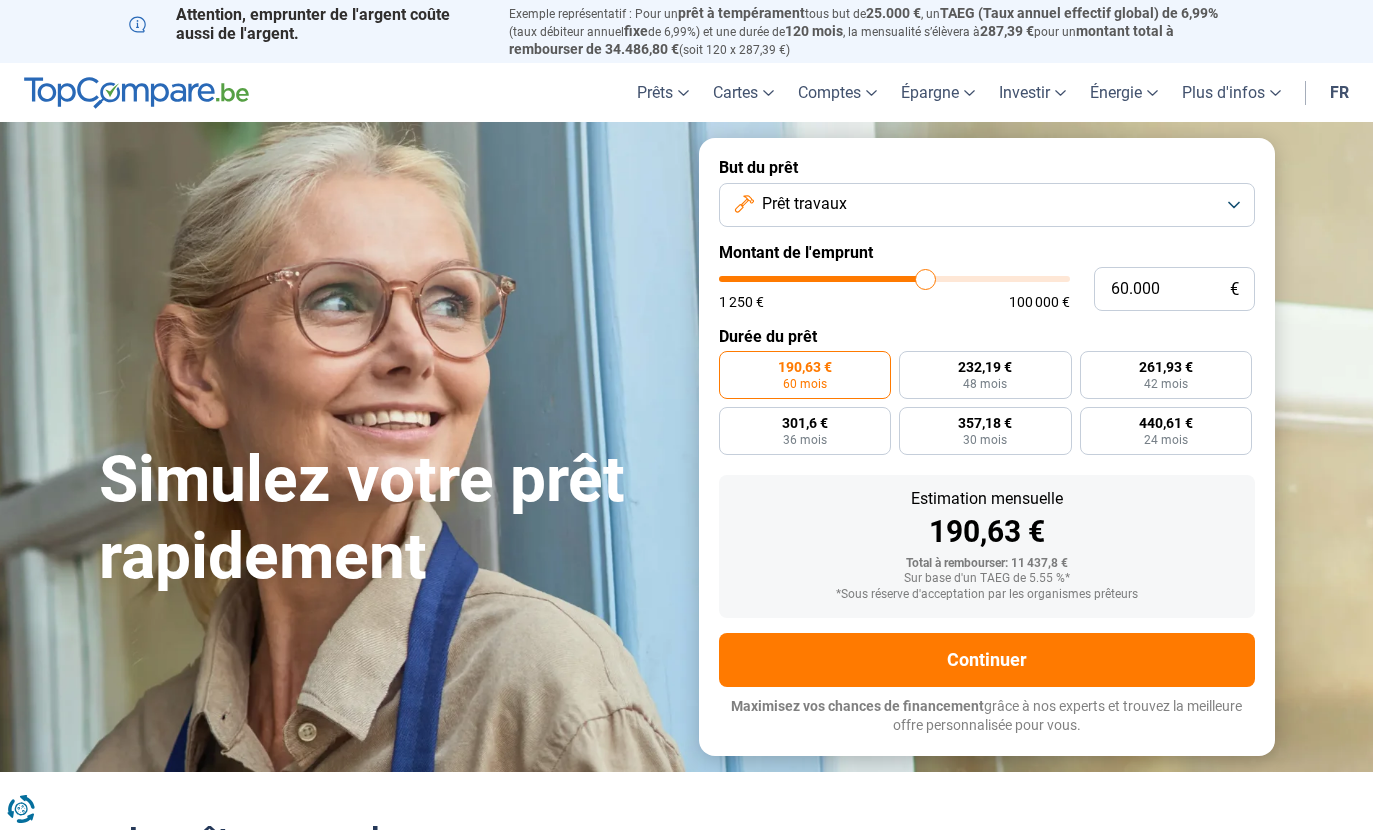 type on "60.250" 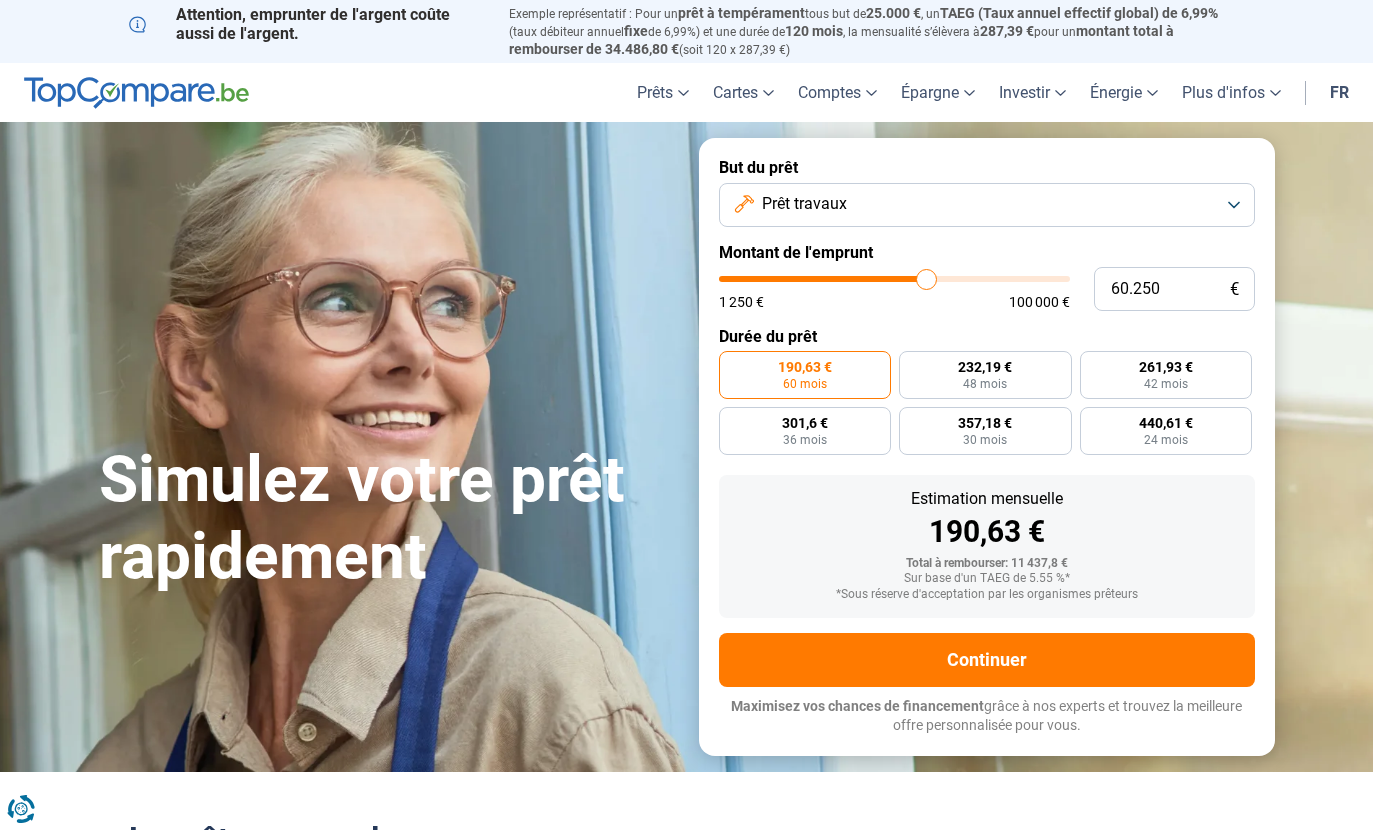 type on "60.500" 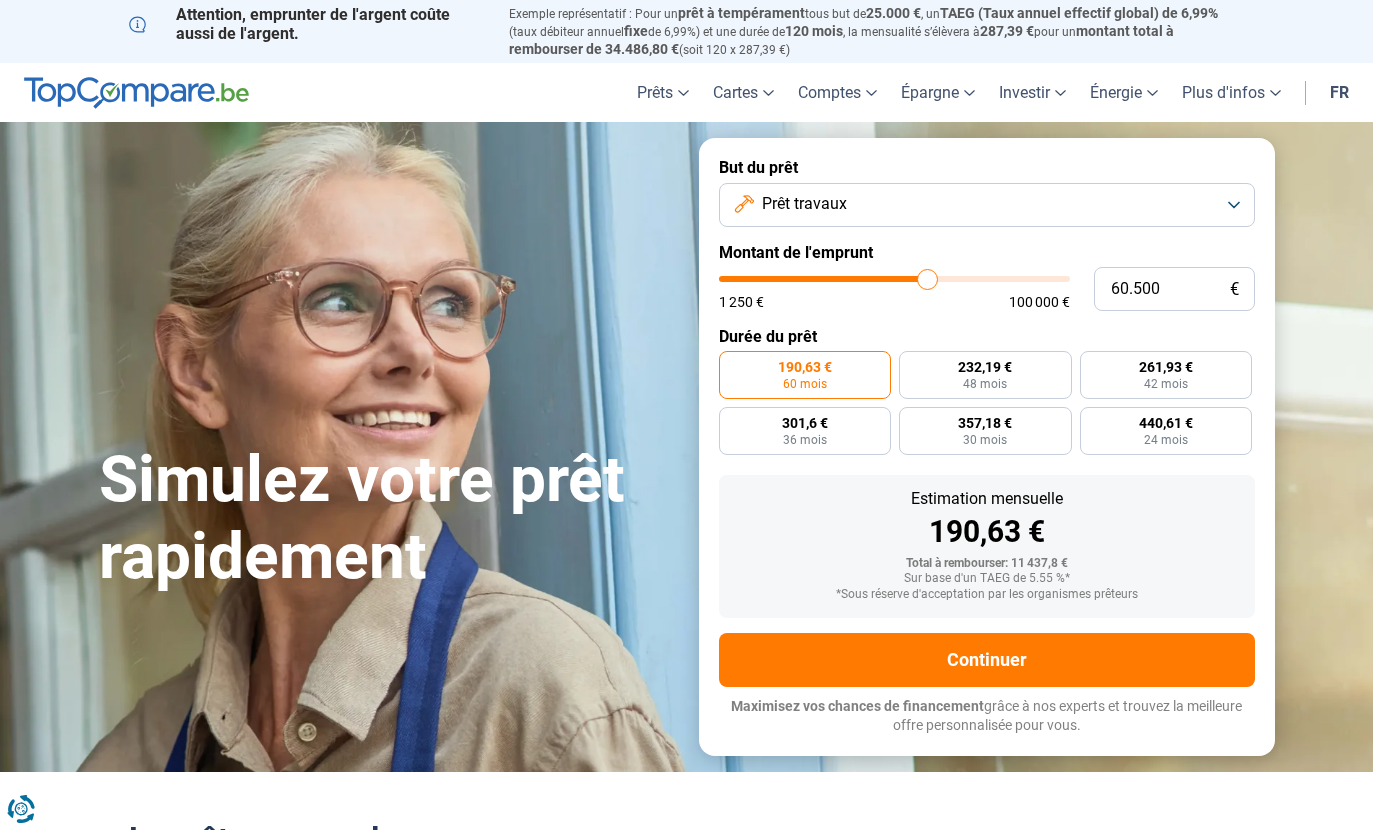type on "60.750" 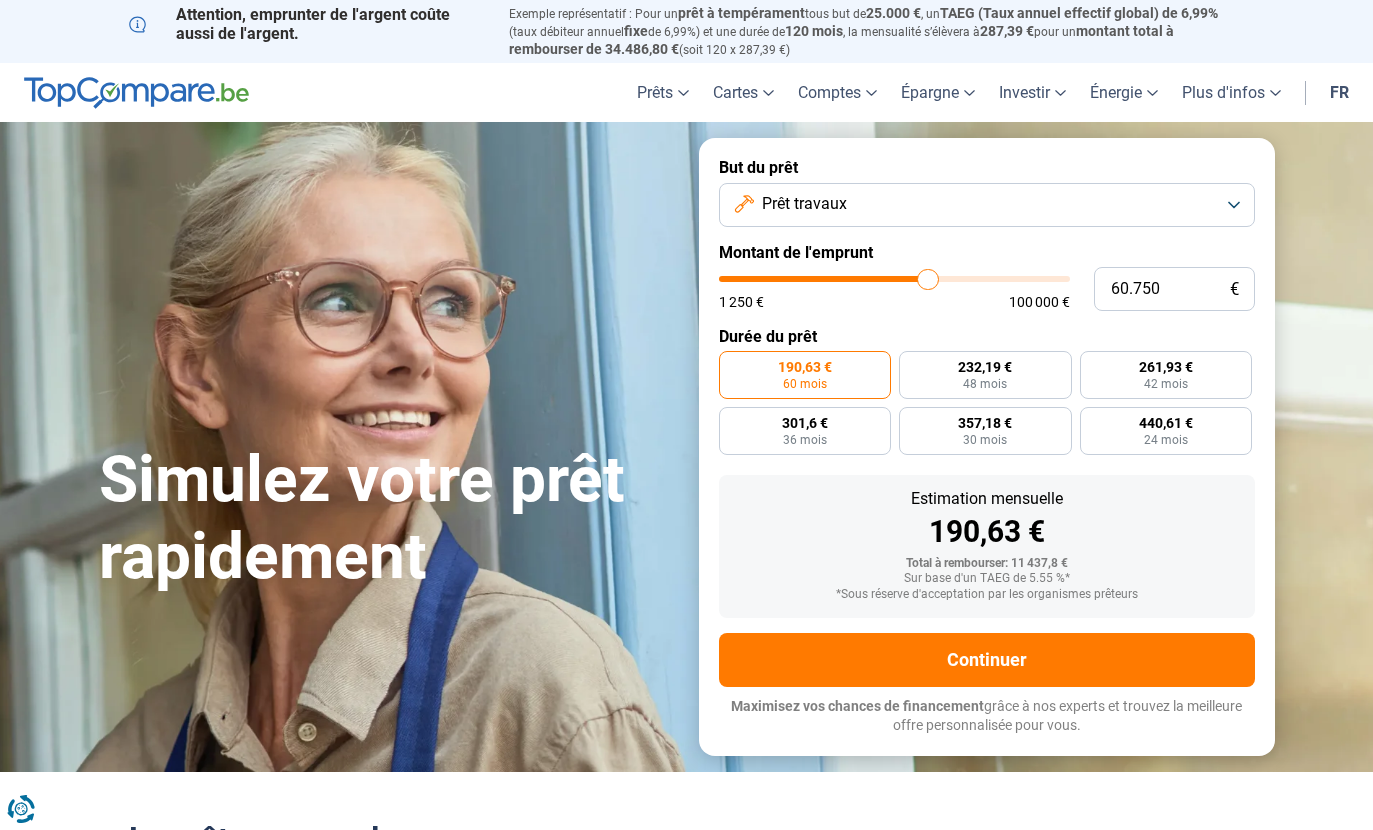 type on "61.000" 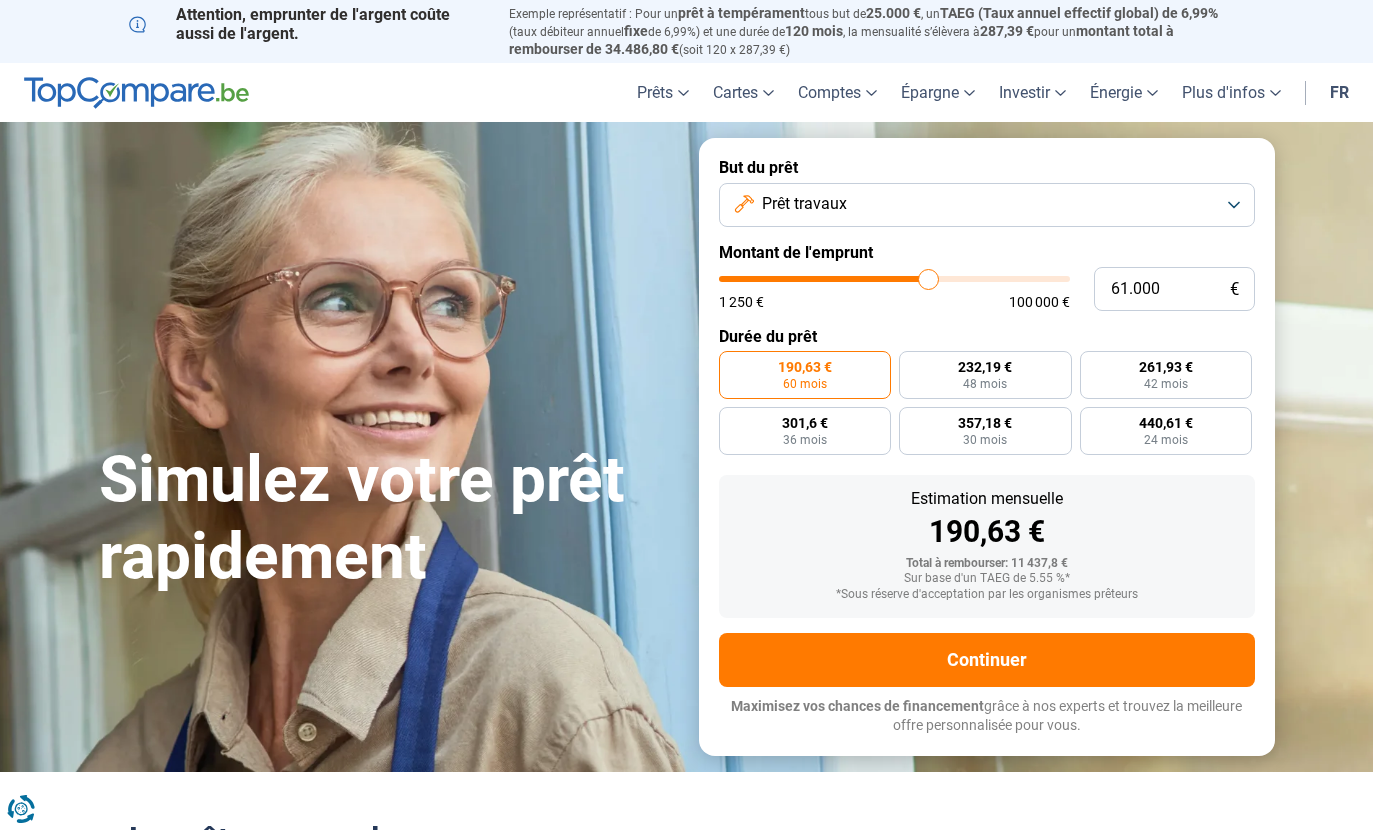 type on "61.500" 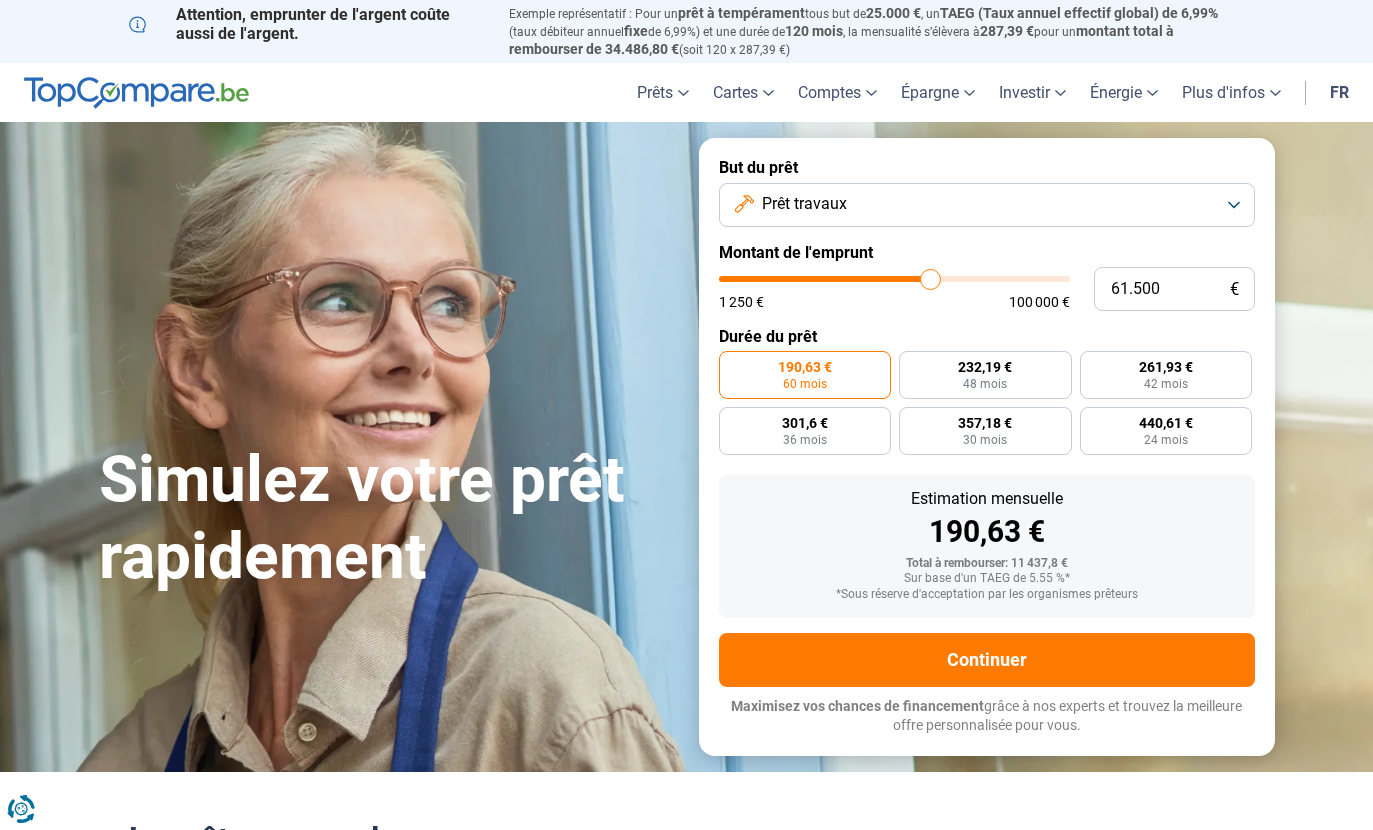 type on "61.000" 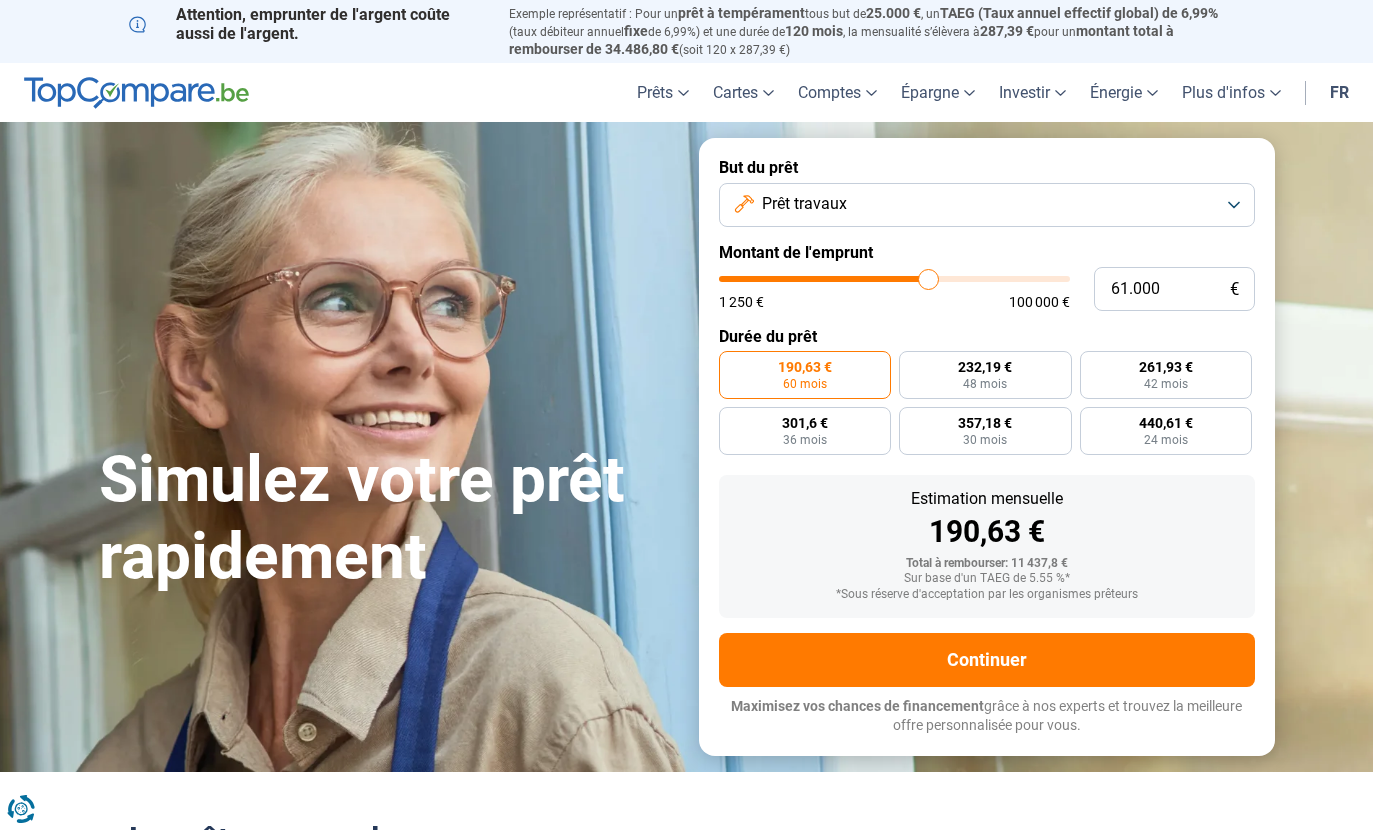 type on "60.750" 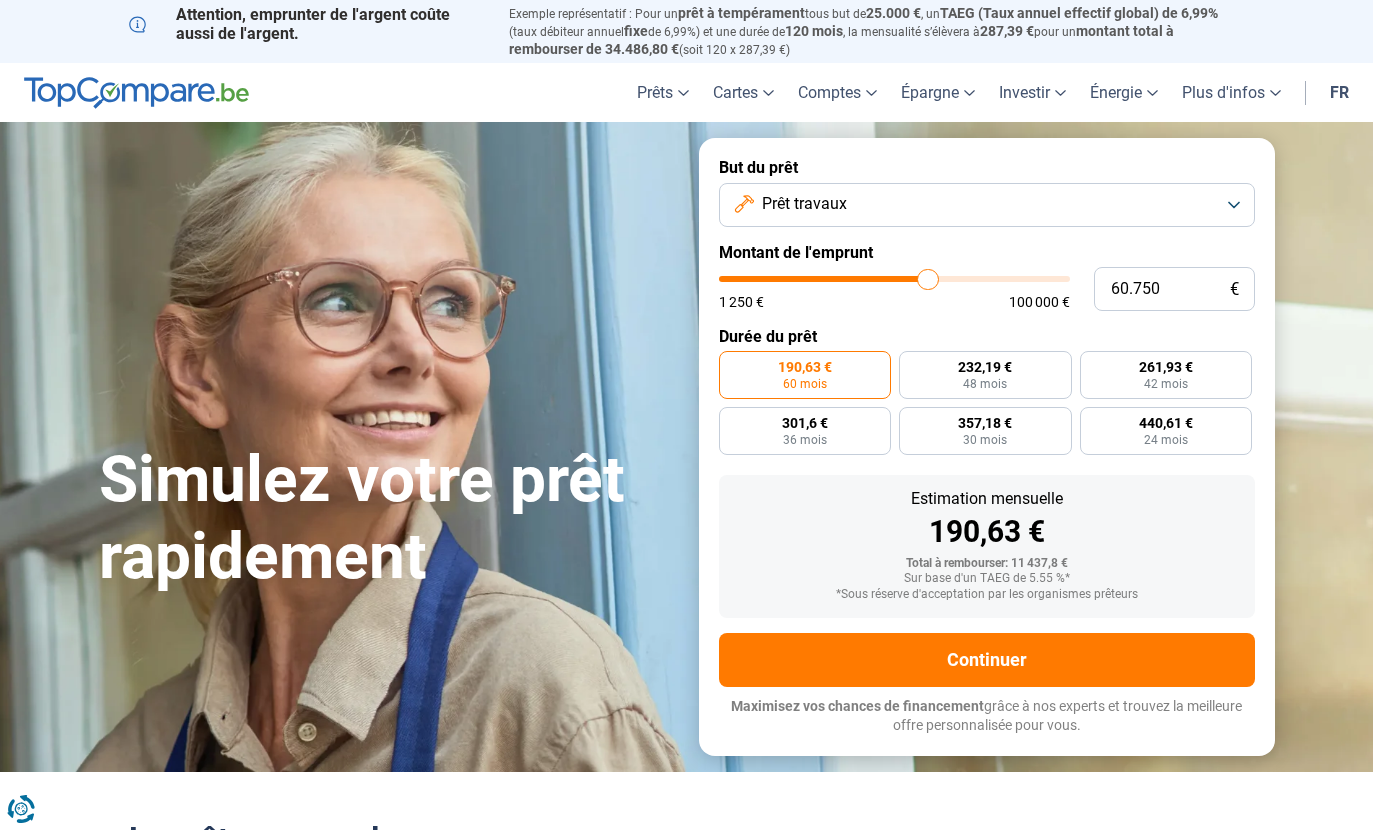 type on "60.500" 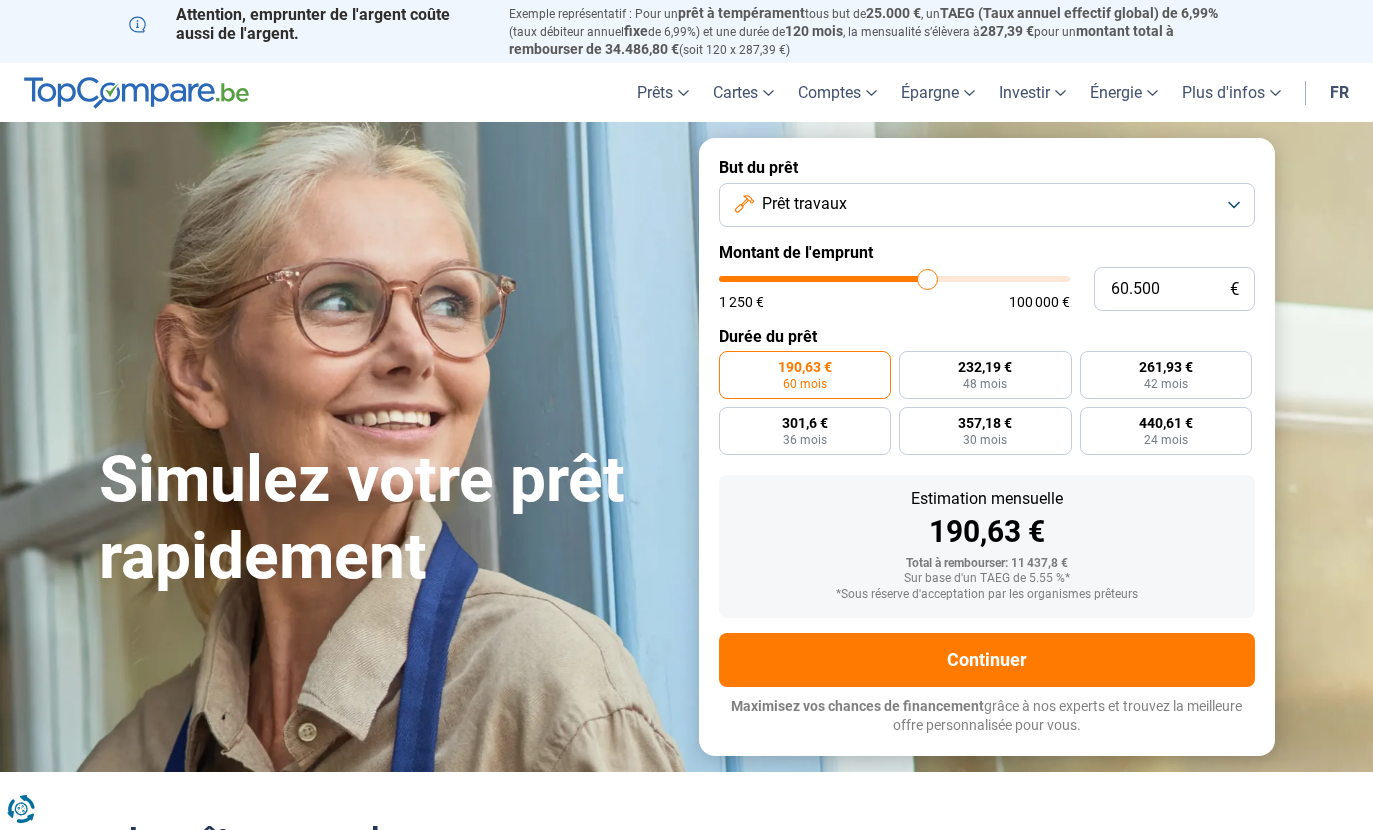 type on "60.250" 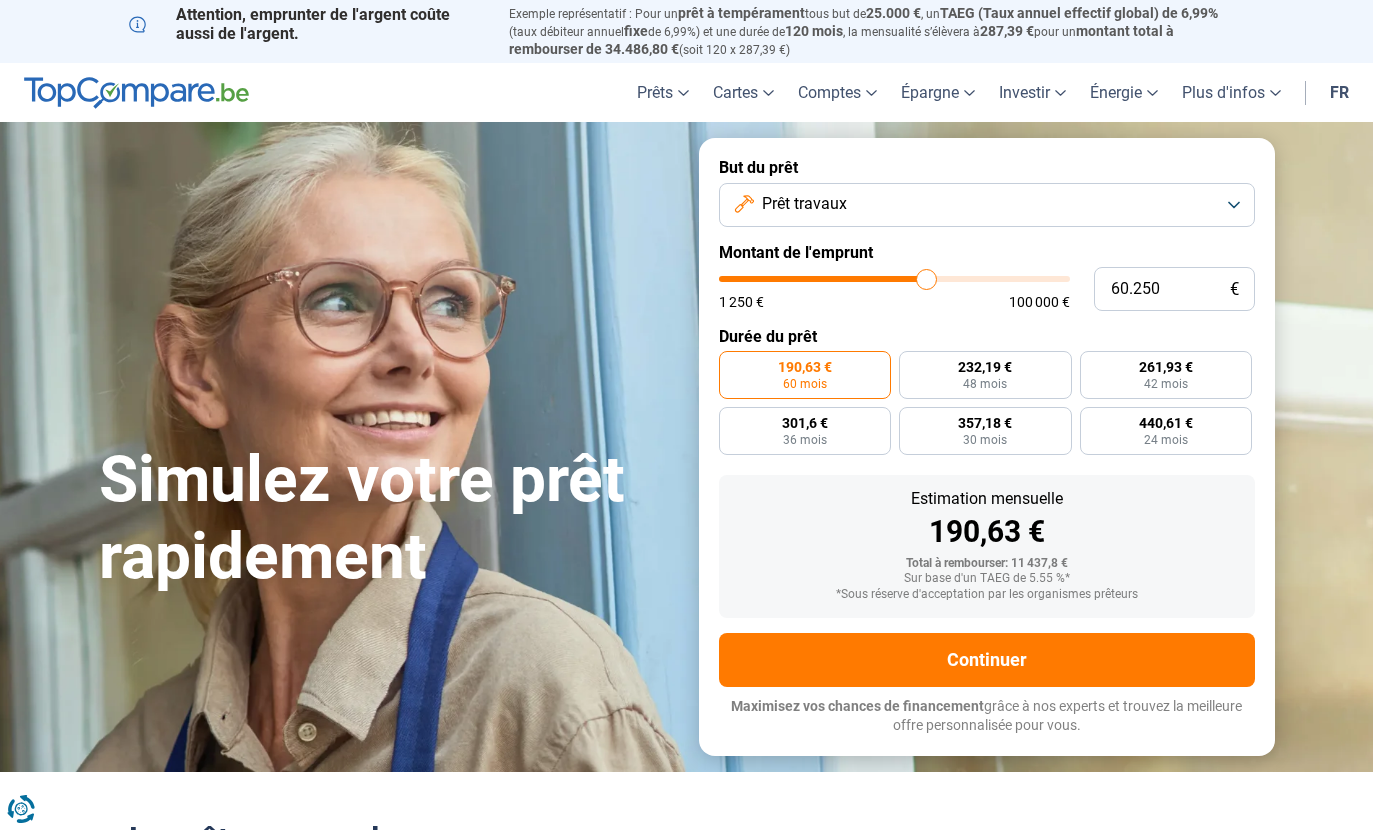 type on "60.000" 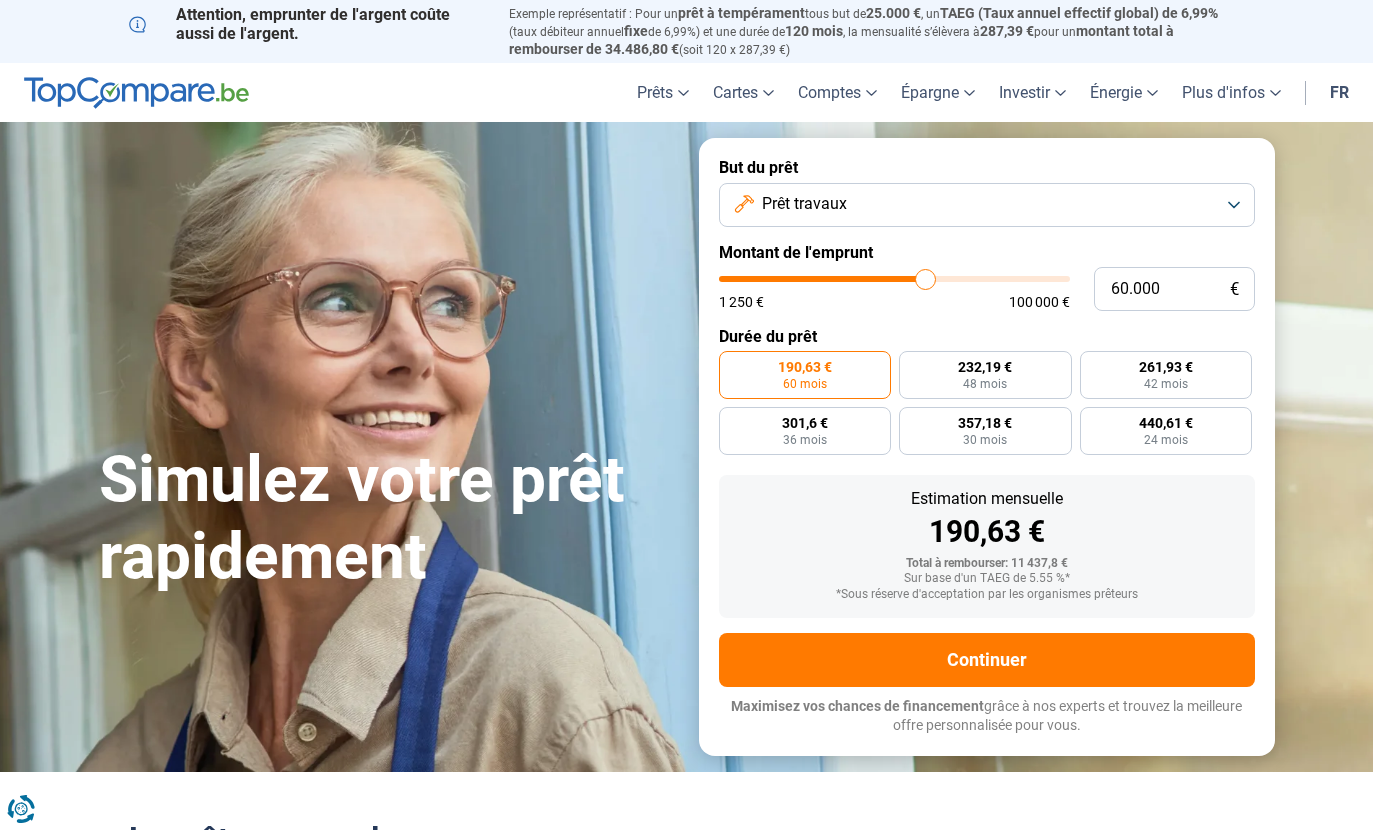 type on "60000" 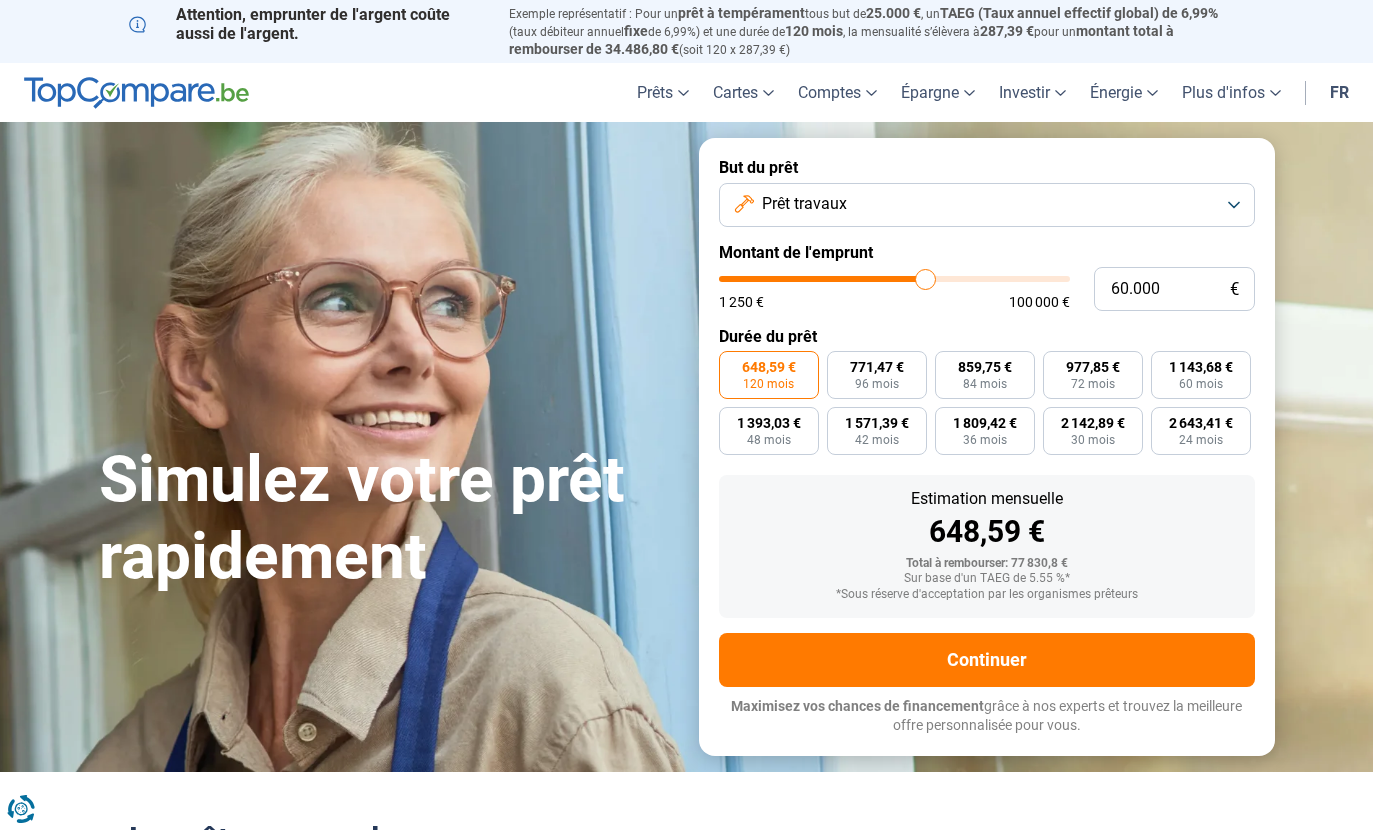 click on "Continuer" at bounding box center [987, 660] 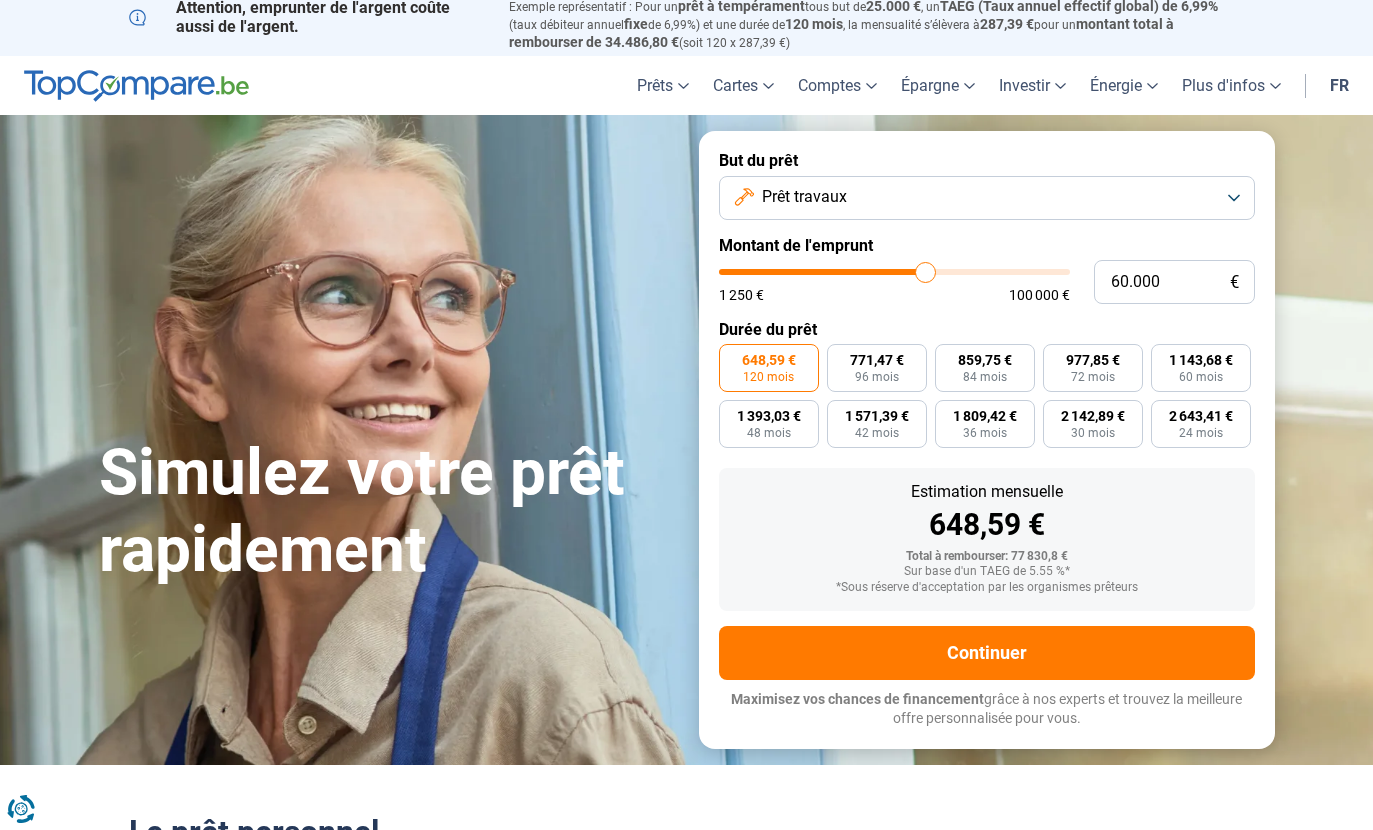 scroll, scrollTop: 0, scrollLeft: 0, axis: both 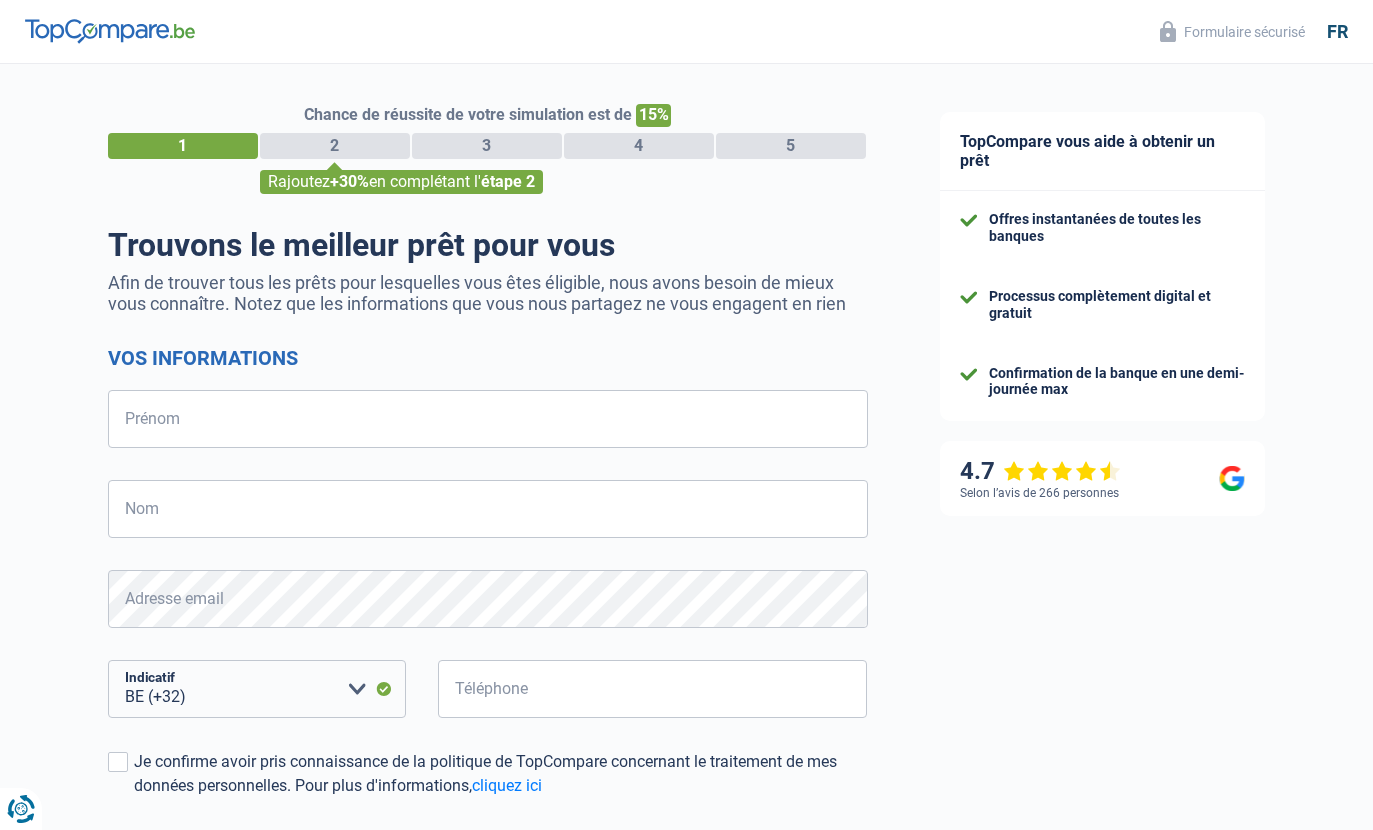 select on "32" 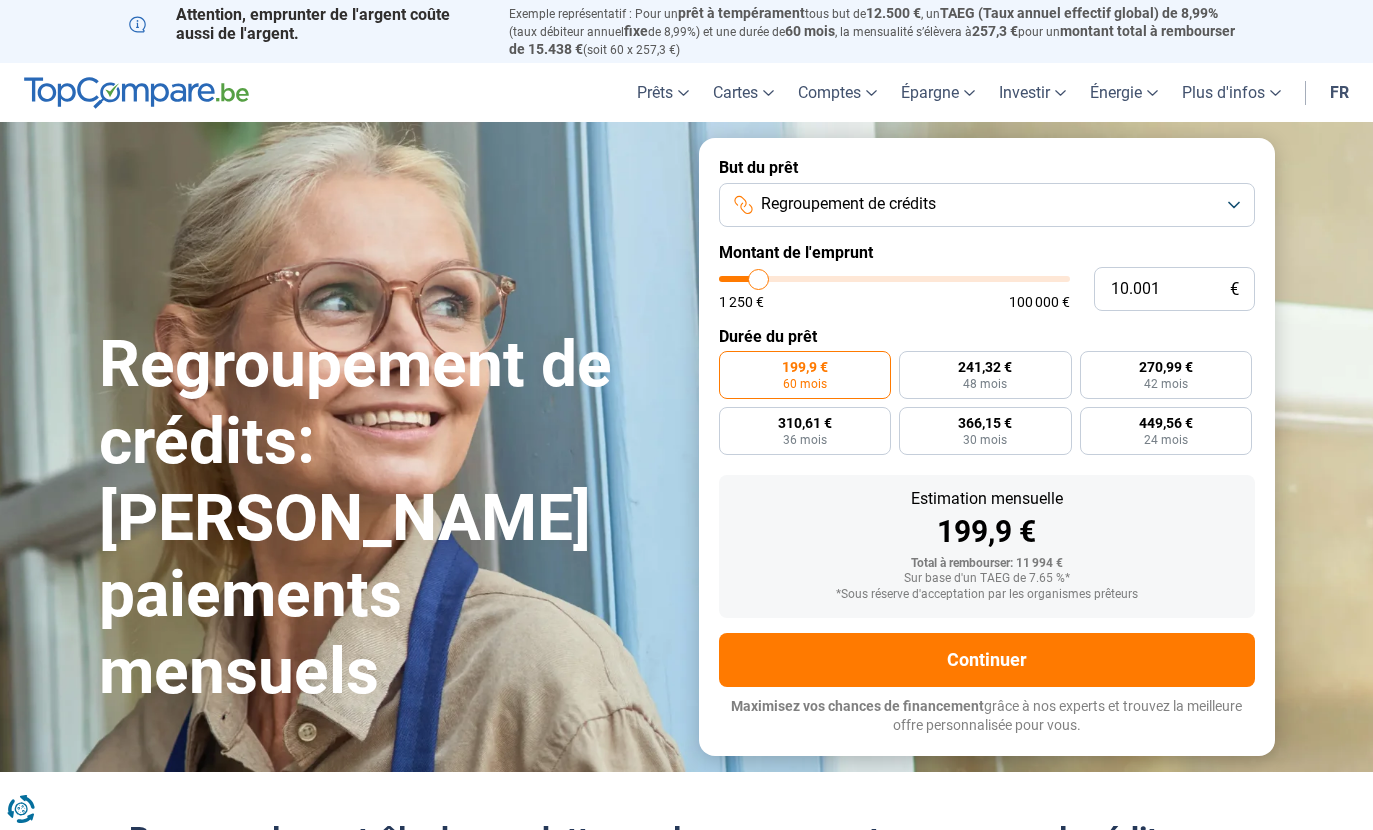 scroll, scrollTop: 0, scrollLeft: 0, axis: both 